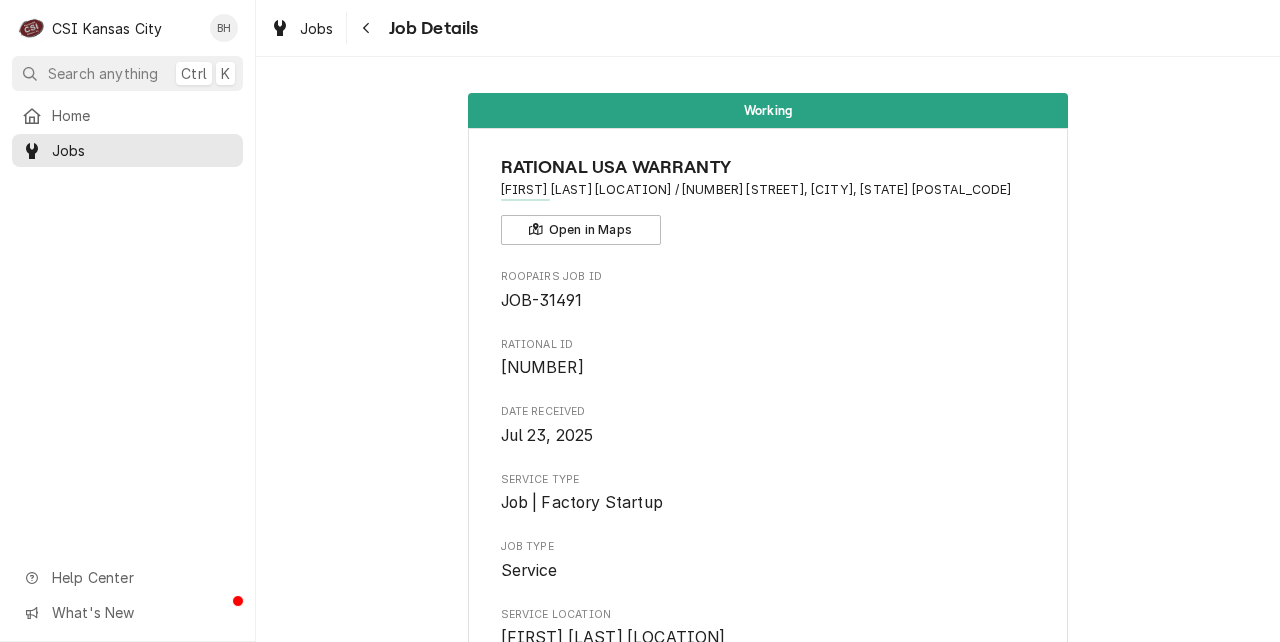 scroll, scrollTop: 0, scrollLeft: 0, axis: both 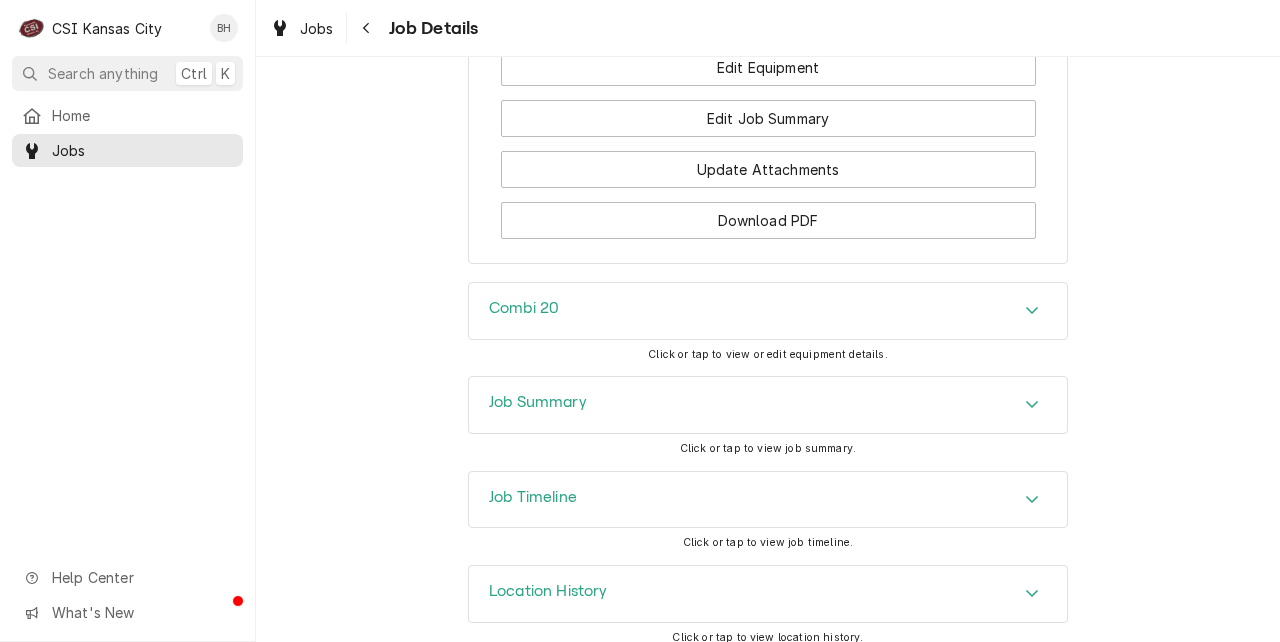 click on "Combi 20" at bounding box center (768, 311) 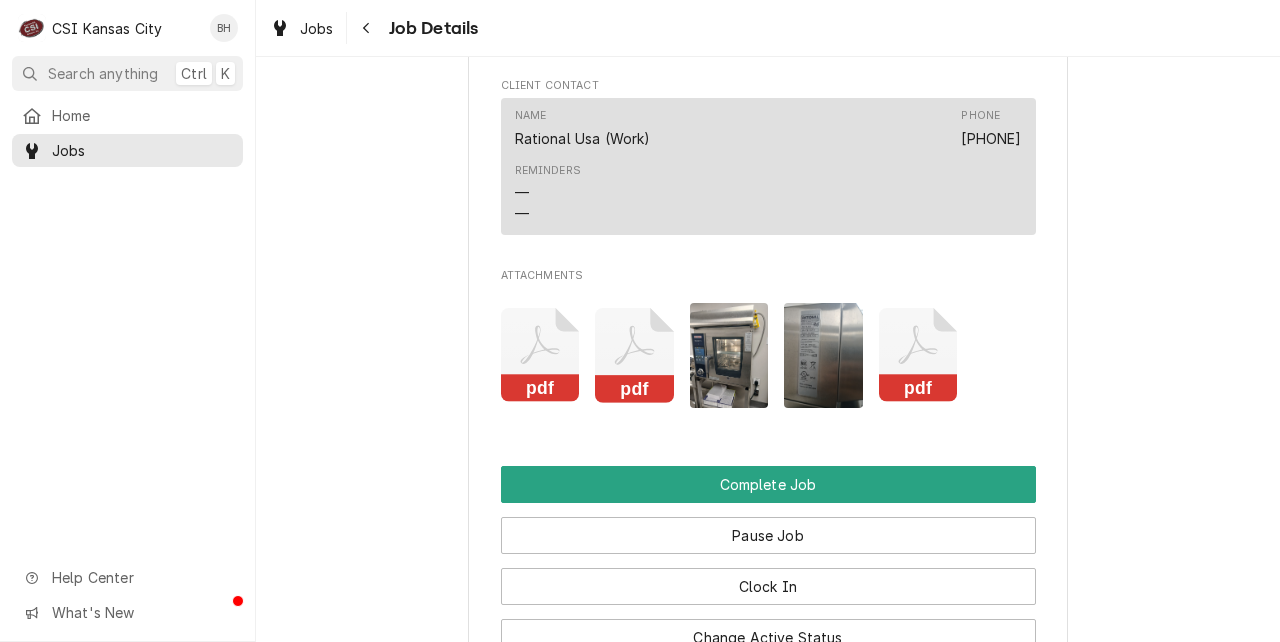 scroll, scrollTop: 2386, scrollLeft: 0, axis: vertical 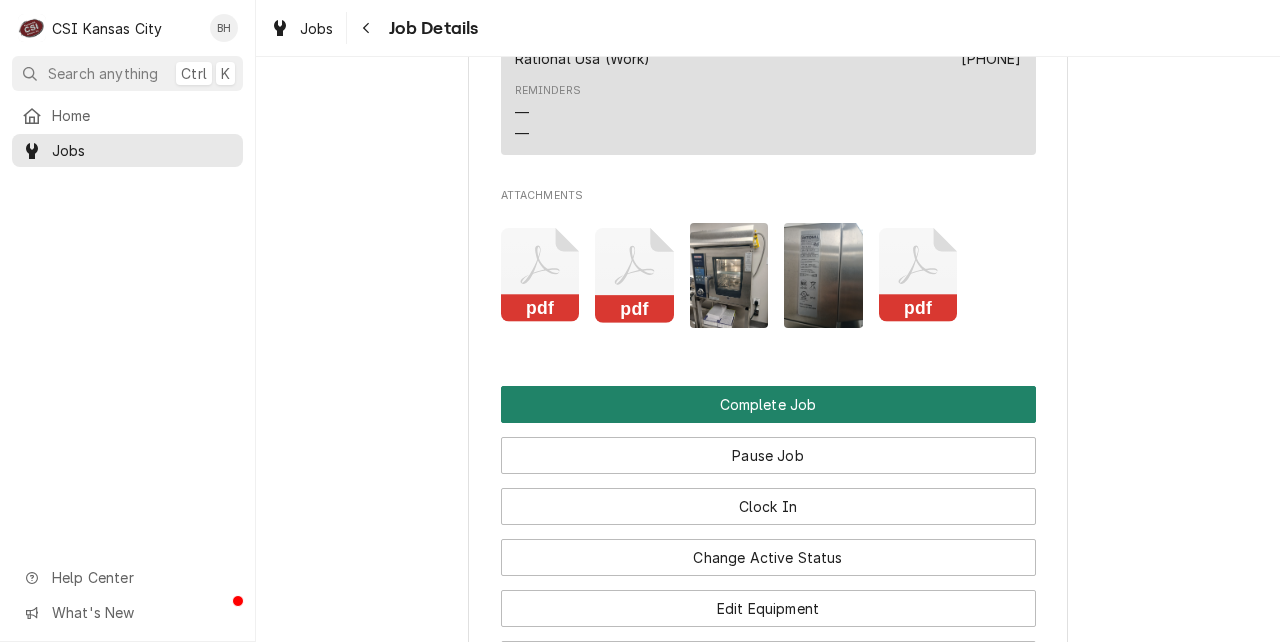 click on "Complete Job" at bounding box center [768, 404] 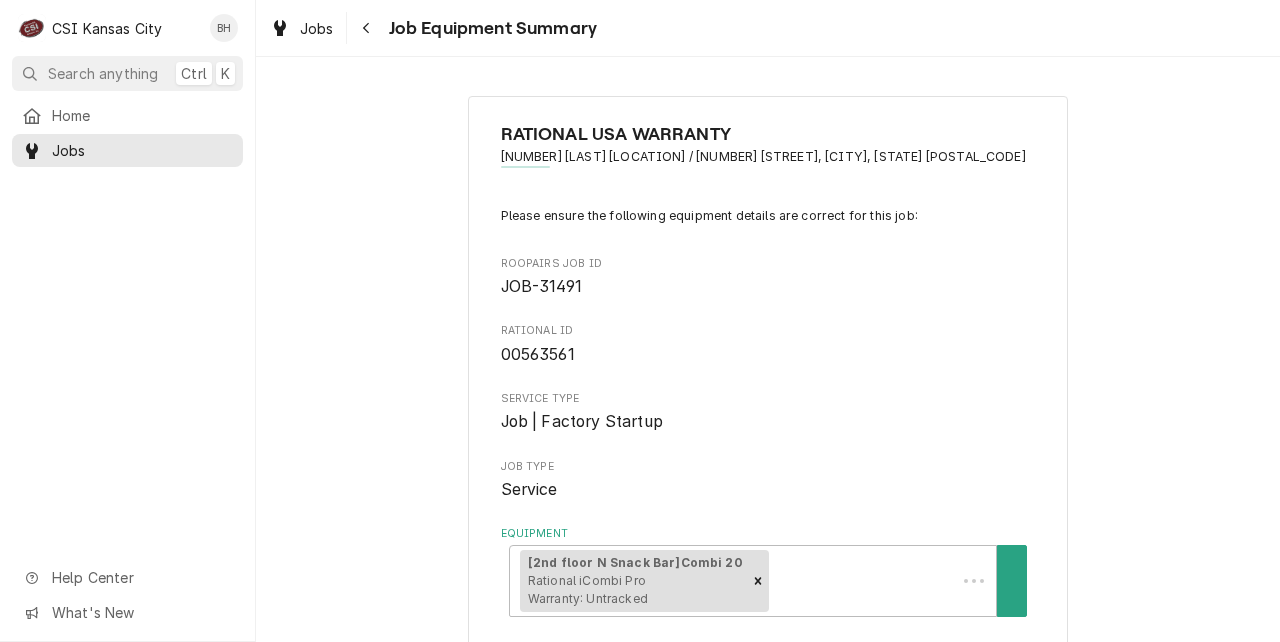 scroll, scrollTop: 0, scrollLeft: 0, axis: both 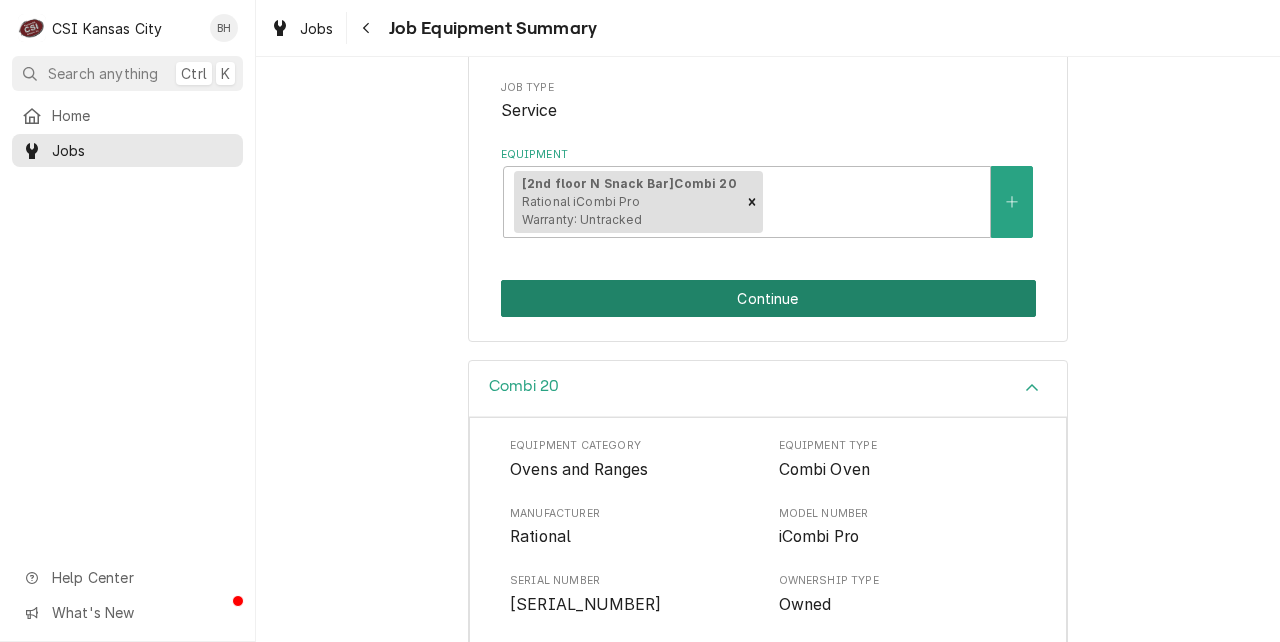click on "Continue" at bounding box center [768, 298] 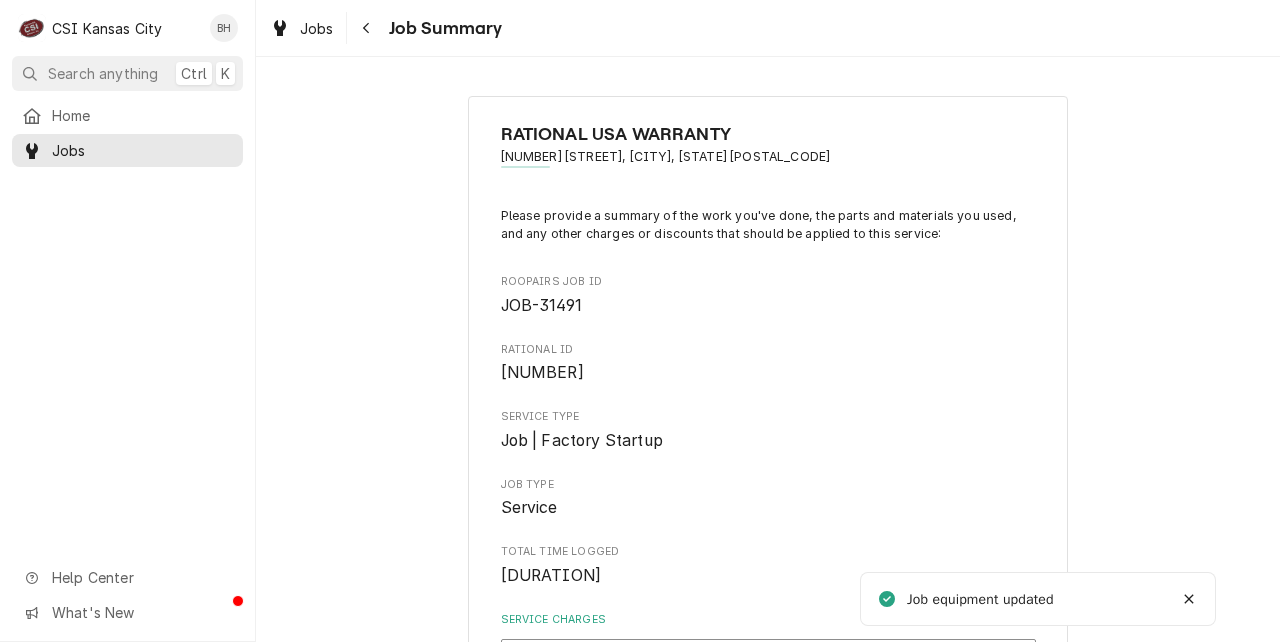 scroll, scrollTop: 0, scrollLeft: 0, axis: both 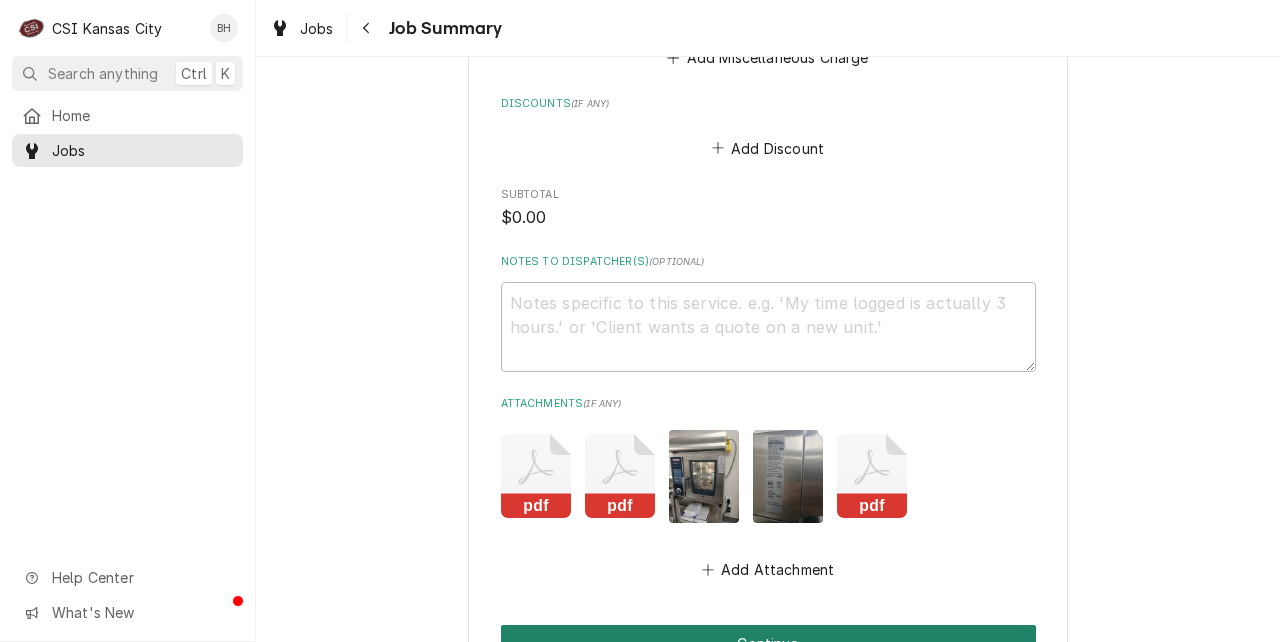 click on "Continue" at bounding box center (768, 643) 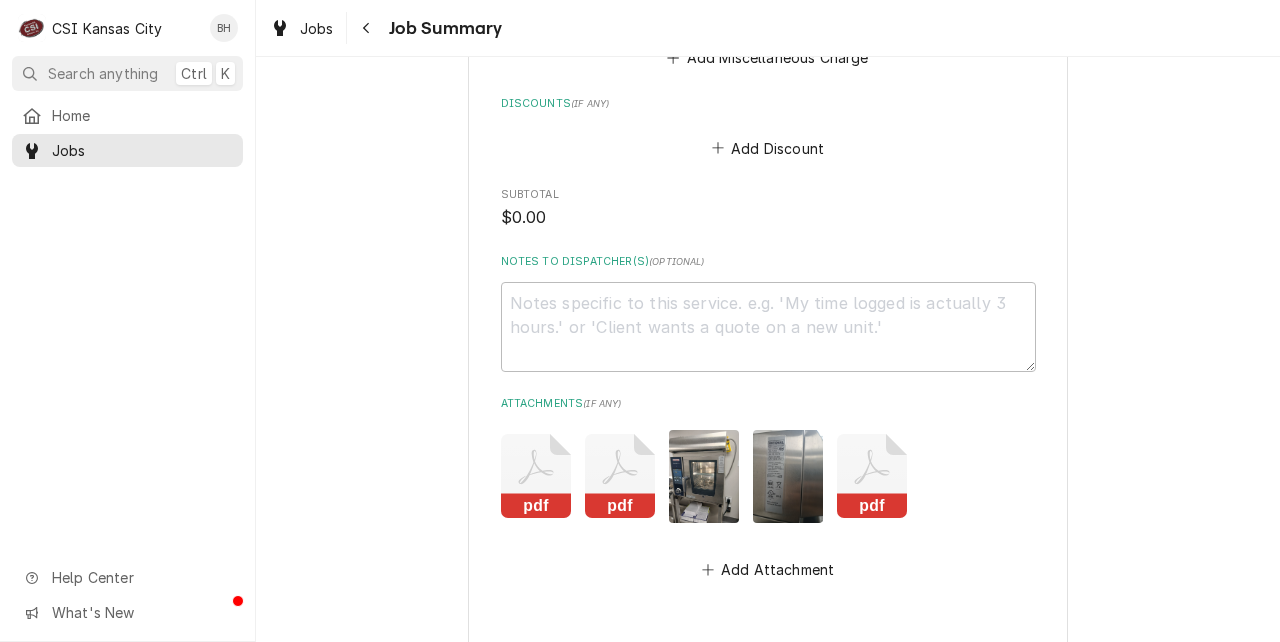 type on "x" 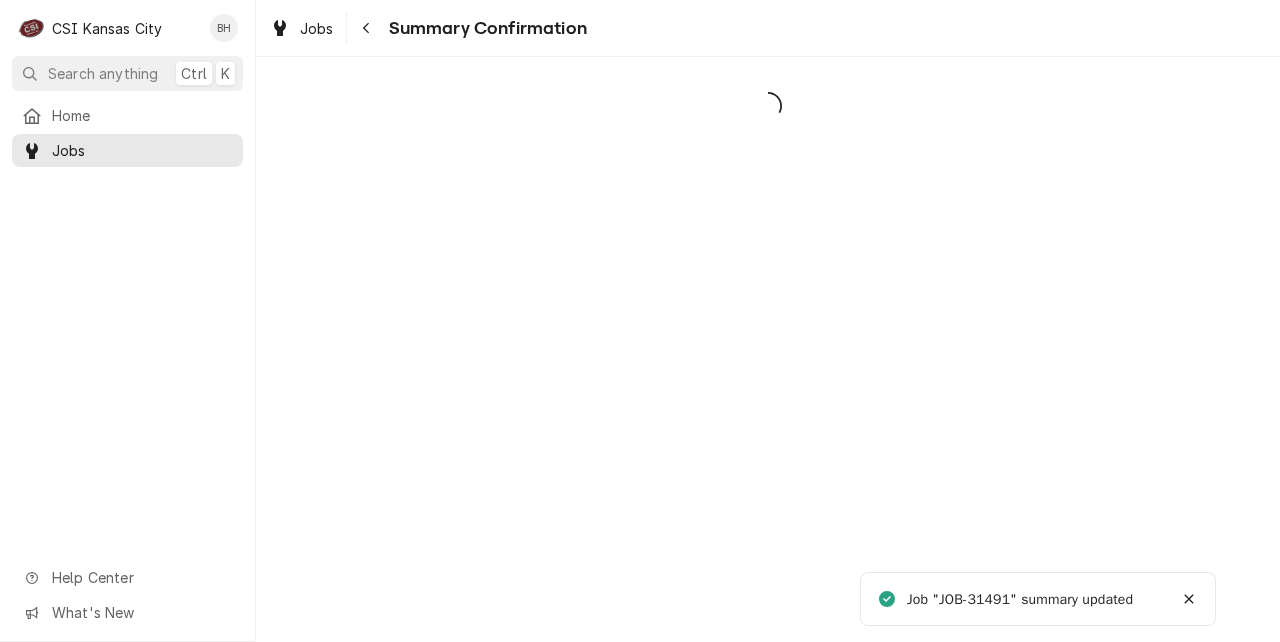 scroll, scrollTop: 0, scrollLeft: 0, axis: both 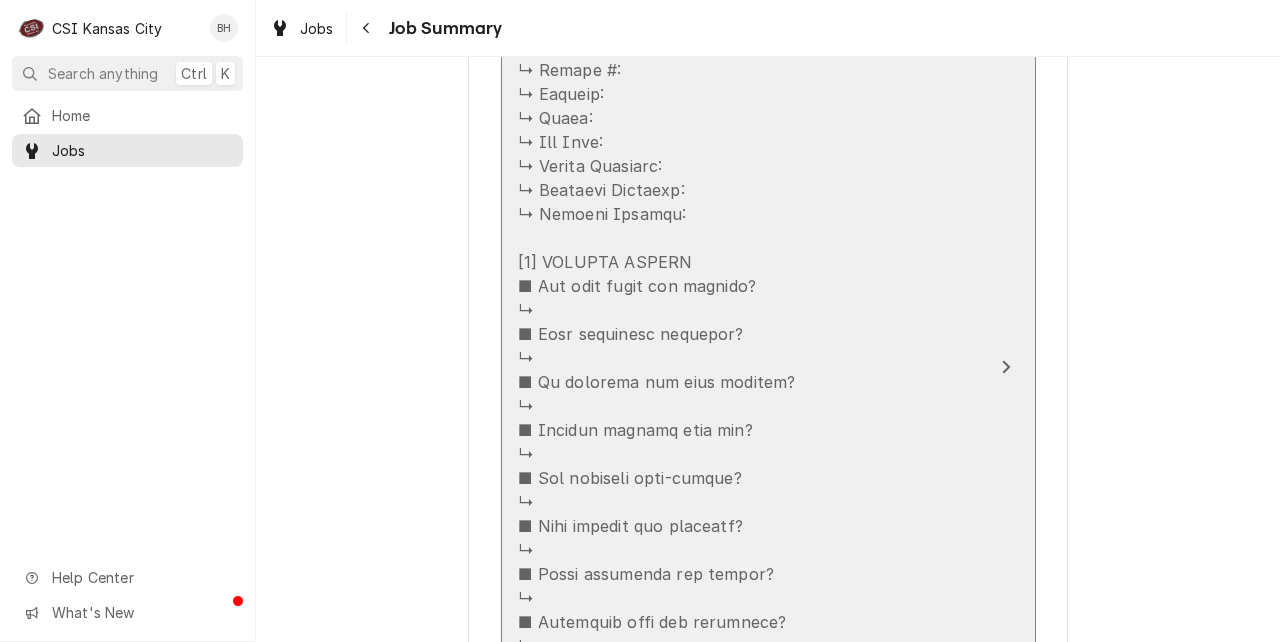 click at bounding box center (657, 502) 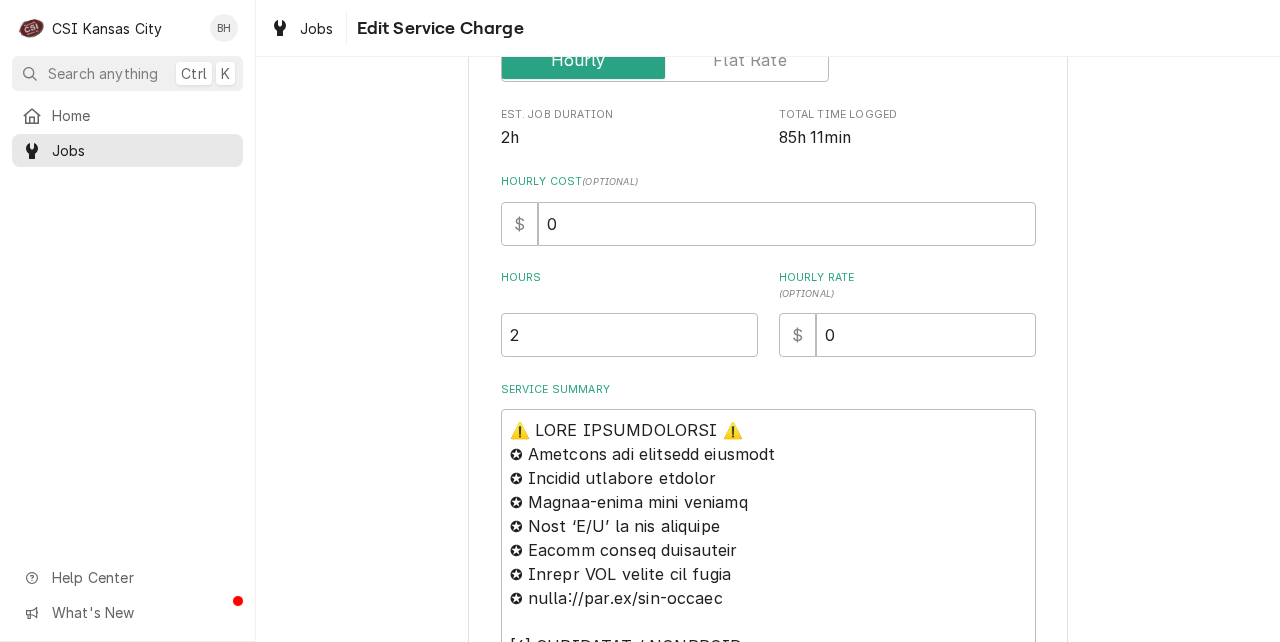 scroll, scrollTop: 0, scrollLeft: 0, axis: both 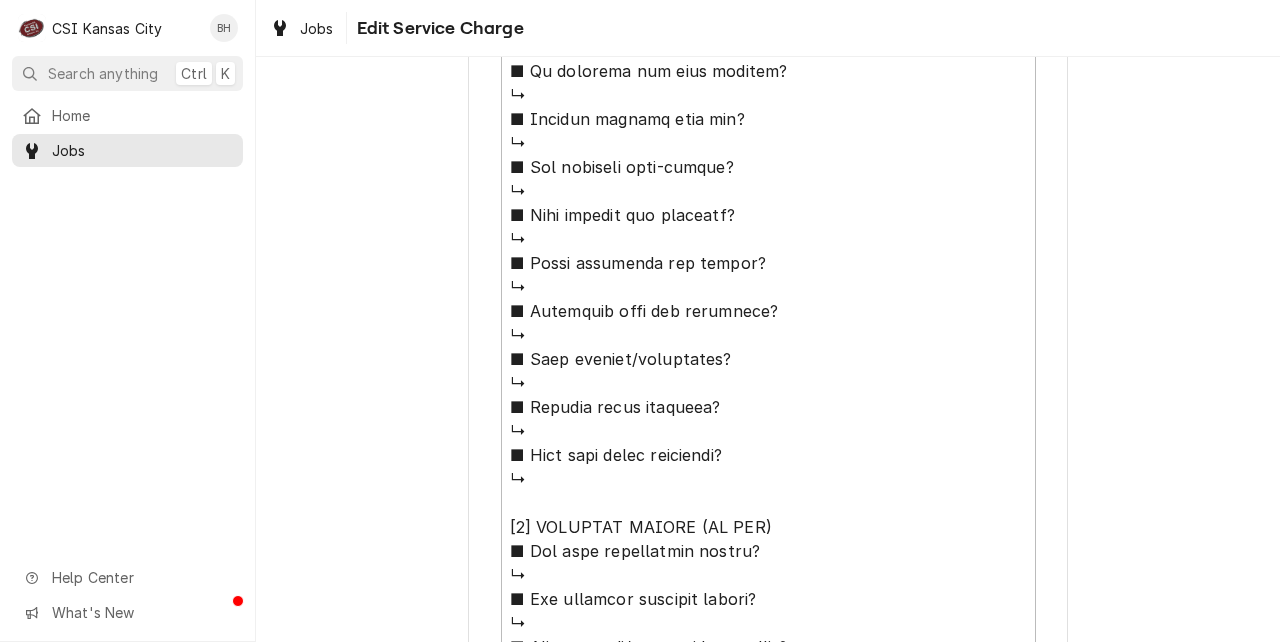 click on "Use the fields below to edit this service charge Short Description Job | Factory Startup ¹ Service Type 🛠️ Subtype Choose a subtype... [#1-SALE] LABR-BEV [#1-SALE] LABR-BEV-PM [#1-SALE] LABR-DBL [#1-SALE] LABR-OT [#1-SALE] LABR-PM [#1-SALE] LABR-PROJ [#1-SALE] LABR-REG [#1-SALE] LEASING-1 [#NON-POSTING#] Start Date [DATE] End Date [DATE] Unit Type Est. Job Duration 2h Total Time Logged 85h 11min Hourly Cost  ( optional ) $ 0 Hours 2 Hourly Rate  ( optional ) $ 0 Service Summary Save Delete Cancel" at bounding box center (768, -107) 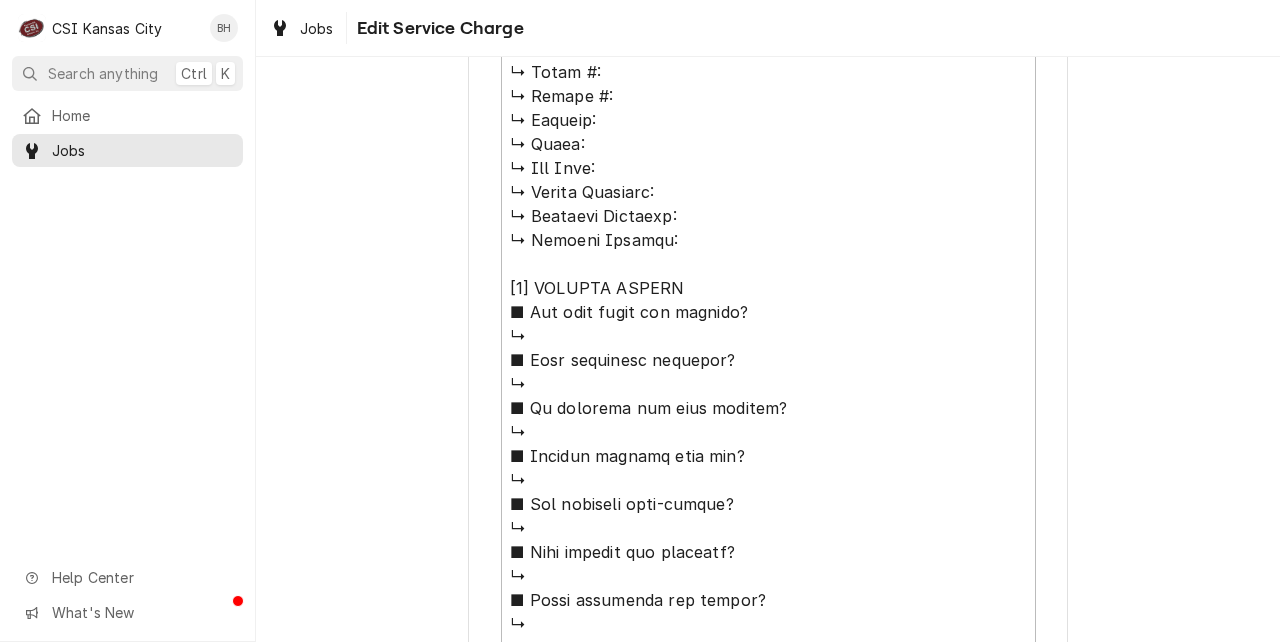 scroll, scrollTop: 1197, scrollLeft: 0, axis: vertical 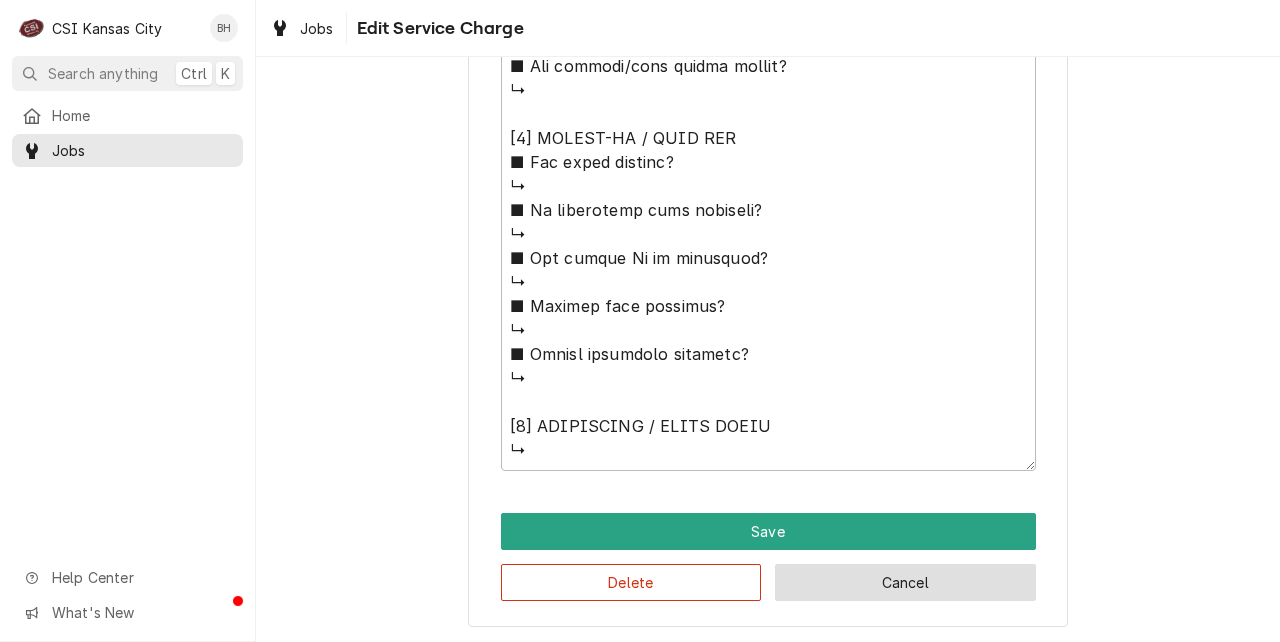 click on "Cancel" at bounding box center (905, 582) 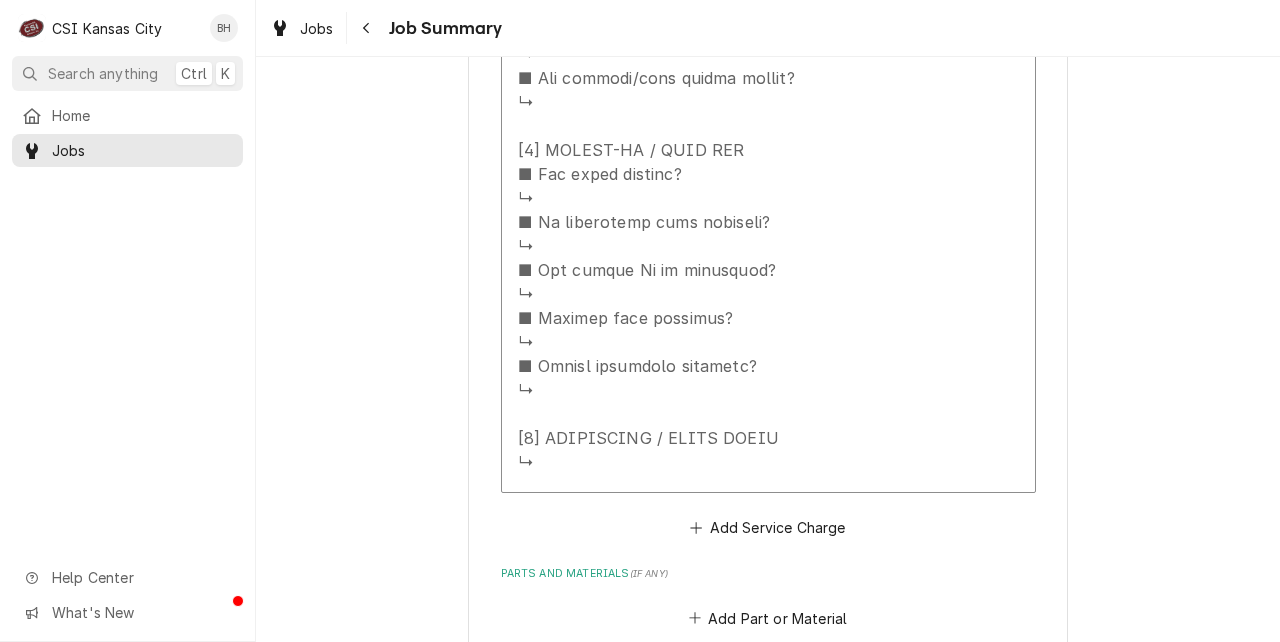 scroll, scrollTop: 1279, scrollLeft: 0, axis: vertical 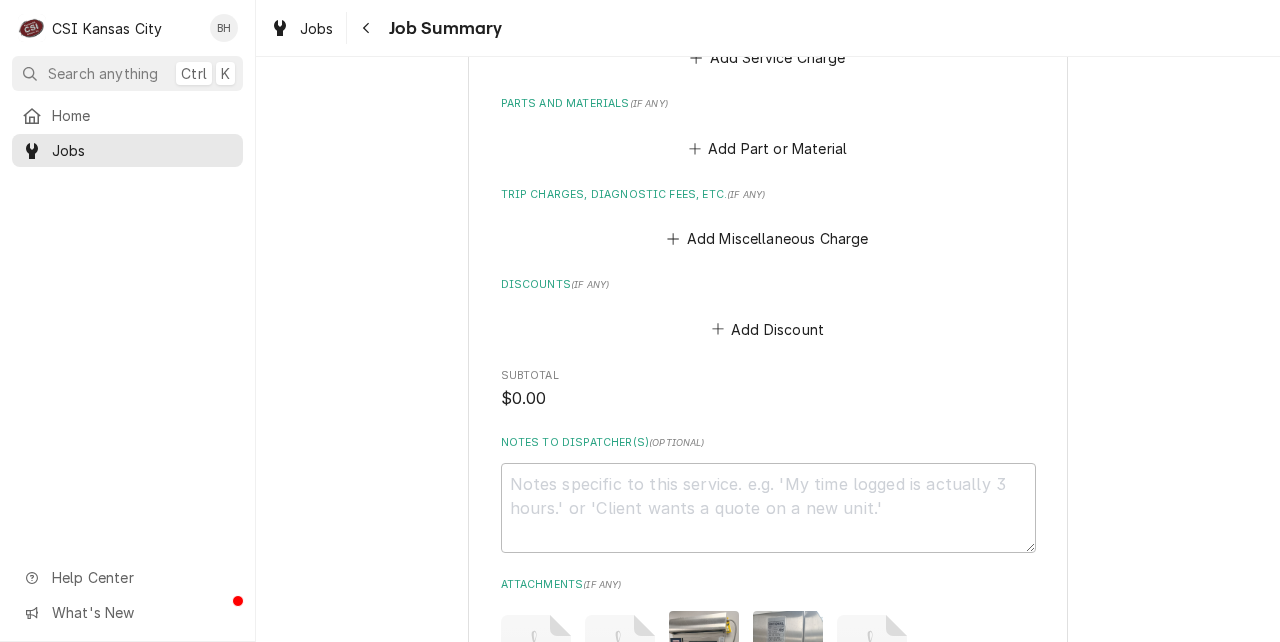 click on "RATIONAL USA WARRANTY [FIRST] [LAST] [CITY] Memorial Stadium / [NUMBER] [STREET], [CITY], [STATE] [ZIP] Please provide a summary of the work you've done, the parts and materials you used, and any other charges or discounts that should be applied to this service: Roopairs Job ID JOB-31491 Rational ID 00563561 Service Type Job | Factory Startup Job Type Service Total Time Logged 85h 11min Service Charges Short Description Job | Factory Startup Subtype [#1-SALE] LABR-PROJ Service Dates [DATE] - [DATE] Hourly Cost $0.00/hr Qty. 2hrs Rate $0.00/hr Amount $0.00 Service  Summary Add Service Charge Parts and Materials  ( if any ) Add Part or Material Trip Charges, Diagnostic Fees, etc.  ( if any ) Add Miscellaneous Charge Discounts  ( if any ) Add Discount Subtotal $0.00 Notes to Dispatcher(s)  ( optional ) Attachments  ( if any ) pdf pdf pdf Add Attachment Continue" at bounding box center [768, -833] 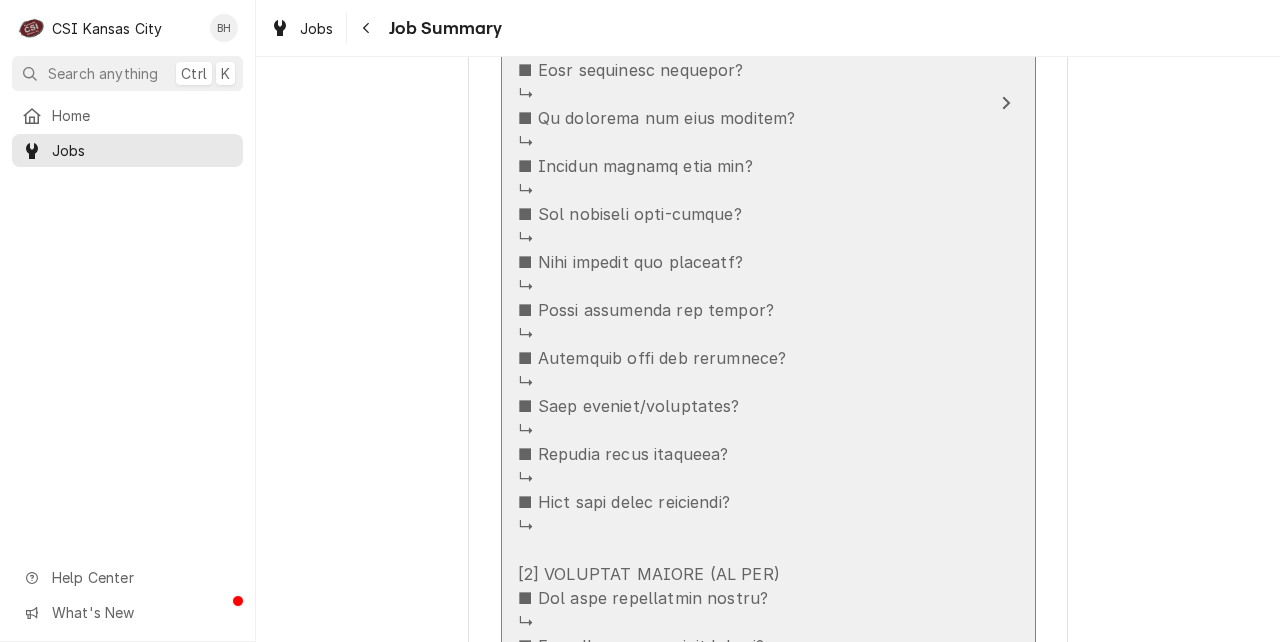 click on "Service  Summary" at bounding box center (747, 227) 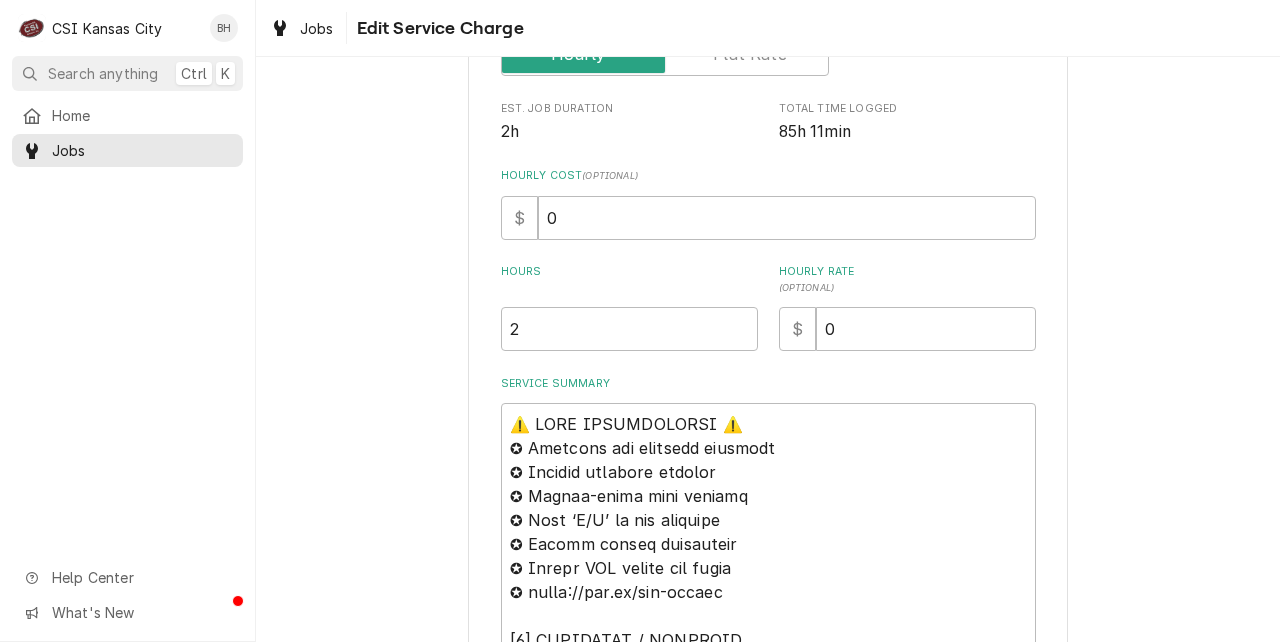 scroll, scrollTop: 437, scrollLeft: 0, axis: vertical 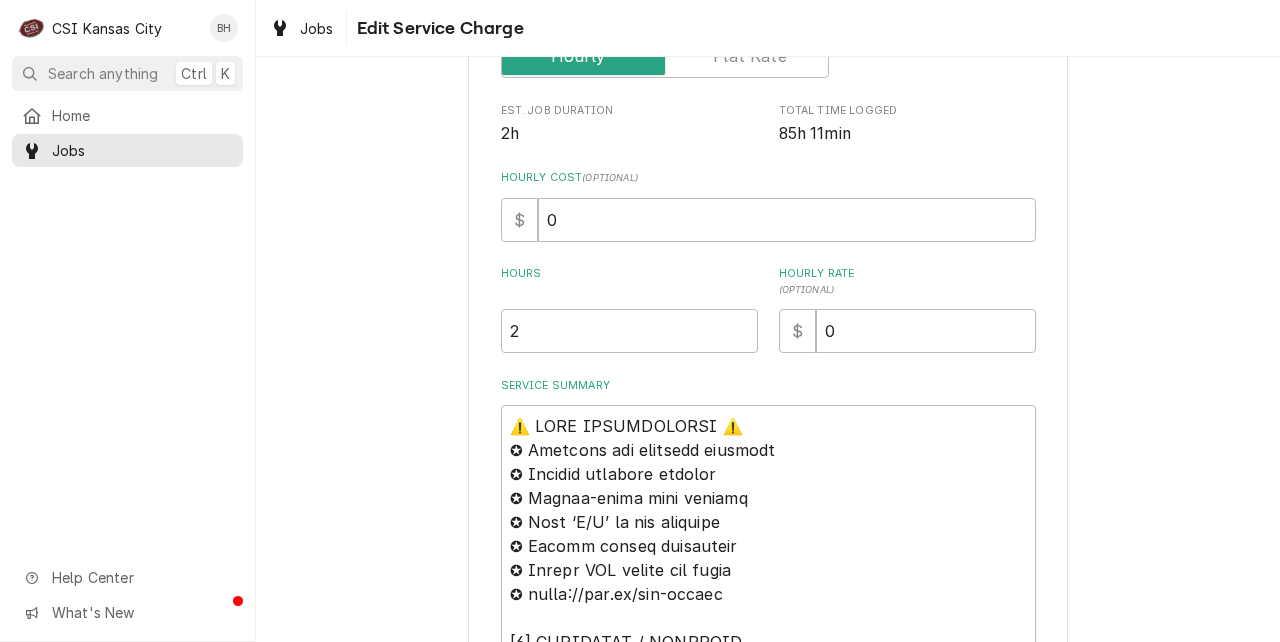 type on "x" 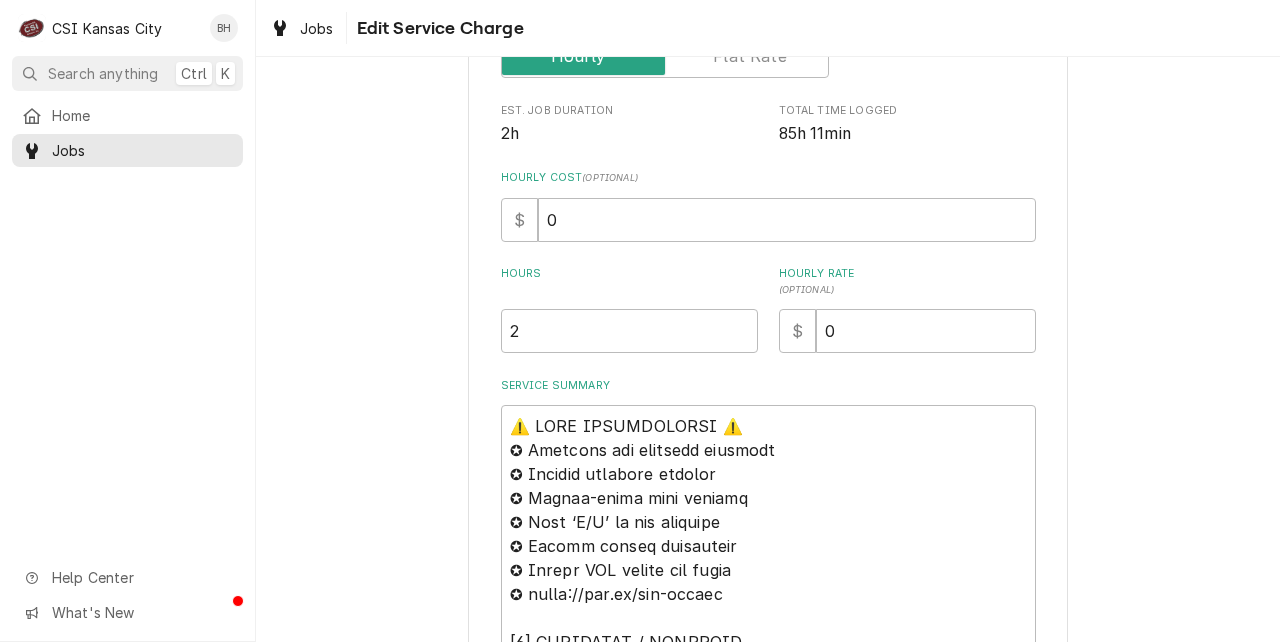 scroll, scrollTop: 0, scrollLeft: 0, axis: both 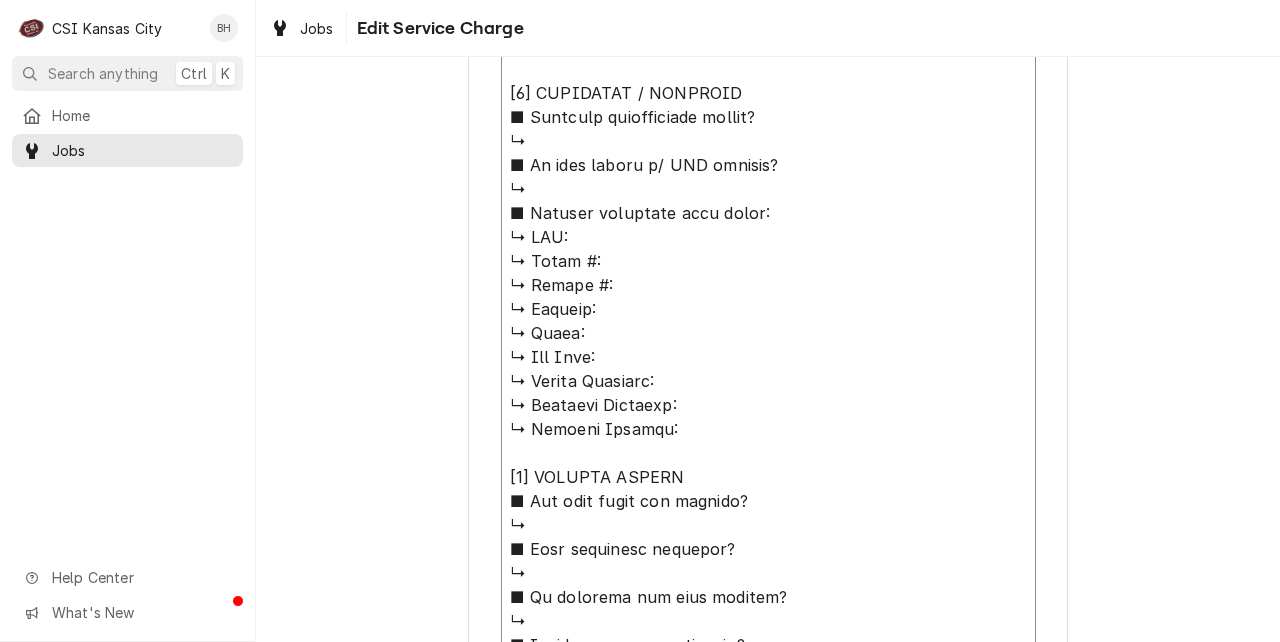 click on "Service Summary" at bounding box center [768, 717] 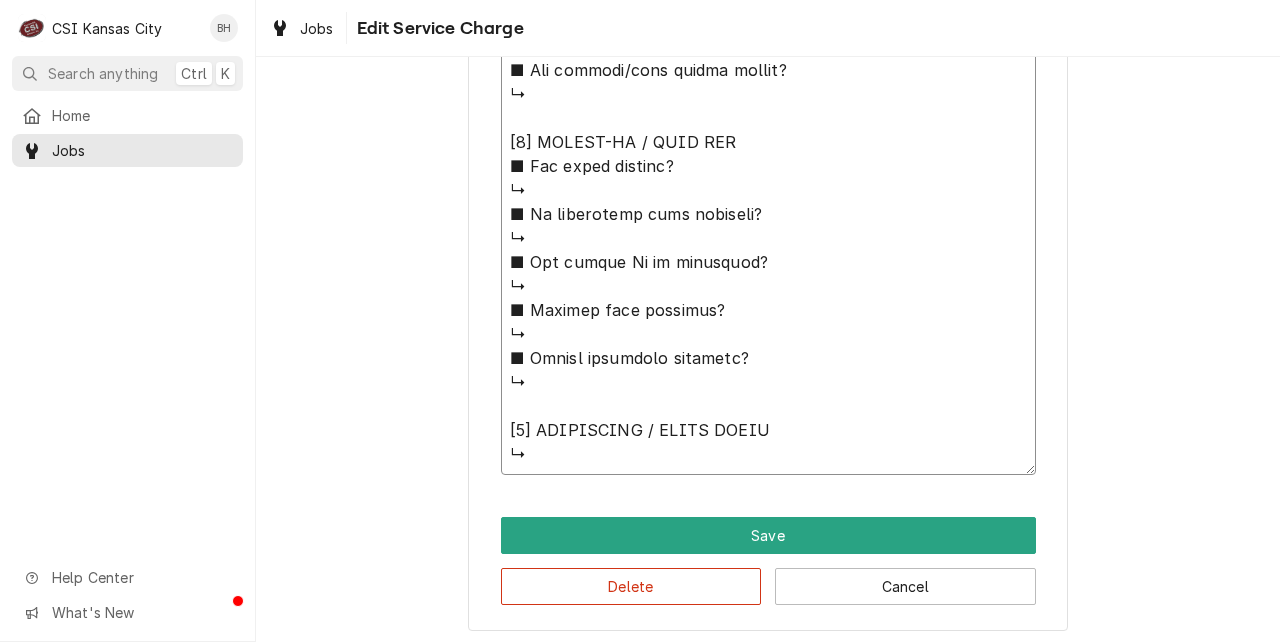 scroll, scrollTop: 2097, scrollLeft: 0, axis: vertical 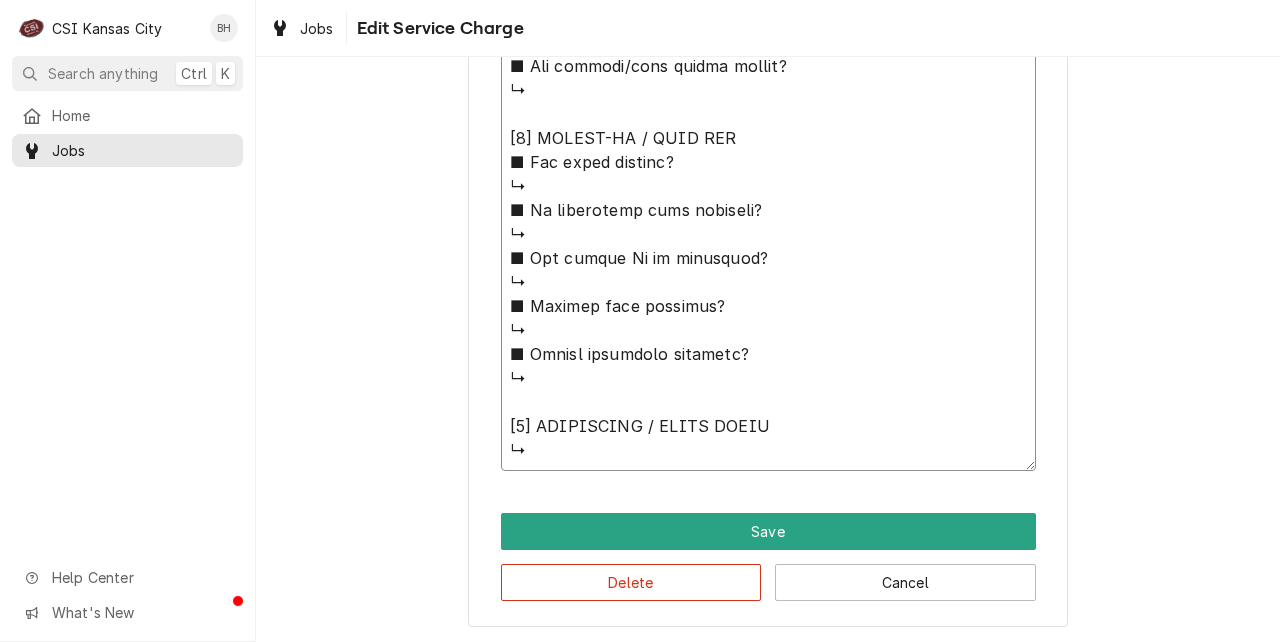 click on "Service Summary" at bounding box center [768, -390] 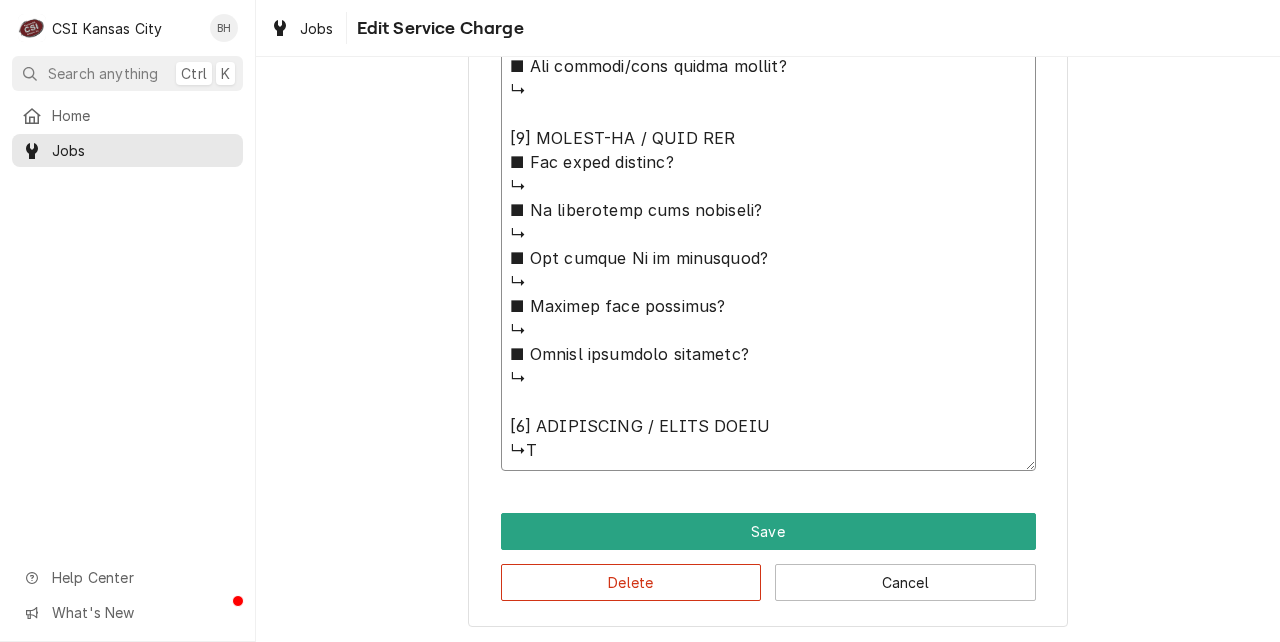 type on "⚠️ 𝗙𝗢𝗥𝗠 𝗜𝗡𝗦𝗧𝗥𝗨𝗖𝗧𝗜𝗢𝗡𝗦 ⚠️
✪ 𝗖𝗼𝗺𝗽𝗹𝗲𝘁𝗲 𝗮𝗹𝗹 𝗿𝗲𝗹𝗲𝘃𝗮𝗻𝘁 𝘀𝗲𝗰𝘁𝗶𝗼𝗻𝘀
✪ 𝗣𝗿𝗼𝘃𝗶𝗱𝗲 𝗱𝗲𝘁𝗮𝗶𝗹𝗲𝗱 𝗮𝗻𝘀𝘄𝗲𝗿𝘀
✪ 𝗗𝗼𝘂𝗯𝗹𝗲-𝗰𝗵𝗲𝗰𝗸 𝗱𝗮𝘁𝗮 𝗲𝗻𝘁𝗿𝗶𝗲𝘀
✪ 𝗠𝗮𝗿𝗸 ‘𝗡/𝗔’ 𝗶𝗳 𝗻𝗼𝘁 𝗿𝗲𝗹𝗲𝘃𝗮𝗻𝘁
✪ 𝗩𝗲𝗿𝗶𝗳𝘆 𝗯𝗲𝗳𝗼𝗿𝗲 𝘀𝘂𝗯𝗺𝗶𝘀𝘀𝗶𝗼𝗻
✪ 𝗔𝗰𝗰𝗲𝘀𝘀 𝗠𝗙𝗚 𝗯𝗹𝗮𝗻𝗸𝘀 𝘃𝗶𝗮 𝗯𝗲𝗹𝗼𝘄
✪ https://dub.sh/csi-blanks
[𝟭] 𝗘𝗤𝗨𝗜𝗣𝗠𝗘𝗡𝗧 / 𝗪𝗔𝗥𝗥𝗔𝗡𝗧𝗬
■ 𝗪𝗮𝗿𝗿𝗮𝗻𝘁𝘆 𝗿𝗲𝗴𝗶𝘀𝘁𝗿𝗮𝘁𝗶𝗼𝗻 𝘀𝘁𝗮𝘁𝘂𝘀?
↳
■ 𝗜𝘀 𝘂𝗻𝗶𝘁 𝘁𝗮𝗴𝗴𝗲𝗱 𝘄/ 𝗖𝗦𝗜 𝘀𝘁𝗶𝗰𝗸𝗲𝗿?
↳
■ 𝗣𝗿𝗼𝘃𝗶𝗱𝗲 𝗲𝗾𝘂𝗶𝗽𝗺𝗲𝗻𝘁 𝗱𝗮𝘁𝗮 𝗯𝗲𝗹𝗼𝘄:
Rational
Model: iCombi
Serial: E60SJ25013193576
Voltage: 208/240
Phase:3
Gas: Nat
2nd floor N Snack Bar
Ultravent ET3UA22035055249
[𝟮] 𝗚𝗘𝗡𝗘𝗥𝗔𝗟 𝗖𝗛𝗘𝗖𝗞𝗦
■ 𝗪𝗮𝘀 𝘀𝗶𝘁𝗲 𝗿𝗲𝗮𝗱𝘆 𝗳𝗼𝗿 𝘀𝘁𝗮𝗿𝘁𝘂𝗽?
↳
■ 𝗩𝗲𝗻𝘁 𝗶𝗻𝘀𝘁𝗮𝗹𝗹𝗲𝗱 𝗽𝗿𝗼𝗽𝗲𝗿𝗹y?
↳
■ 𝗜𝘀 𝘀𝘂𝗽𝗽𝗹𝗶𝗲𝗱 𝗴𝗮𝘀 𝘁𝘆𝗽𝗲 𝗰𝗼𝗿𝗿𝗲𝗰𝘁?
↳
■ 𝗩𝗼𝗹𝘁𝗮𝗴𝗲 𝗺𝗮𝘁𝗰𝗵𝗲𝘀 𝗱𝗮𝘁𝗮 𝘁𝗮𝗴?
↳
■ 𝗚𝗮𝘀 𝗳𝗶𝘁𝘁𝗶𝗻𝗴𝘀 𝗹𝗲𝗮𝗸-𝘁𝗲𝘀𝘁𝗲𝗱?
↳
■ 𝗨𝗻𝗶𝘁 𝗹𝗲𝘃𝗲𝗹𝗲𝗱 𝗮𝗻𝗱 𝗮𝗱𝗷𝘂𝘀𝘁𝗲𝗱?
↳
■ 𝗙𝘂𝗹𝗹𝘆 𝗮𝘀𝘀𝗲𝗺𝗯𝗹𝗲𝗱 𝗮𝗻𝗱 𝘀𝗲𝗰𝘂𝗿𝗲?
↳
■ 𝗨𝘁𝗶𝗹𝗶𝘁𝗶𝗲𝘀 𝘀𝗮𝗳𝗲 𝗮𝗻𝗱 𝗰𝗼𝗻𝗻𝗲𝗰𝘁𝗲𝗱?
↳
■ 𝗧𝗲𝗺𝗽 𝗰𝗵𝗲𝗰𝗸𝗲𝗱/𝗰𝗮𝗹𝗶𝗯𝗿𝗮𝘁𝗲𝗱?
↳
■ 𝗦𝘁𝗮𝗿𝘁𝘂𝗽 𝗰𝘆𝗰𝗹𝗲 𝗰𝗼𝗺𝗽𝗹𝗲𝘁𝗲?
↳
■ 𝗧𝗲𝘀𝘁 𝗰𝗼𝗼𝗸 𝘁𝗶𝗺𝗲𝗿 𝗼𝗽𝗲𝗿𝗮𝘁𝗶𝗼𝗻?
↳
[𝟯] 𝗥𝗘𝗣𝗢𝗥𝗧𝗘𝗗 𝗜𝗦𝗦𝗨𝗘𝗦 (𝗜𝗙 𝗔𝗡𝗬)
■ 𝗔𝗻𝘆 𝘂𝗻𝗶𝘁 𝗽𝗲𝗿𝗳𝗼𝗿𝗺𝗮𝗻𝗰𝗲 𝗶𝘀𝘀𝘂𝗲𝘀?
↳
■ 𝗔𝗻𝘆 𝗰𝘂𝘀𝘁𝗼𝗺𝗲𝗿 𝗿𝗲𝗽𝗼𝗿𝘁𝗲𝗱 𝗶𝘀𝘀𝘂𝗲s?
↳
■ 𝗔𝗻𝘆 𝘂𝘁𝗶𝗹𝗶𝘁𝘆/𝘃𝗲𝗻𝘁 𝘀𝗮𝗳𝗲𝘁𝘆 𝗶𝘀𝘀𝘂𝗲𝘀?
↳
[𝟰] 𝗙𝗢𝗟𝗟𝗢𝗪-𝗨𝗣 / 𝗦𝗜𝗚𝗡 𝗢𝗙𝗙
■ 𝗔𝗻𝘆 𝗽𝗮𝗿𝘁𝘀 𝗺𝗶𝘀..." 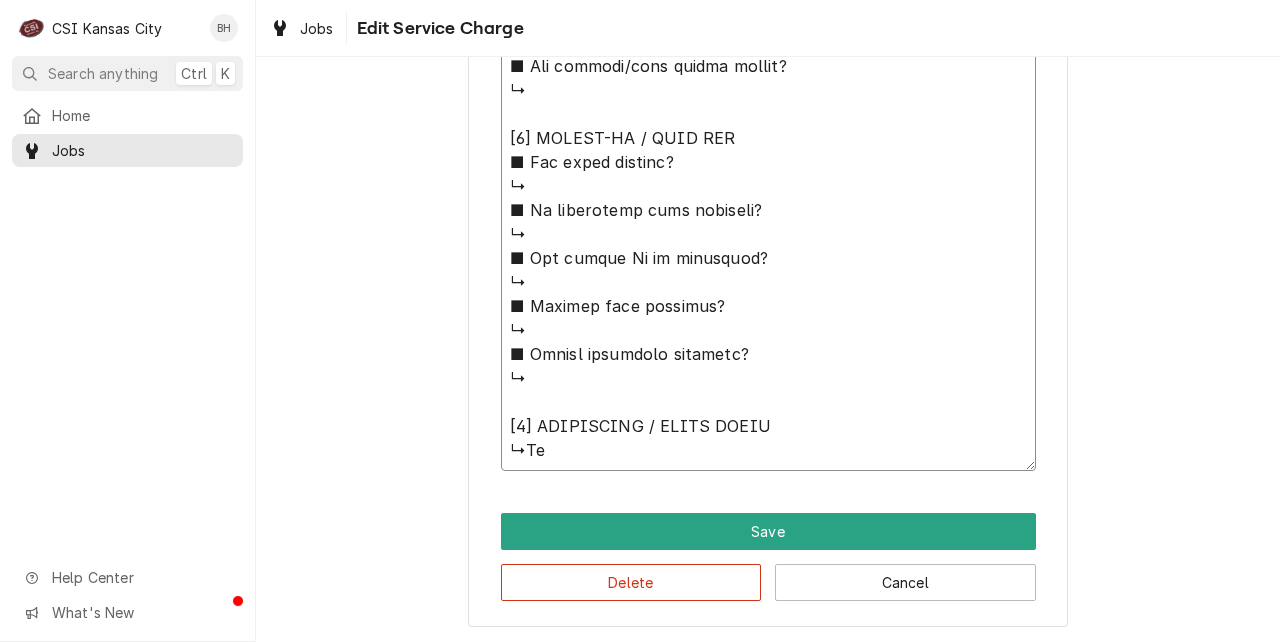 type on "x" 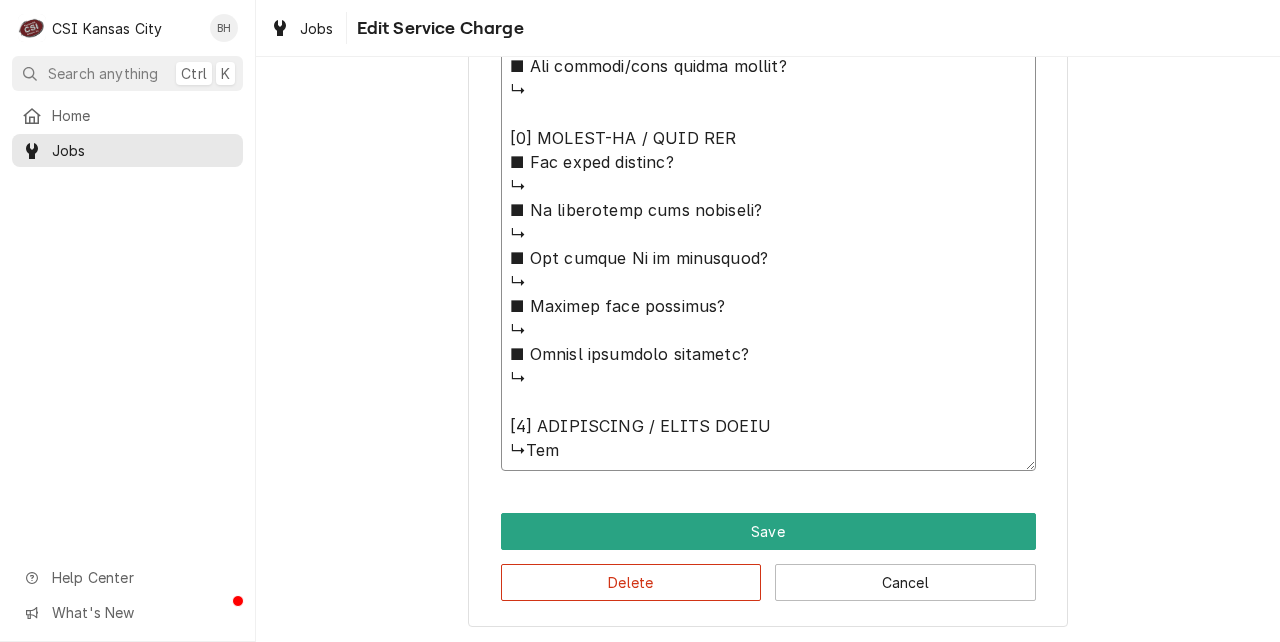 type on "x" 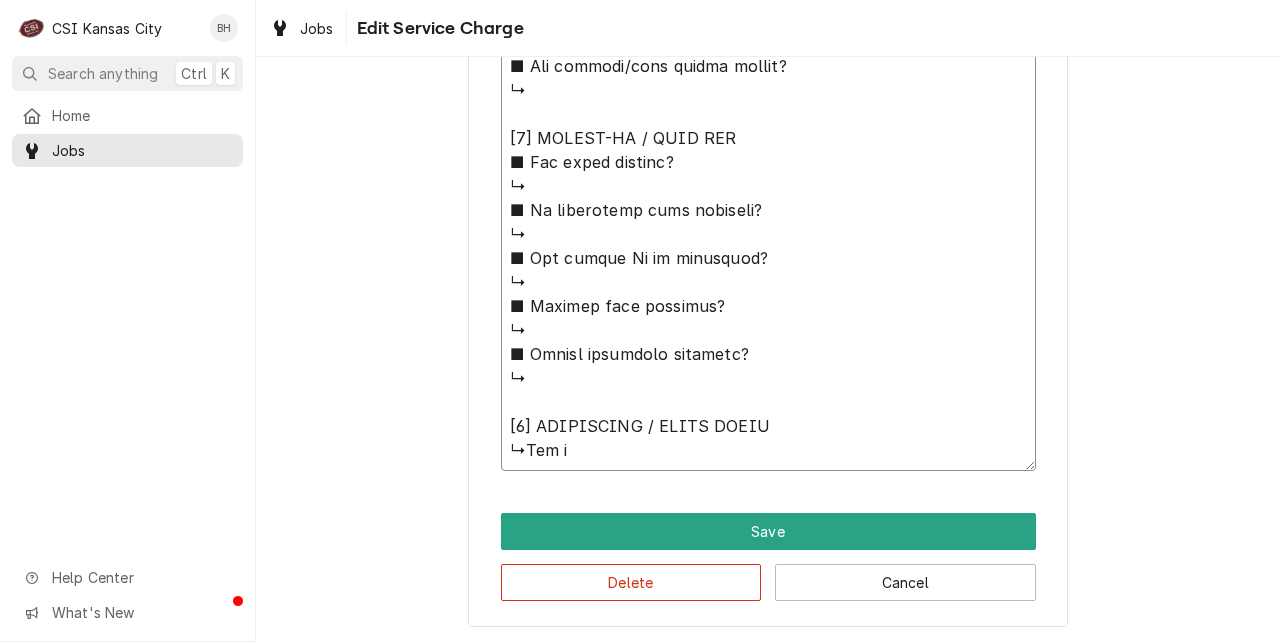 type on "x" 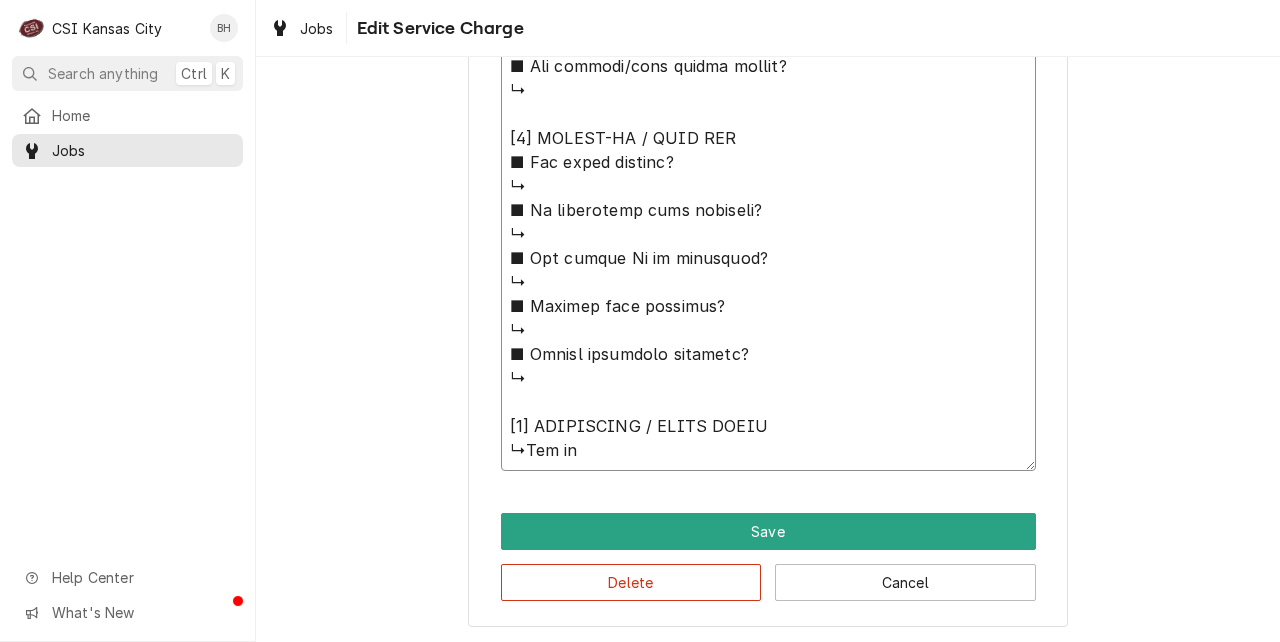 type on "x" 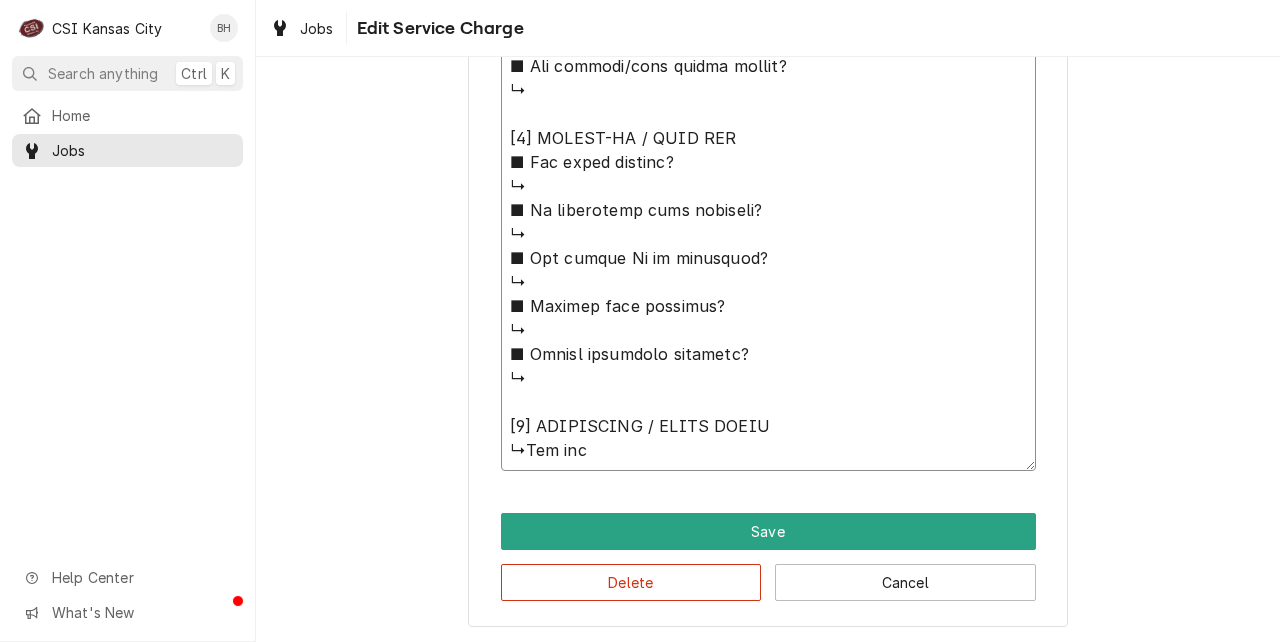 type on "⚠️ 𝗙𝗢𝗥𝗠 𝗜𝗡𝗦𝗧𝗥𝗨𝗖𝗧𝗜𝗢𝗡𝗦 ⚠️
✪ 𝗖𝗼𝗺𝗽𝗹𝗲𝘁𝗲 𝗮𝗹𝗹 𝗿𝗲𝗹𝗲𝘃𝗮𝗻𝘁 𝘀𝗲𝗰𝘁𝗶𝗼𝗻𝘀
✪ 𝗣𝗿𝗼𝘃𝗶𝗱𝗲 𝗱𝗲𝘁𝗮𝗶𝗹𝗲𝗱 𝗮𝗻𝘀𝘄𝗲𝗿𝘀
✪ 𝗗𝗼𝘂𝗯𝗹𝗲-𝗰𝗵𝗲𝗰𝗸 𝗱𝗮𝘁𝗮 𝗲𝗻𝘁𝗿𝗶𝗲𝘀
✪ 𝗠𝗮𝗿𝗸 ‘𝗡/𝗔’ 𝗶𝗳 𝗻𝗼𝘁 𝗿𝗲𝗹𝗲𝘃𝗮𝗻𝘁
✪ 𝗩𝗲𝗿𝗶𝗳𝘆 𝗯𝗲𝗳𝗼𝗿𝗲 𝘀𝘂𝗯𝗺𝗶𝘀𝘀𝗶𝗼𝗻
✪ 𝗔𝗰𝗰𝗲𝘀𝘀 𝗠𝗙𝗚 𝗯𝗹𝗮𝗻𝗸𝘀 𝘃𝗶𝗮 𝗯𝗲𝗹𝗼𝘄
✪ https://dub.sh/csi-blanks
[𝟭] 𝗘𝗤𝗨𝗜𝗣𝗠𝗘𝗡𝗧 / 𝗪𝗔𝗥𝗥𝗔𝗡𝗧𝗬
■ 𝗪𝗮𝗿𝗿𝗮𝗻𝘁𝘆 𝗿𝗲𝗴𝗶𝘀𝘁𝗿𝗮𝘁𝗶𝗼𝗻 𝘀𝘁𝗮𝘁𝘂𝘀?
↳
■ 𝗜𝘀 𝘂𝗻𝗶𝘁 𝘁𝗮𝗴𝗴𝗲𝗱 𝘄/ 𝗖𝗦𝗜 𝘀𝘁𝗶𝗰𝗸𝗲𝗿?
↳
■ 𝗣𝗿𝗼𝘃𝗶𝗱𝗲 𝗲𝗾𝘂𝗶𝗽𝗺𝗲𝗻𝘁 𝗱𝗮𝘁𝗮 𝗯𝗲𝗹𝗼𝘄:
Rational
Model: iCombi
Serial: E60SJ25013193576
Voltage: 208/240
Phase:3
Gas: Nat
2nd floor N Snack Bar
Ultravent ET3UA22035055249
[𝟮] 𝗚𝗘𝗡𝗘𝗥𝗔𝗟 𝗖𝗛𝗘𝗖𝗞𝗦
■ 𝗪𝗮𝘀 𝘀𝗶𝘁𝗲 𝗿𝗲𝗮𝗱𝘆 𝗳𝗼𝗿 𝘀𝘁𝗮𝗿𝘁𝘂𝗽?
↳
■ 𝗩𝗲𝗻𝘁 𝗶𝗻𝘀𝘁𝗮𝗹𝗹𝗲𝗱 𝗽𝗿𝗼𝗽𝗲𝗿𝗹y?
↳
■ 𝗜𝘀 𝘀𝘂𝗽𝗽𝗹𝗶𝗲𝗱 𝗴𝗮𝘀 𝘁𝘆𝗽𝗲 𝗰𝗼𝗿𝗿𝗲𝗰𝘁?
↳
■ 𝗩𝗼𝗹𝘁𝗮𝗴𝗲 𝗺𝗮𝘁𝗰𝗵𝗲𝘀 𝗱𝗮𝘁𝗮 𝘁𝗮𝗴?
↳
■ 𝗚𝗮𝘀 𝗳𝗶𝘁𝘁𝗶𝗻𝗴𝘀 𝗹𝗲𝗮𝗸-𝘁𝗲𝘀𝘁𝗲𝗱?
↳
■ 𝗨𝗻𝗶𝘁 𝗹𝗲𝘃𝗲𝗹𝗲𝗱 𝗮𝗻𝗱 𝗮𝗱𝗷𝘂𝘀𝘁𝗲𝗱?
↳
■ 𝗙𝘂𝗹𝗹𝘆 𝗮𝘀𝘀𝗲𝗺𝗯𝗹𝗲𝗱 𝗮𝗻𝗱 𝘀𝗲𝗰𝘂𝗿𝗲?
↳
■ 𝗨𝘁𝗶𝗹𝗶𝘁𝗶𝗲𝘀 𝘀𝗮𝗳𝗲 𝗮𝗻𝗱 𝗰𝗼𝗻𝗻𝗲𝗰𝘁𝗲𝗱?
↳
■ 𝗧𝗲𝗺𝗽 𝗰𝗵𝗲𝗰𝗸𝗲𝗱/𝗰𝗮𝗹𝗶𝗯𝗿𝗮𝘁𝗲𝗱?
↳
■ 𝗦𝘁𝗮𝗿𝘁𝘂𝗽 𝗰𝘆𝗰𝗹𝗲 𝗰𝗼𝗺𝗽𝗹𝗲𝘁𝗲?
↳
■ 𝗧𝗲𝘀𝘁 𝗰𝗼𝗼𝗸 𝘁𝗶𝗺𝗲𝗿 𝗼𝗽𝗲𝗿𝗮𝘁𝗶𝗼𝗻?
↳
[𝟯] 𝗥𝗘𝗣𝗢𝗥𝗧𝗘𝗗 𝗜𝗦𝗦𝗨𝗘𝗦 (𝗜𝗙 𝗔𝗡𝗬)
■ 𝗔𝗻𝘆 𝘂𝗻𝗶𝘁 𝗽𝗲𝗿𝗳𝗼𝗿𝗺𝗮𝗻𝗰𝗲 𝗶𝘀𝘀𝘂𝗲𝘀?
↳
■ 𝗔𝗻𝘆 𝗰𝘂𝘀𝘁𝗼𝗺𝗲𝗿 𝗿𝗲𝗽𝗼𝗿𝘁𝗲𝗱 𝗶𝘀𝘀𝘂𝗲s?
↳
■ 𝗔𝗻𝘆 𝘂𝘁𝗶𝗹𝗶𝘁𝘆/𝘃𝗲𝗻𝘁 𝘀𝗮𝗳𝗲𝘁𝘆 𝗶𝘀𝘀𝘂𝗲𝘀?
↳
[𝟰] 𝗙𝗢𝗟𝗟𝗢𝗪-𝗨𝗣 / 𝗦𝗜𝗚𝗡 𝗢𝗙𝗙
■ 𝗔𝗻𝘆 𝗽𝗮𝗿𝘁𝘀 𝗺𝗶𝘀..." 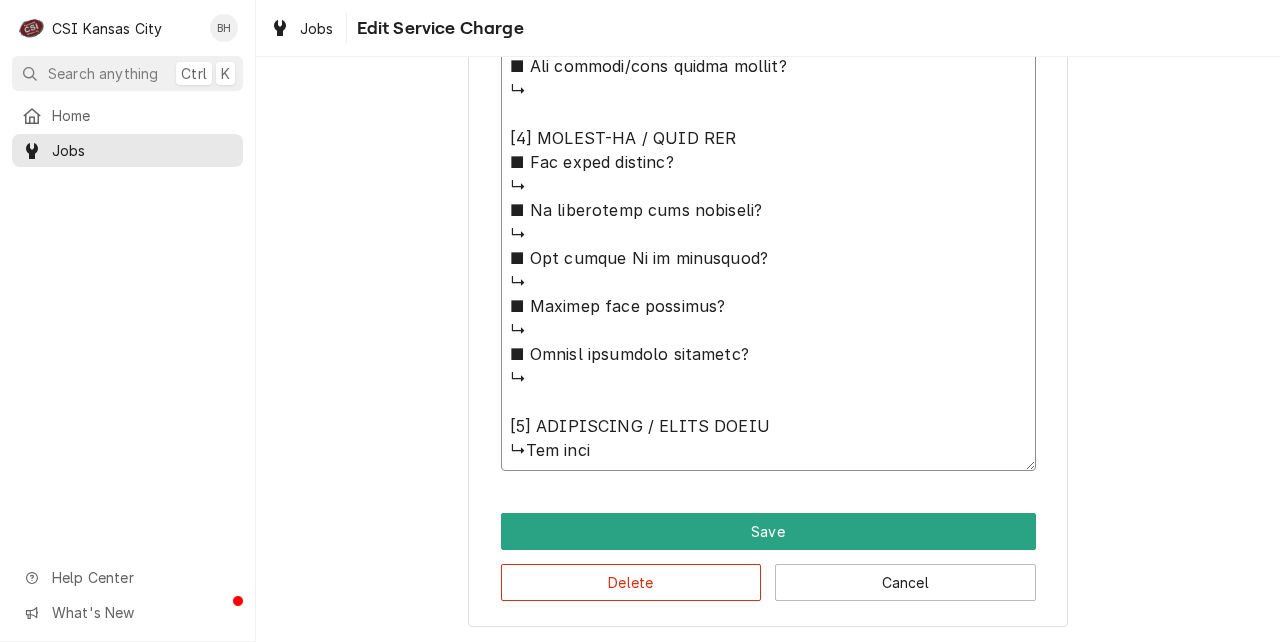 type on "x" 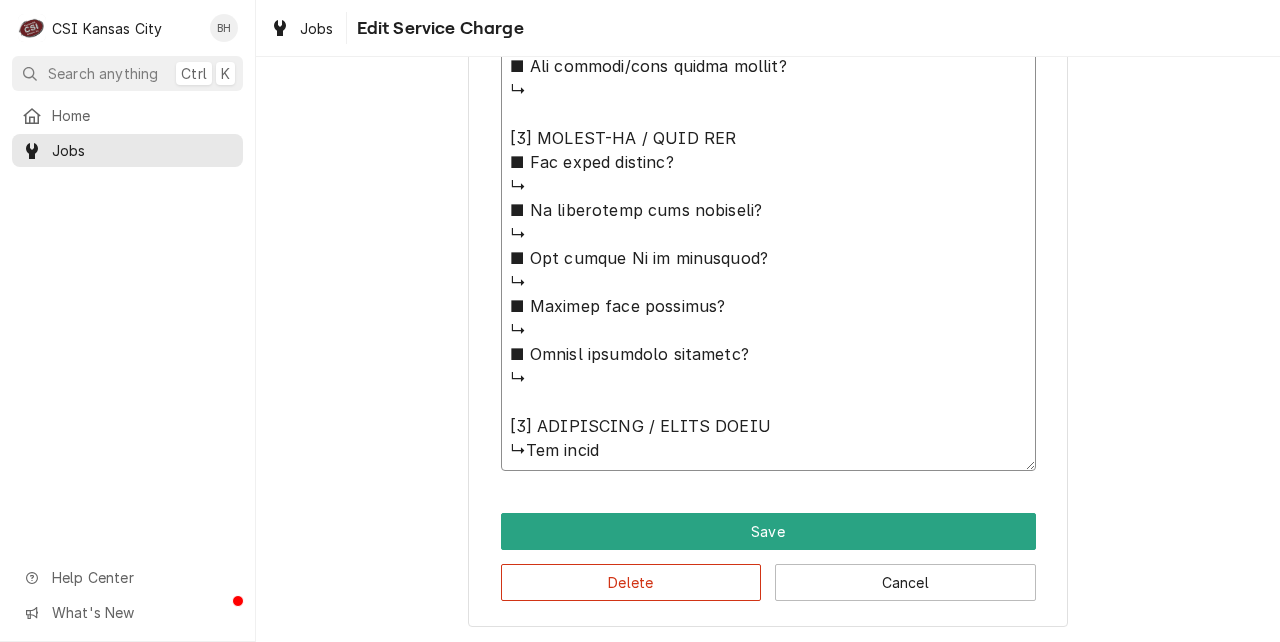 type on "x" 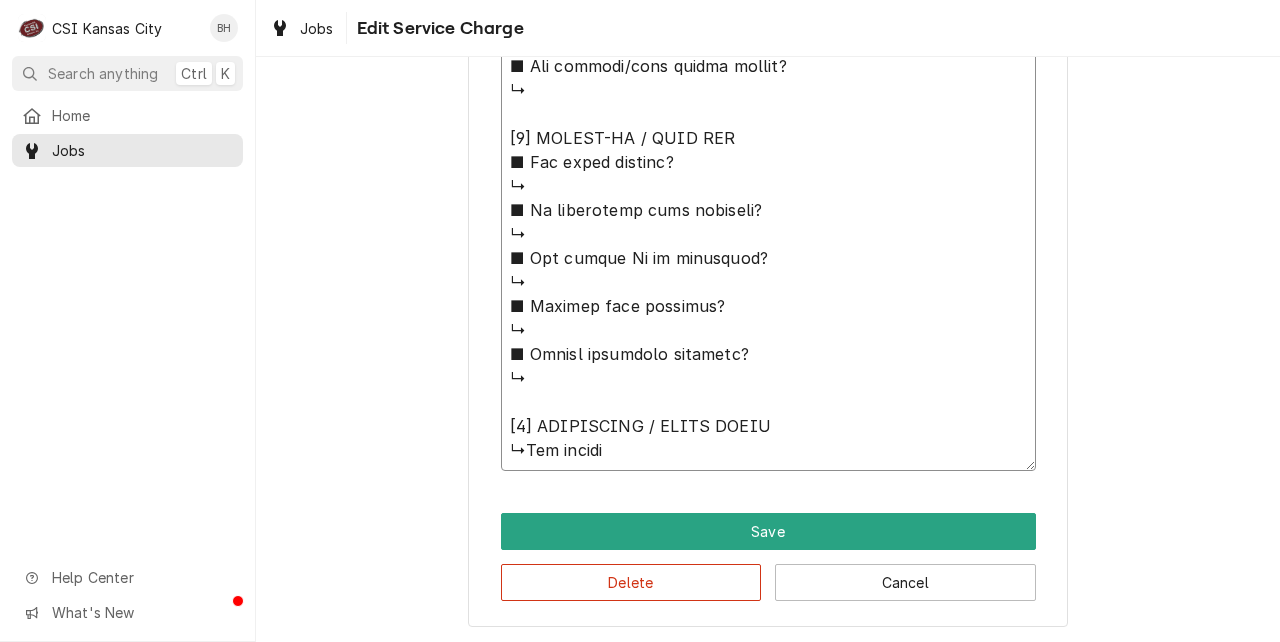 type on "x" 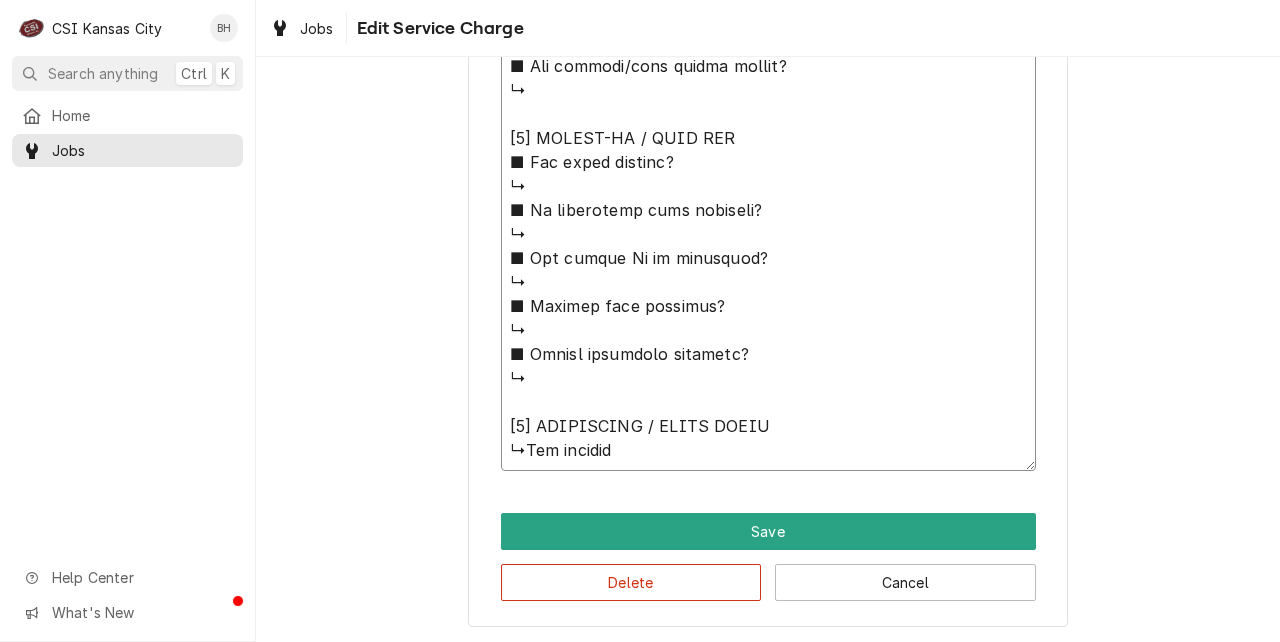type on "x" 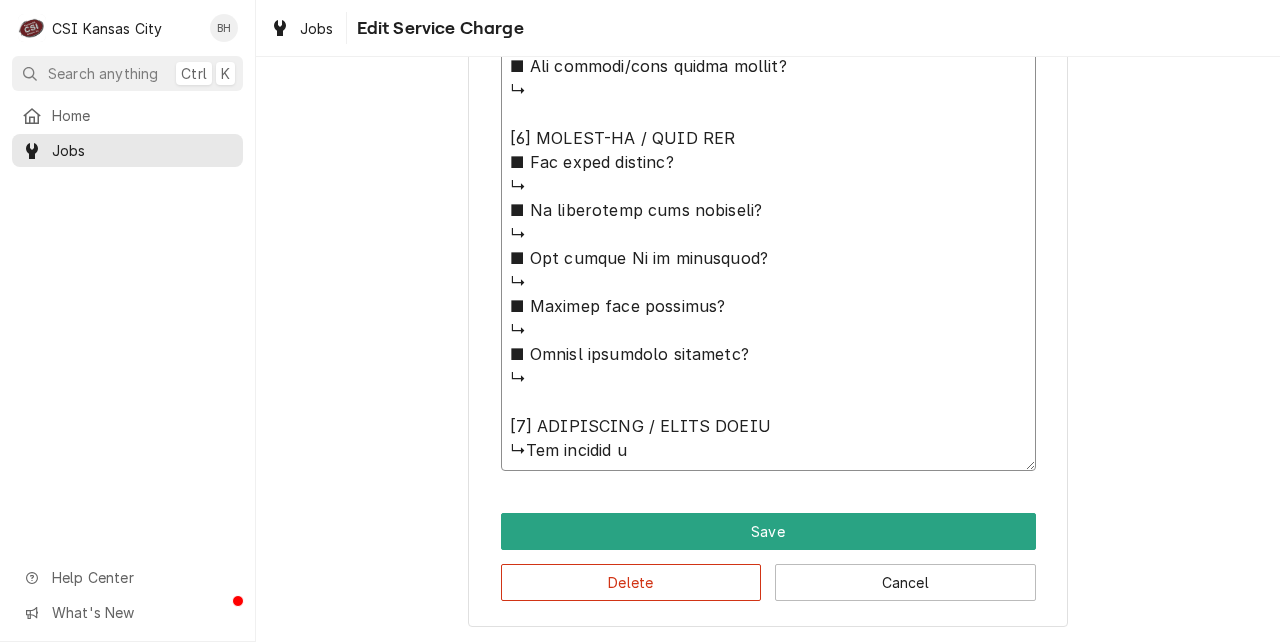 type on "x" 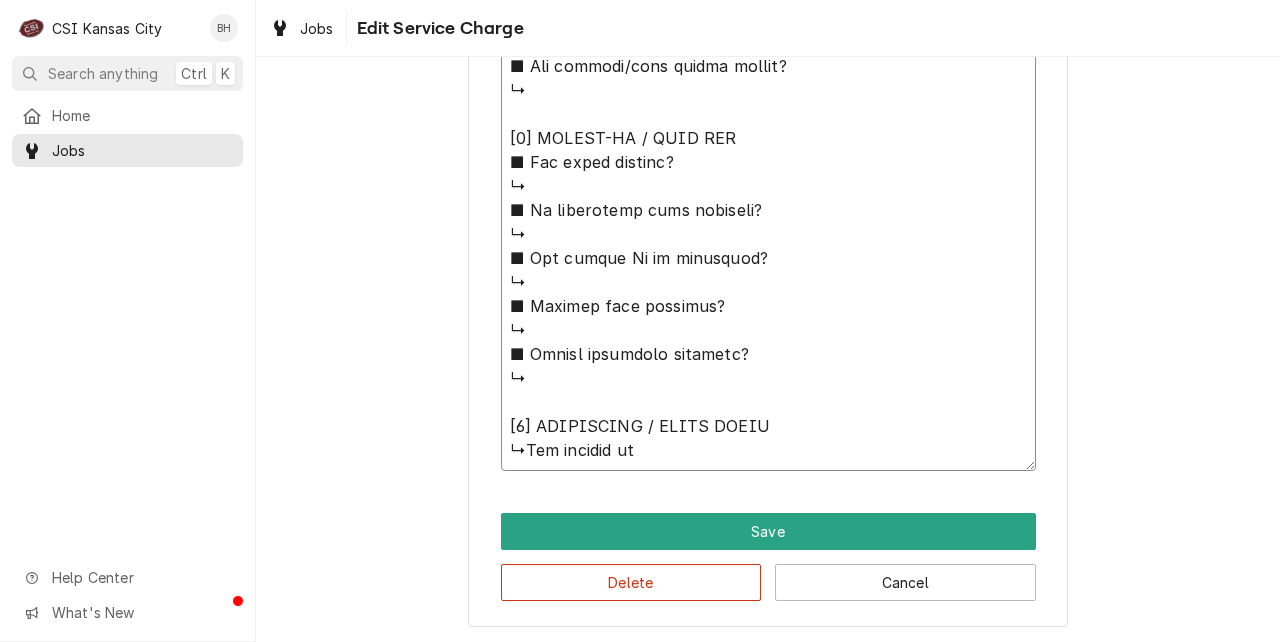 type on "x" 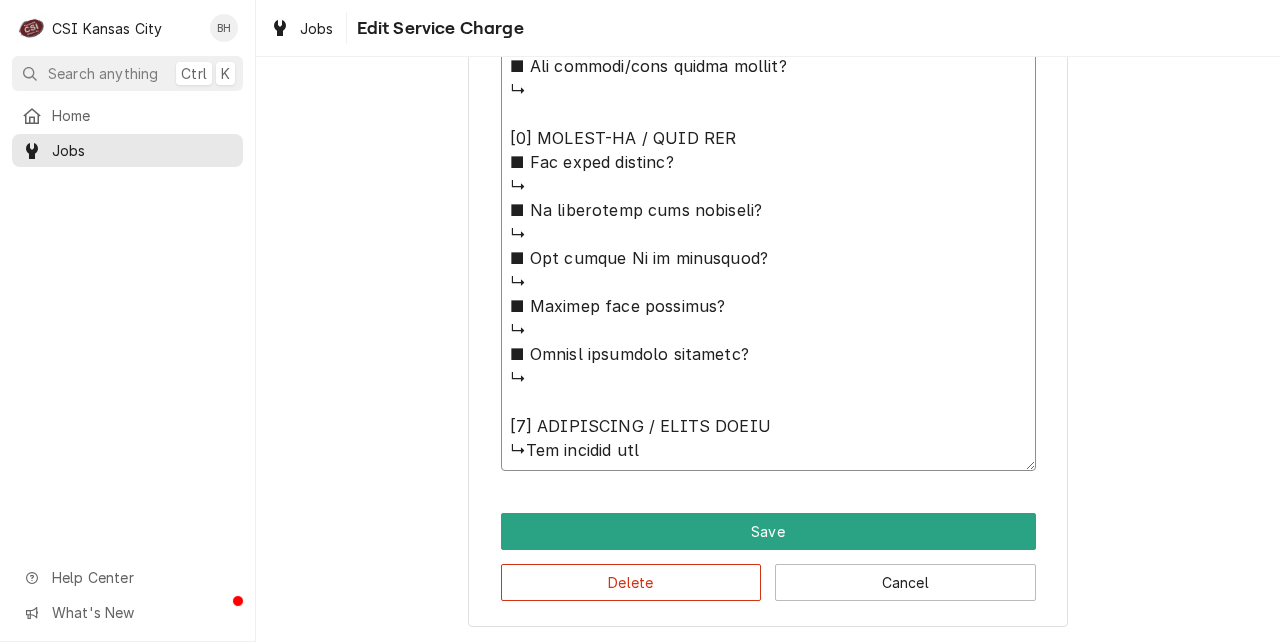 type on "x" 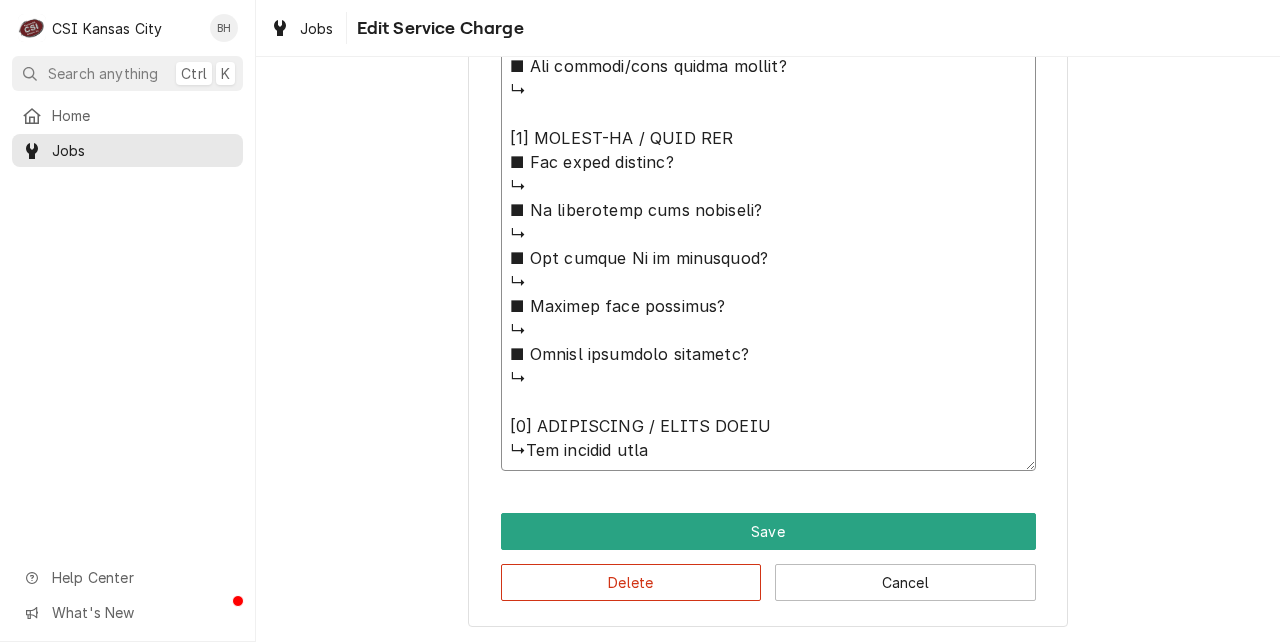 type on "x" 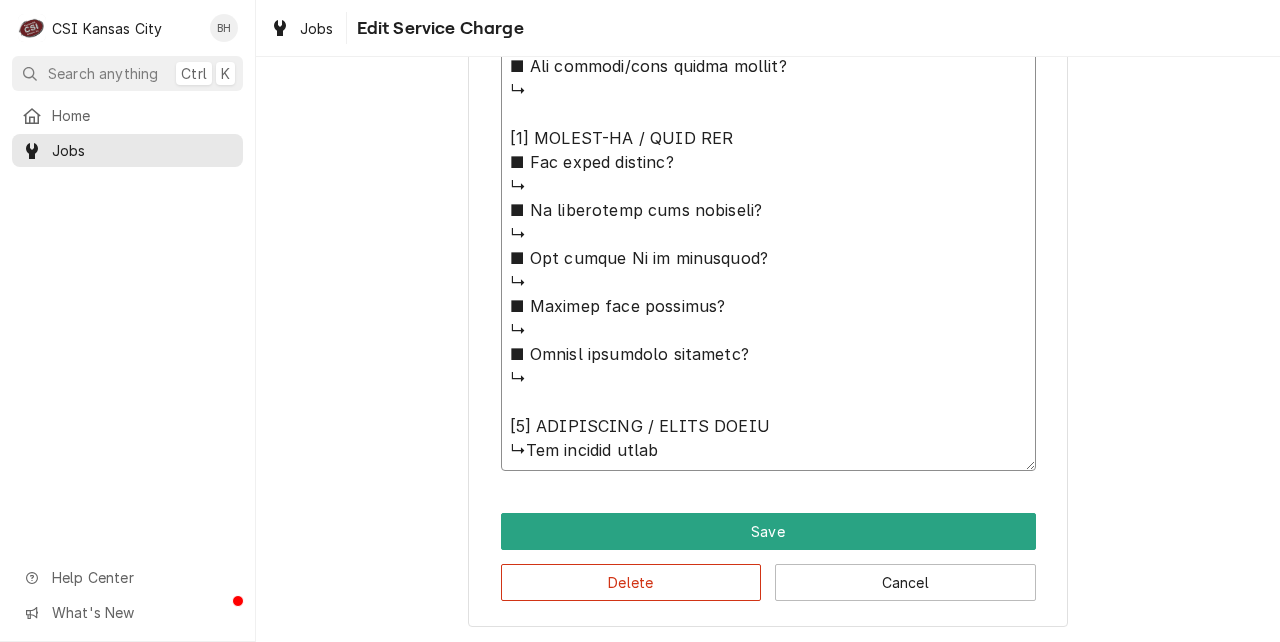 type on "x" 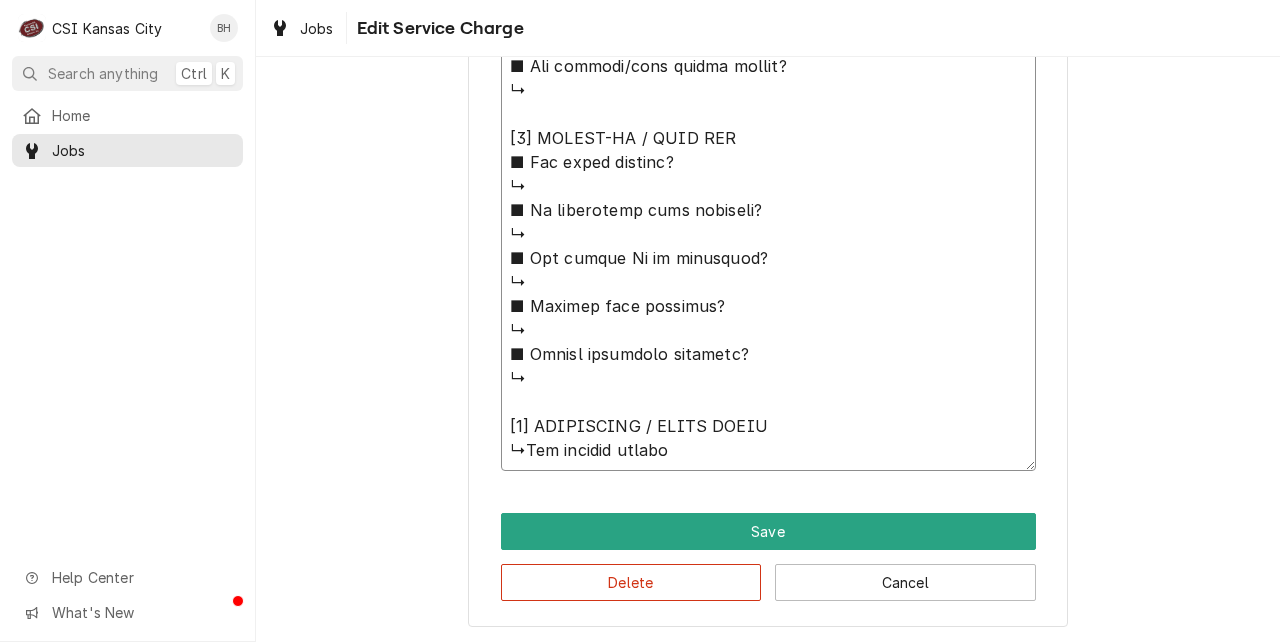 type on "x" 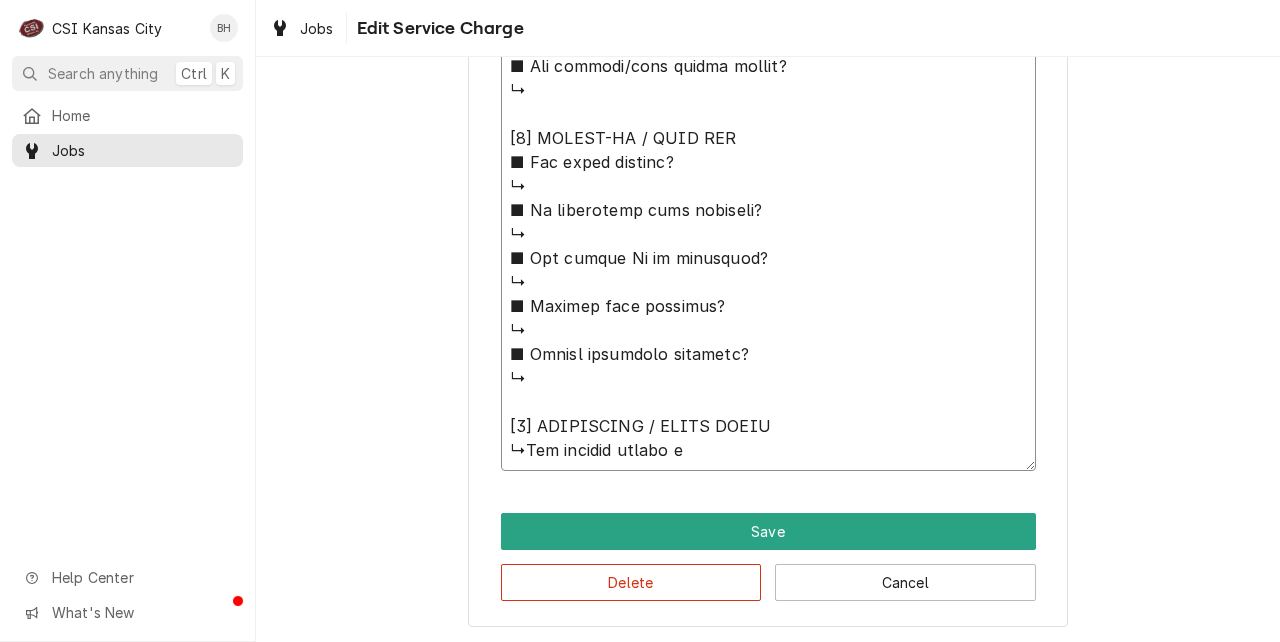 type on "x" 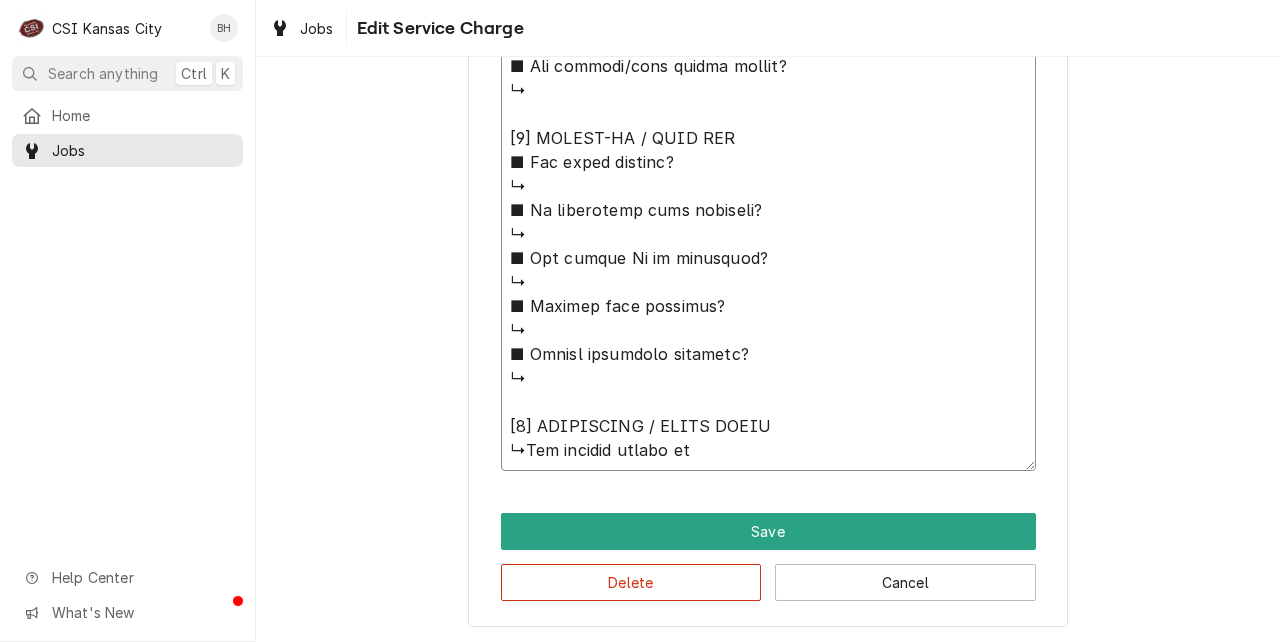 type on "x" 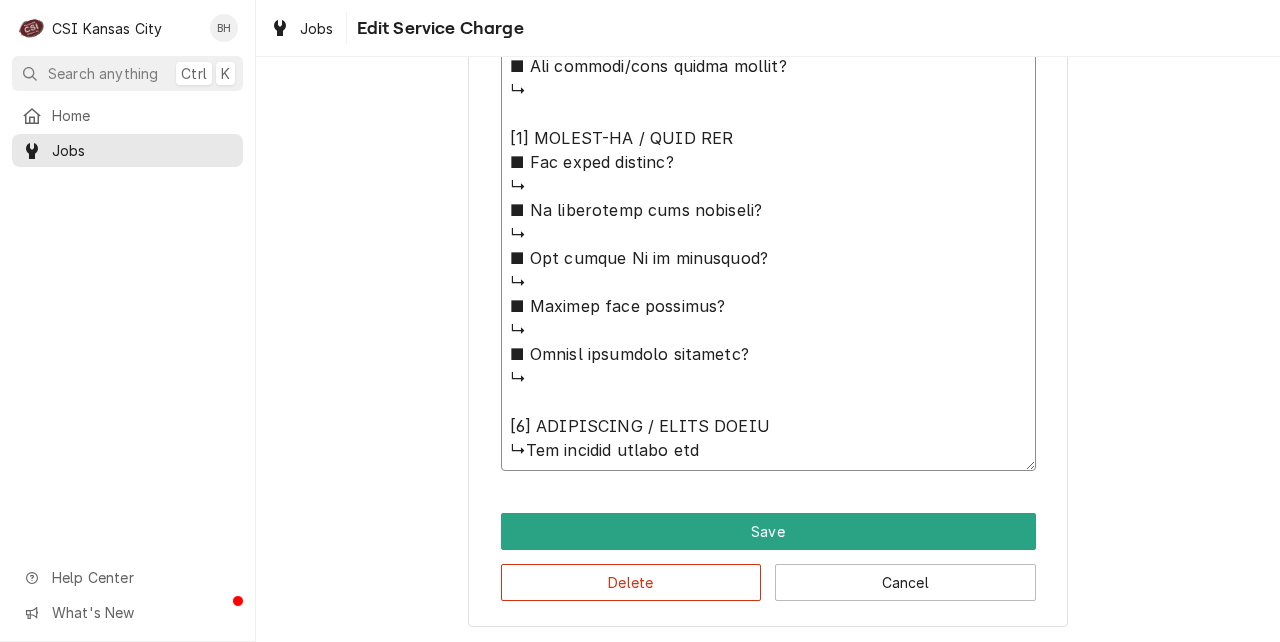 type on "x" 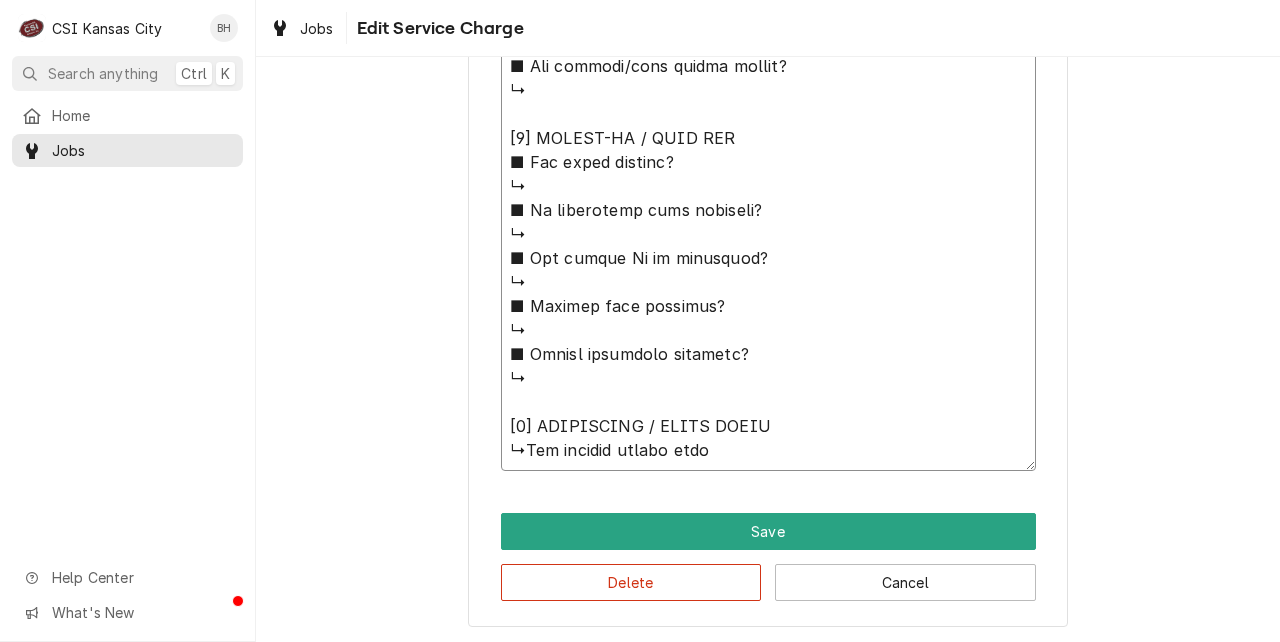 type on "⚠️ 𝗙𝗢𝗥𝗠 𝗜𝗡𝗦𝗧𝗥𝗨𝗖𝗧𝗜𝗢𝗡𝗦 ⚠️
✪ 𝗖𝗼𝗺𝗽𝗹𝗲𝘁𝗲 𝗮𝗹𝗹 𝗿𝗲𝗹𝗲𝘃𝗮𝗻𝘁 𝘀𝗲𝗰𝘁𝗶𝗼𝗻𝘀
✪ 𝗣𝗿𝗼𝘃𝗶𝗱𝗲 𝗱𝗲𝘁𝗮𝗶𝗹𝗲𝗱 𝗮𝗻𝘀𝘄𝗲𝗿𝘀
✪ 𝗗𝗼𝘂𝗯𝗹𝗲-𝗰𝗵𝗲𝗰𝗸 𝗱𝗮𝘁𝗮 𝗲𝗻𝘁𝗿𝗶𝗲𝘀
✪ 𝗠𝗮𝗿𝗸 ‘𝗡/𝗔’ 𝗶𝗳 𝗻𝗼𝘁 𝗿𝗲𝗹𝗲𝘃𝗮𝗻𝘁
✪ 𝗩𝗲𝗿𝗶𝗳𝘆 𝗯𝗲𝗳𝗼𝗿𝗲 𝘀𝘂𝗯𝗺𝗶𝘀𝘀𝗶𝗼𝗻
✪ 𝗔𝗰𝗰𝗲𝘀𝘀 𝗠𝗙𝗚 𝗯𝗹𝗮𝗻𝗸𝘀 𝘃𝗶𝗮 𝗯𝗲𝗹𝗼𝘄
✪ https://dub.sh/csi-blanks
[𝟭] 𝗘𝗤𝗨𝗜𝗣𝗠𝗘𝗡𝗧 / 𝗪𝗔𝗥𝗥𝗔𝗡𝗧𝗬
■ 𝗪𝗮𝗿𝗿𝗮𝗻𝘁𝘆 𝗿𝗲𝗴𝗶𝘀𝘁𝗿𝗮𝘁𝗶𝗼𝗻 𝘀𝘁𝗮𝘁𝘂𝘀?
↳
■ 𝗜𝘀 𝘂𝗻𝗶𝘁 𝘁𝗮𝗴𝗴𝗲𝗱 𝘄/ 𝗖𝗦𝗜 𝘀𝘁𝗶𝗰𝗸𝗲𝗿?
↳
■ 𝗣𝗿𝗼𝘃𝗶𝗱𝗲 𝗲𝗾𝘂𝗶𝗽𝗺𝗲𝗻𝘁 𝗱𝗮𝘁𝗮 𝗯𝗲𝗹𝗼𝘄:
Rational
Model: iCombi
Serial: E60SJ25013193576
Voltage: 208/240
Phase:3
Gas: Nat
2nd floor N Snack Bar
Ultravent ET3UA22035055249
[𝟮] 𝗚𝗘𝗡𝗘𝗥𝗔𝗟 𝗖𝗛𝗘𝗖𝗞𝗦
■ 𝗪𝗮𝘀 𝘀𝗶𝘁𝗲 𝗿𝗲𝗮𝗱𝘆 𝗳𝗼𝗿 𝘀𝘁𝗮𝗿𝘁𝘂𝗽?
↳
■ 𝗩𝗲𝗻𝘁 𝗶𝗻𝘀𝘁𝗮𝗹𝗹𝗲𝗱 𝗽𝗿𝗼𝗽𝗲𝗿𝗹y?
↳
■ 𝗜𝘀 𝘀𝘂𝗽𝗽𝗹𝗶𝗲𝗱 𝗴𝗮𝘀 𝘁𝘆𝗽𝗲 𝗰𝗼𝗿𝗿𝗲𝗰𝘁?
↳
■ 𝗩𝗼𝗹𝘁𝗮𝗴𝗲 𝗺𝗮𝘁𝗰𝗵𝗲𝘀 𝗱𝗮𝘁𝗮 𝘁𝗮𝗴?
↳
■ 𝗚𝗮𝘀 𝗳𝗶𝘁𝘁𝗶𝗻𝗴𝘀 𝗹𝗲𝗮𝗸-𝘁𝗲𝘀𝘁𝗲𝗱?
↳
■ 𝗨𝗻𝗶𝘁 𝗹𝗲𝘃𝗲𝗹𝗲𝗱 𝗮𝗻𝗱 𝗮𝗱𝗷𝘂𝘀𝘁𝗲𝗱?
↳
■ 𝗙𝘂𝗹𝗹𝘆 𝗮𝘀𝘀𝗲𝗺𝗯𝗹𝗲𝗱 𝗮𝗻𝗱 𝘀𝗲𝗰𝘂𝗿𝗲?
↳
■ 𝗨𝘁𝗶𝗹𝗶𝘁𝗶𝗲𝘀 𝘀𝗮𝗳𝗲 𝗮𝗻𝗱 𝗰𝗼𝗻𝗻𝗲𝗰𝘁𝗲𝗱?
↳
■ 𝗧𝗲𝗺𝗽 𝗰𝗵𝗲𝗰𝗸𝗲𝗱/𝗰𝗮𝗹𝗶𝗯𝗿𝗮𝘁𝗲𝗱?
↳
■ 𝗦𝘁𝗮𝗿𝘁𝘂𝗽 𝗰𝘆𝗰𝗹𝗲 𝗰𝗼𝗺𝗽𝗹𝗲𝘁𝗲?
↳
■ 𝗧𝗲𝘀𝘁 𝗰𝗼𝗼𝗸 𝘁𝗶𝗺𝗲𝗿 𝗼𝗽𝗲𝗿𝗮𝘁𝗶𝗼𝗻?
↳
[𝟯] 𝗥𝗘𝗣𝗢𝗥𝗧𝗘𝗗 𝗜𝗦𝗦𝗨𝗘𝗦 (𝗜𝗙 𝗔𝗡𝗬)
■ 𝗔𝗻𝘆 𝘂𝗻𝗶𝘁 𝗽𝗲𝗿𝗳𝗼𝗿𝗺𝗮𝗻𝗰𝗲 𝗶𝘀𝘀𝘂𝗲𝘀?
↳
■ 𝗔𝗻𝘆 𝗰𝘂𝘀𝘁𝗼𝗺𝗲𝗿 𝗿𝗲𝗽𝗼𝗿𝘁𝗲𝗱 𝗶𝘀𝘀𝘂𝗲s?
↳
■ 𝗔𝗻𝘆 𝘂𝘁𝗶𝗹𝗶𝘁𝘆/𝘃𝗲𝗻𝘁 𝘀𝗮𝗳𝗲𝘁𝘆 𝗶𝘀𝘀𝘂𝗲𝘀?
↳
[𝟰] 𝗙𝗢𝗟𝗟𝗢𝗪-𝗨𝗣 / 𝗦𝗜𝗚𝗡 𝗢𝗙𝗙
■ 𝗔𝗻𝘆 𝗽𝗮𝗿𝘁𝘀 𝗺𝗶𝘀..." 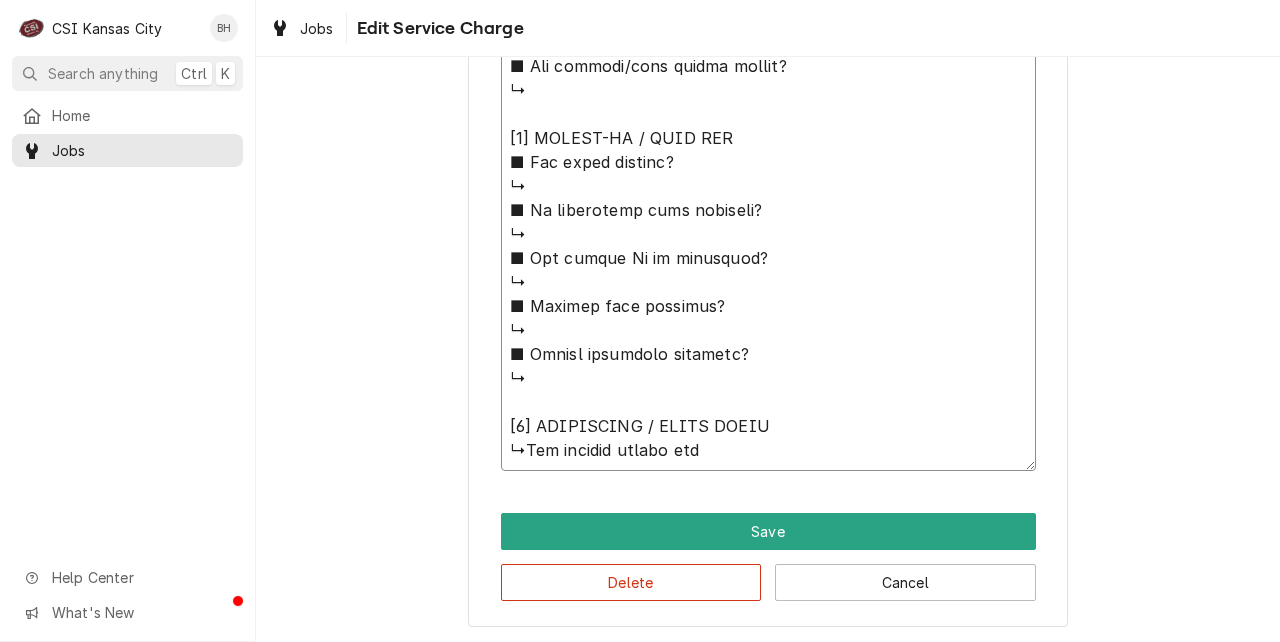 type on "x" 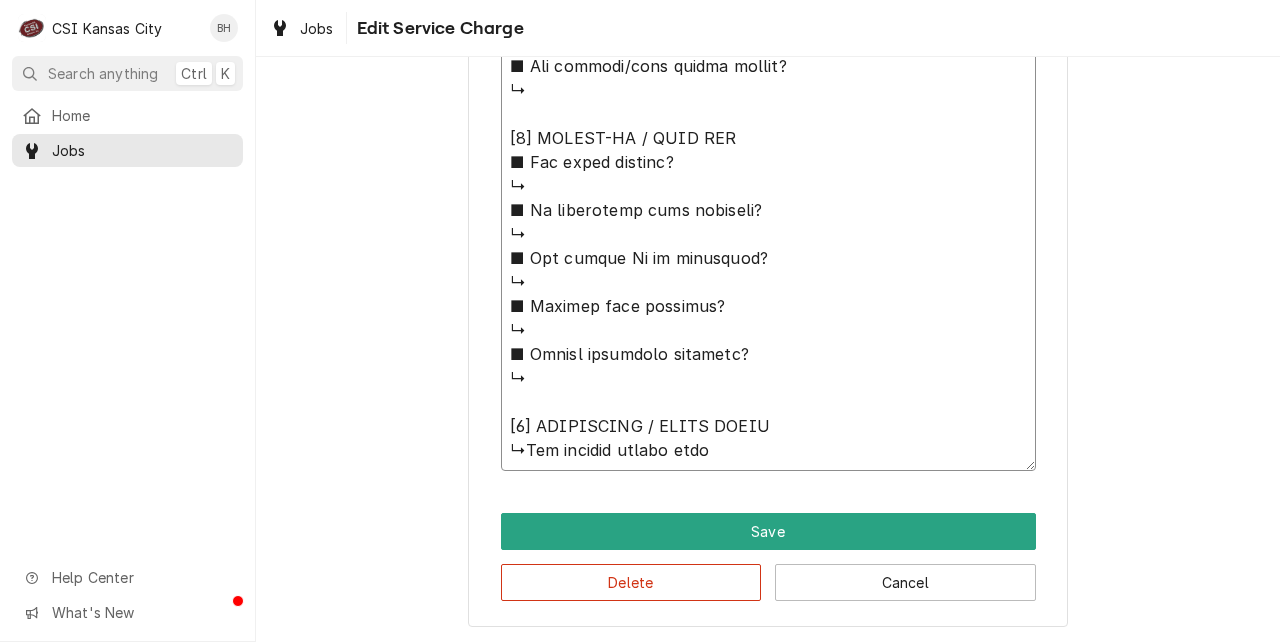 type on "x" 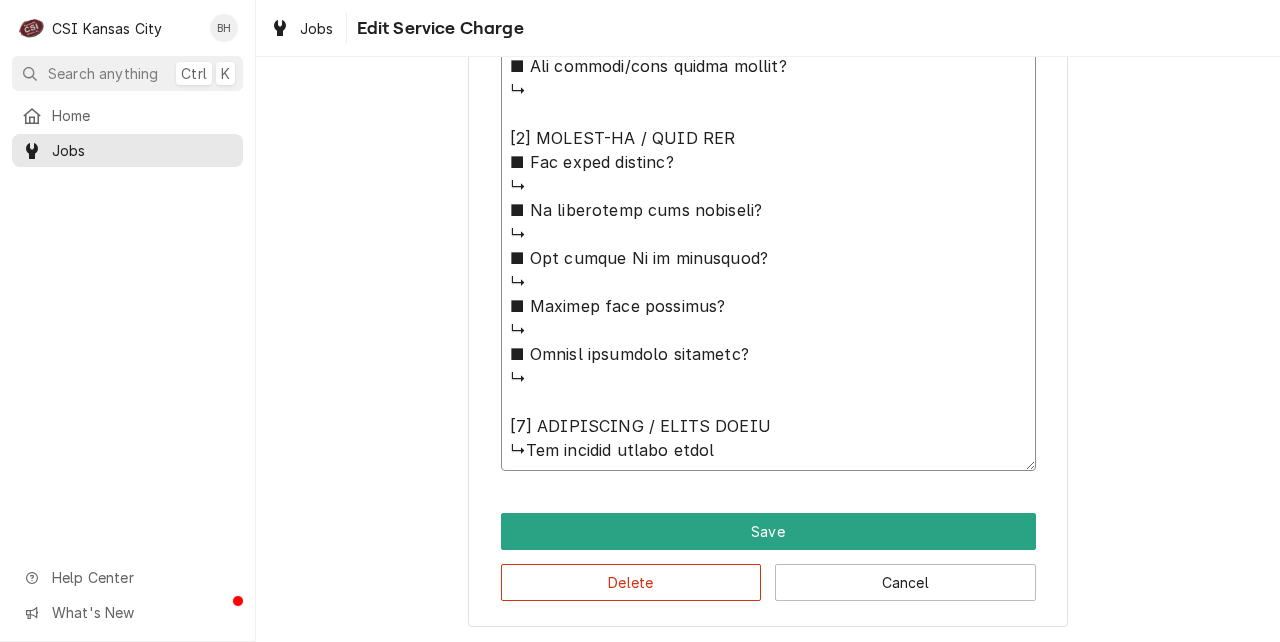 type on "x" 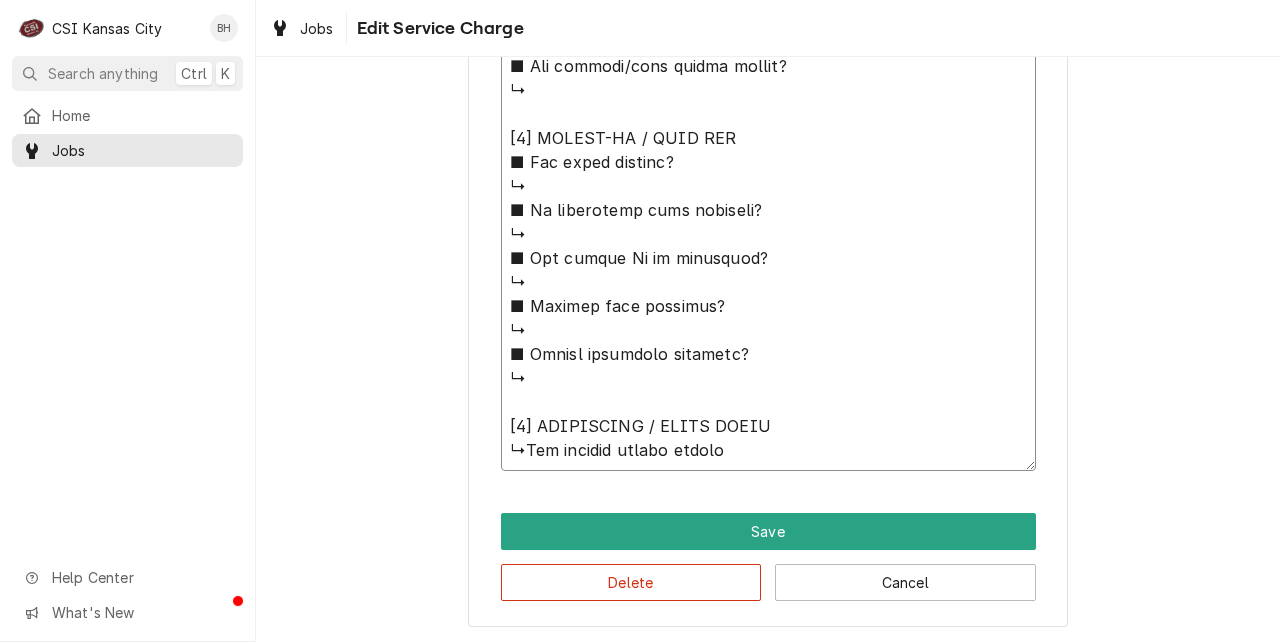 type on "x" 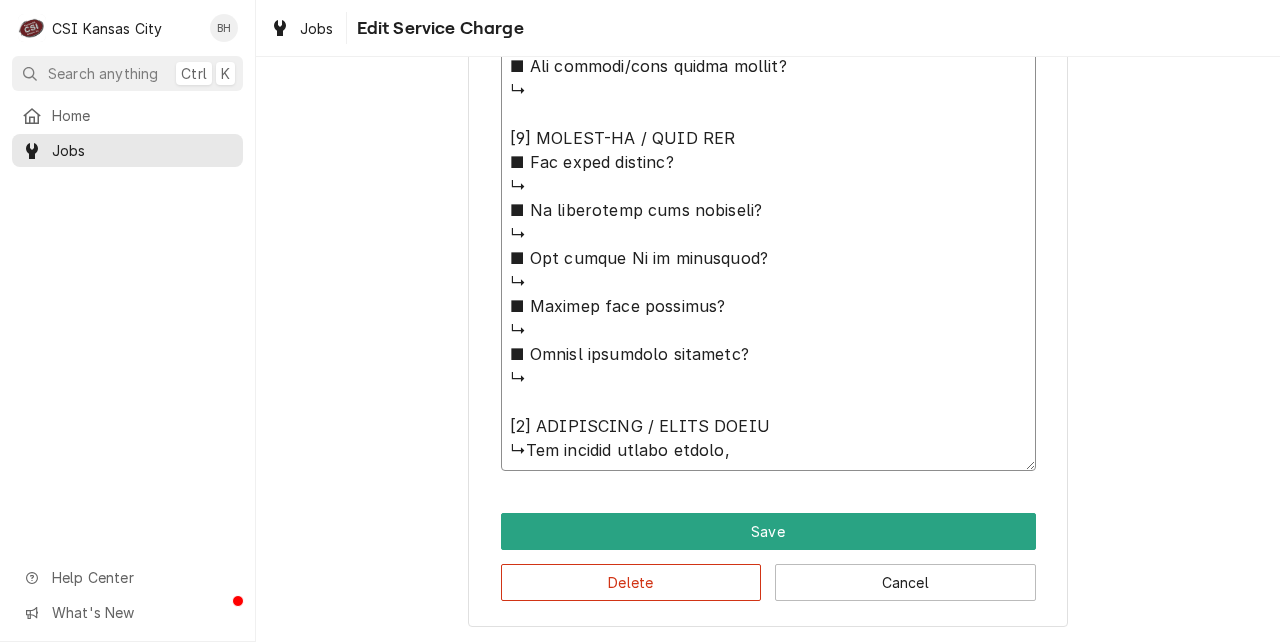 type on "⚠️ 𝗙𝗢𝗥𝗠 𝗜𝗡𝗦𝗧𝗥𝗨𝗖𝗧𝗜𝗢𝗡𝗦 ⚠️
✪ 𝗖𝗼𝗺𝗽𝗹𝗲𝘁𝗲 𝗮𝗹𝗹 𝗿𝗲𝗹𝗲𝘃𝗮𝗻𝘁 𝘀𝗲𝗰𝘁𝗶𝗼𝗻𝘀
✪ 𝗣𝗿𝗼𝘃𝗶𝗱𝗲 𝗱𝗲𝘁𝗮𝗶𝗹𝗲𝗱 𝗮𝗻𝘀𝘄𝗲𝗿𝘀
✪ 𝗗𝗼𝘂𝗯𝗹𝗲-𝗰𝗵𝗲𝗰𝗸 𝗱𝗮𝘁𝗮 𝗲𝗻𝘁𝗿𝗶𝗲𝘀
✪ 𝗠𝗮𝗿𝗸 ‘𝗡/𝗔’ 𝗶𝗳 𝗻𝗼𝘁 𝗿𝗲𝗹𝗲𝘃𝗮𝗻𝘁
✪ 𝗩𝗲𝗿𝗶𝗳𝘆 𝗯𝗲𝗳𝗼𝗿𝗲 𝘀𝘂𝗯𝗺𝗶𝘀𝘀𝗶𝗼𝗻
✪ 𝗔𝗰𝗰𝗲𝘀𝘀 𝗠𝗙𝗚 𝗯𝗹𝗮𝗻𝗸𝘀 𝘃𝗶𝗮 𝗯𝗲𝗹𝗼𝘄
✪ https://dub.sh/csi-blanks
[𝟭] 𝗘𝗤𝗨𝗜𝗣𝗠𝗘𝗡𝗧 / 𝗪𝗔𝗥𝗥𝗔𝗡𝗧𝗬
■ 𝗪𝗮𝗿𝗿𝗮𝗻𝘁𝘆 𝗿𝗲𝗴𝗶𝘀𝘁𝗿𝗮𝘁𝗶𝗼𝗻 𝘀𝘁𝗮𝘁𝘂𝘀?
↳
■ 𝗜𝘀 𝘂𝗻𝗶𝘁 𝘁𝗮𝗴𝗴𝗲𝗱 𝘄/ 𝗖𝗦𝗜 𝘀𝘁𝗶𝗰𝗸𝗲𝗿?
↳
■ 𝗣𝗿𝗼𝘃𝗶𝗱𝗲 𝗲𝗾𝘂𝗶𝗽𝗺𝗲𝗻𝘁 𝗱𝗮𝘁𝗮 𝗯𝗲𝗹𝗼𝘄:
Rational
Model: iCombi
Serial: E60SJ25013193576
Voltage: 208/240
Phase:3
Gas: Nat
2nd floor N Snack Bar
Ultravent ET3UA22035055249
[𝟮] 𝗚𝗘𝗡𝗘𝗥𝗔𝗟 𝗖𝗛𝗘𝗖𝗞𝗦
■ 𝗪𝗮𝘀 𝘀𝗶𝘁𝗲 𝗿𝗲𝗮𝗱𝘆 𝗳𝗼𝗿 𝘀𝘁𝗮𝗿𝘁𝘂𝗽?
↳
■ 𝗩𝗲𝗻𝘁 𝗶𝗻𝘀𝘁𝗮𝗹𝗹𝗲𝗱 𝗽𝗿𝗼𝗽𝗲𝗿𝗹y?
↳
■ 𝗜𝘀 𝘀𝘂𝗽𝗽𝗹𝗶𝗲𝗱 𝗴𝗮𝘀 𝘁𝘆𝗽𝗲 𝗰𝗼𝗿𝗿𝗲𝗰𝘁?
↳
■ 𝗩𝗼𝗹𝘁𝗮𝗴𝗲 𝗺𝗮𝘁𝗰𝗵𝗲𝘀 𝗱𝗮𝘁𝗮 𝘁𝗮𝗴?
↳
■ 𝗚𝗮𝘀 𝗳𝗶𝘁𝘁𝗶𝗻𝗴𝘀 𝗹𝗲𝗮𝗸-𝘁𝗲𝘀𝘁𝗲𝗱?
↳
■ 𝗨𝗻𝗶𝘁 𝗹𝗲𝘃𝗲𝗹𝗲𝗱 𝗮𝗻𝗱 𝗮𝗱𝗷𝘂𝘀𝘁𝗲𝗱?
↳
■ 𝗙𝘂𝗹𝗹𝘆 𝗮𝘀𝘀𝗲𝗺𝗯𝗹𝗲𝗱 𝗮𝗻𝗱 𝘀𝗲𝗰𝘂𝗿𝗲?
↳
■ 𝗨𝘁𝗶𝗹𝗶𝘁𝗶𝗲𝘀 𝘀𝗮𝗳𝗲 𝗮𝗻𝗱 𝗰𝗼𝗻𝗻𝗲𝗰𝘁𝗲𝗱?
↳
■ 𝗧𝗲𝗺𝗽 𝗰𝗵𝗲𝗰𝗸𝗲𝗱/𝗰𝗮𝗹𝗶𝗯𝗿𝗮𝘁𝗲𝗱?
↳
■ 𝗦𝘁𝗮𝗿𝘁𝘂𝗽 𝗰𝘆𝗰𝗹𝗲 𝗰𝗼𝗺𝗽𝗹𝗲𝘁𝗲?
↳
■ 𝗧𝗲𝘀𝘁 𝗰𝗼𝗼𝗸 𝘁𝗶𝗺𝗲𝗿 𝗼𝗽𝗲𝗿𝗮𝘁𝗶𝗼𝗻?
↳
[𝟯] 𝗥𝗘𝗣𝗢𝗥𝗧𝗘𝗗 𝗜𝗦𝗦𝗨𝗘𝗦 (𝗜𝗙 𝗔𝗡𝗬)
■ 𝗔𝗻𝘆 𝘂𝗻𝗶𝘁 𝗽𝗲𝗿𝗳𝗼𝗿𝗺𝗮𝗻𝗰𝗲 𝗶𝘀𝘀𝘂𝗲𝘀?
↳
■ 𝗔𝗻𝘆 𝗰𝘂𝘀𝘁𝗼𝗺𝗲𝗿 𝗿𝗲𝗽𝗼𝗿𝘁𝗲𝗱 𝗶𝘀𝘀𝘂𝗲s?
↳
■ 𝗔𝗻𝘆 𝘂𝘁𝗶𝗹𝗶𝘁𝘆/𝘃𝗲𝗻𝘁 𝘀𝗮𝗳𝗲𝘁𝘆 𝗶𝘀𝘀𝘂𝗲𝘀?
↳
[𝟰] 𝗙𝗢𝗟𝗟𝗢𝗪-𝗨𝗣 / 𝗦𝗜𝗚𝗡 𝗢𝗙𝗙
■ 𝗔𝗻𝘆 𝗽𝗮𝗿𝘁𝘀 𝗺𝗶𝘀..." 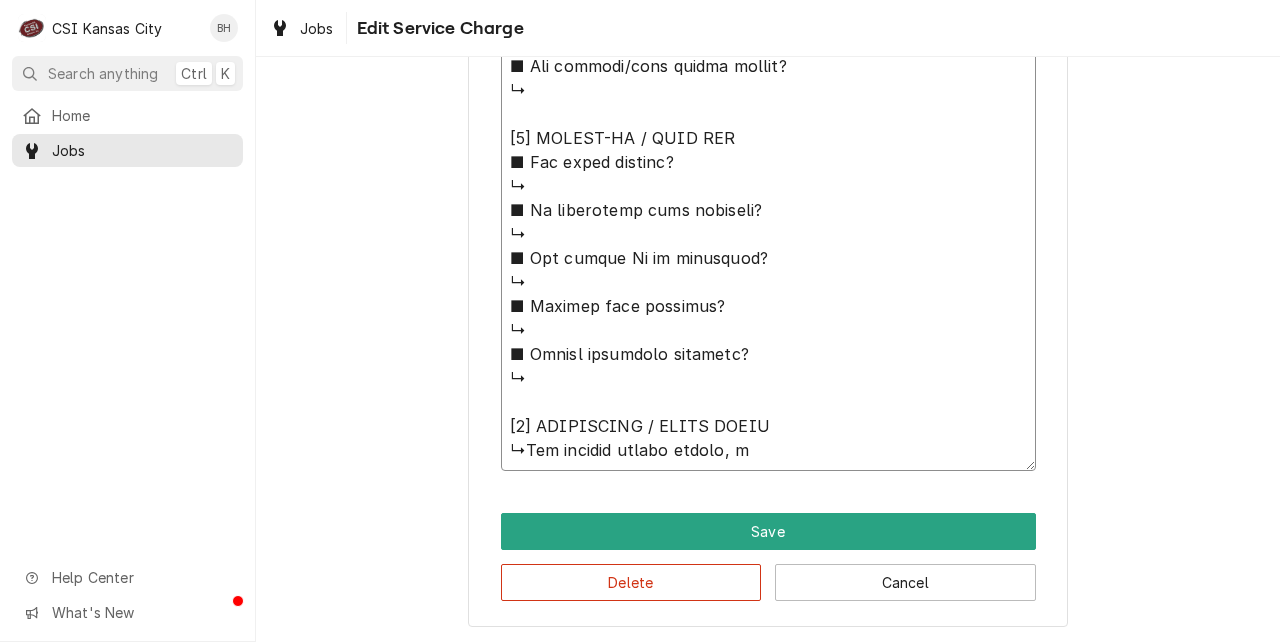 type on "x" 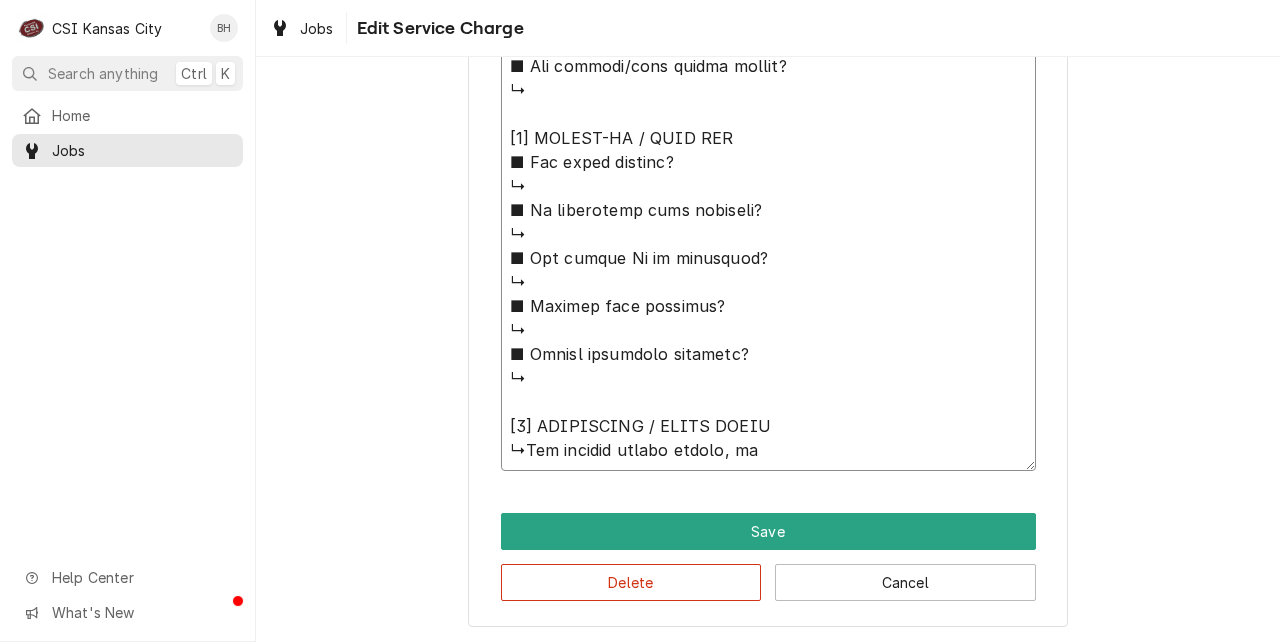 type on "x" 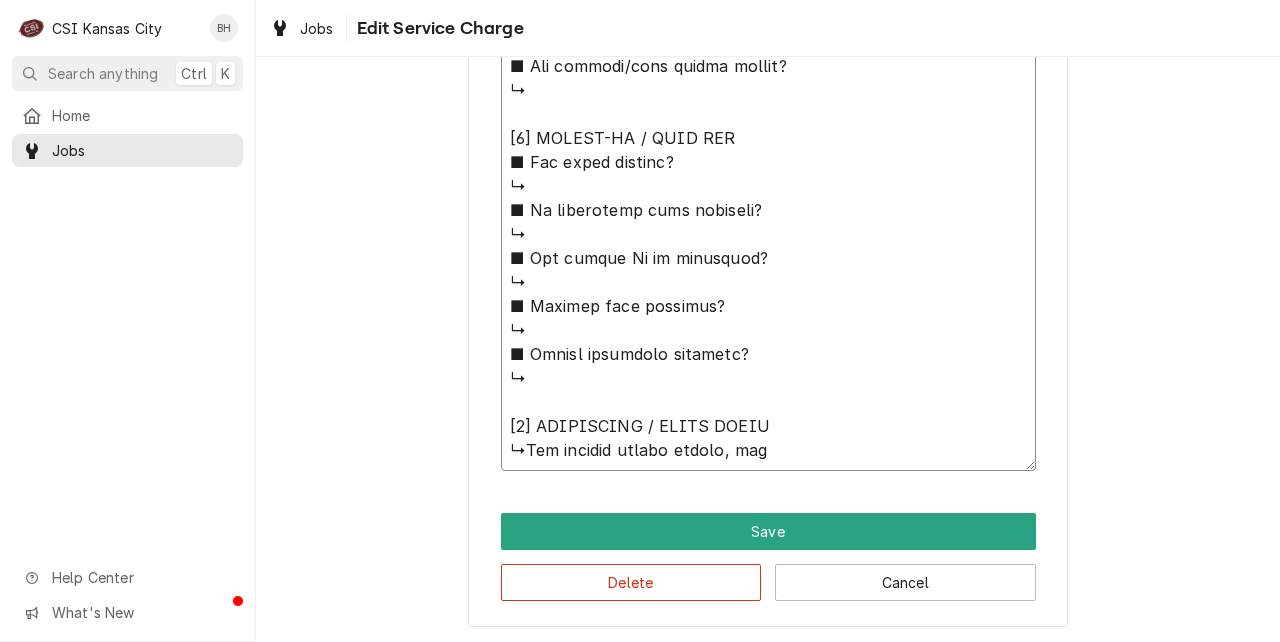 type on "x" 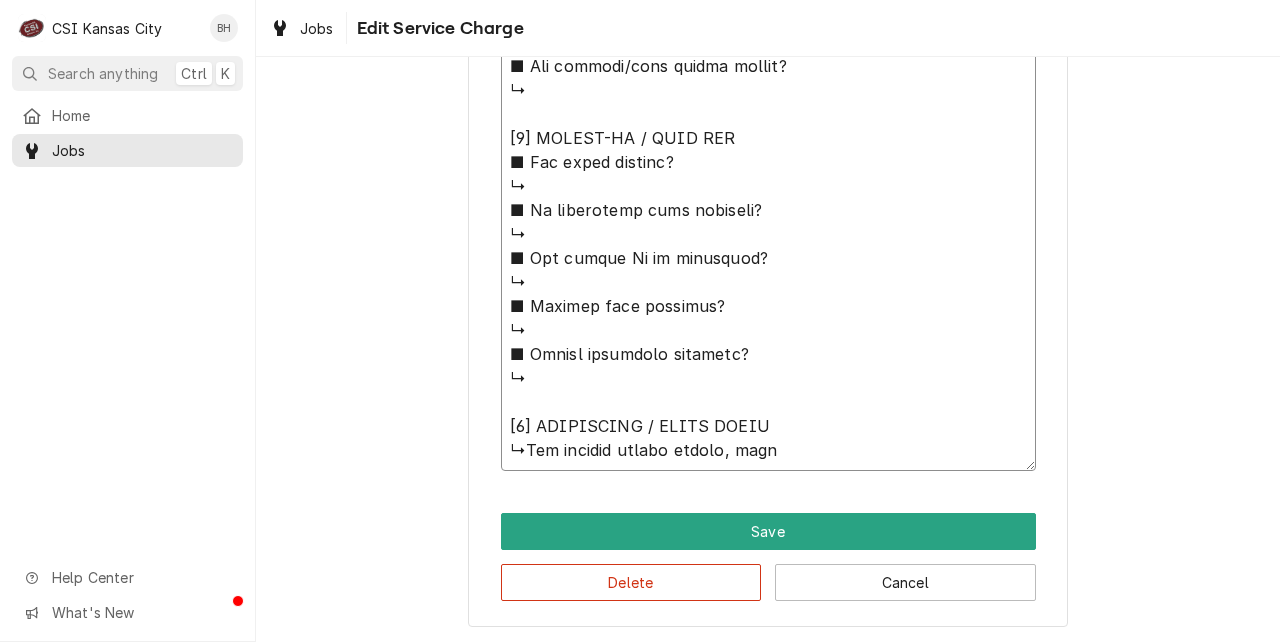 type on "x" 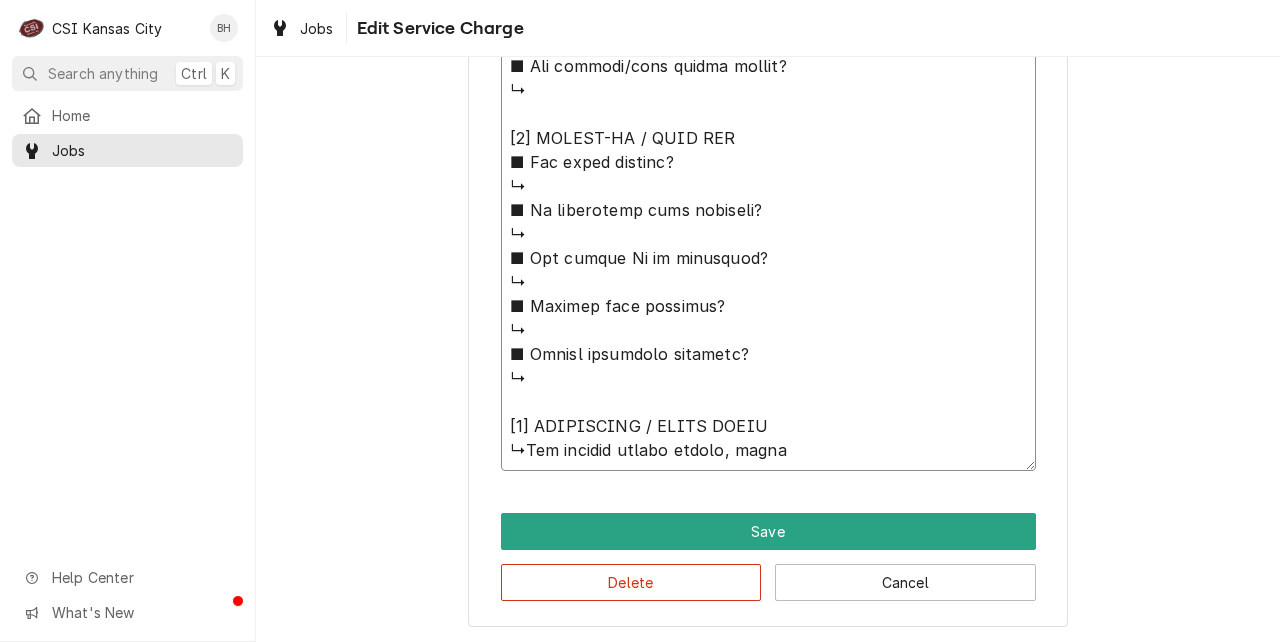 type on "x" 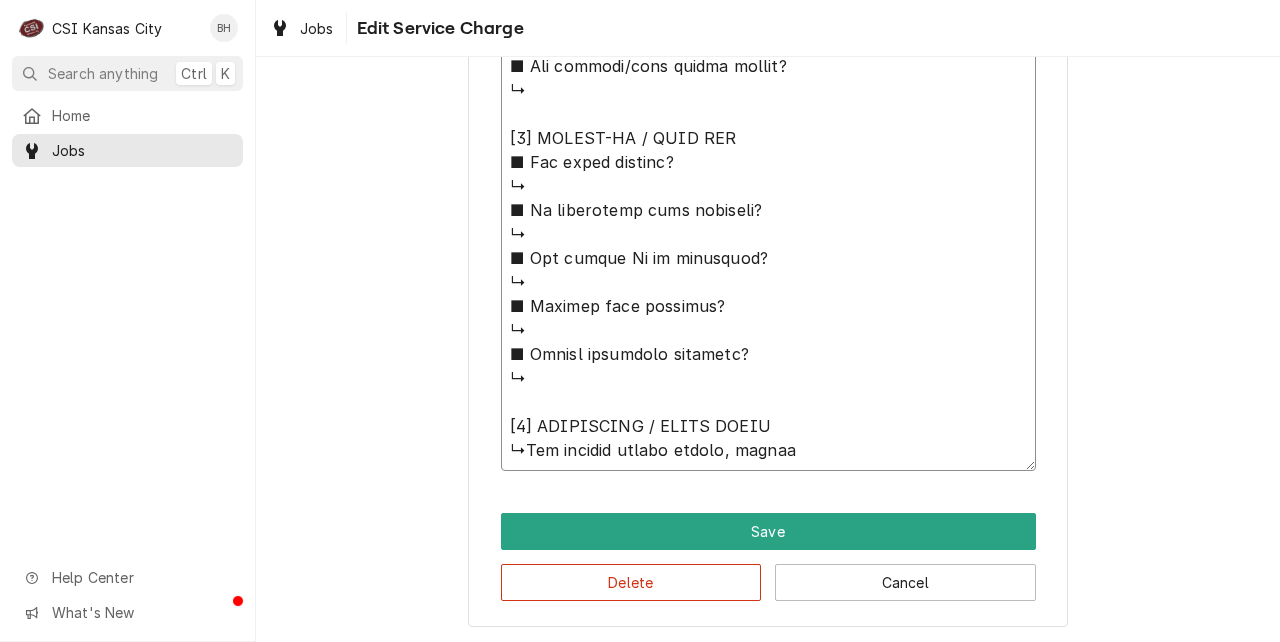 type on "⚠️ 𝗙𝗢𝗥𝗠 𝗜𝗡𝗦𝗧𝗥𝗨𝗖𝗧𝗜𝗢𝗡𝗦 ⚠️
✪ 𝗖𝗼𝗺𝗽𝗹𝗲𝘁𝗲 𝗮𝗹𝗹 𝗿𝗲𝗹𝗲𝘃𝗮𝗻𝘁 𝘀𝗲𝗰𝘁𝗶𝗼𝗻𝘀
✪ 𝗣𝗿𝗼𝘃𝗶𝗱𝗲 𝗱𝗲𝘁𝗮𝗶𝗹𝗲𝗱 𝗮𝗻𝘀𝘄𝗲𝗿𝘀
✪ 𝗗𝗼𝘂𝗯𝗹𝗲-𝗰𝗵𝗲𝗰𝗸 𝗱𝗮𝘁𝗮 𝗲𝗻𝘁𝗿𝗶𝗲𝘀
✪ 𝗠𝗮𝗿𝗸 ‘𝗡/𝗔’ 𝗶𝗳 𝗻𝗼𝘁 𝗿𝗲𝗹𝗲𝘃𝗮𝗻𝘁
✪ 𝗩𝗲𝗿𝗶𝗳𝘆 𝗯𝗲𝗳𝗼𝗿𝗲 𝘀𝘂𝗯𝗺𝗶𝘀𝘀𝗶𝗼𝗻
✪ 𝗔𝗰𝗰𝗲𝘀𝘀 𝗠𝗙𝗚 𝗯𝗹𝗮𝗻𝗸𝘀 𝘃𝗶𝗮 𝗯𝗲𝗹𝗼𝘄
✪ https://dub.sh/csi-blanks
[𝟭] 𝗘𝗤𝗨𝗜𝗣𝗠𝗘𝗡𝗧 / 𝗪𝗔𝗥𝗥𝗔𝗡𝗧𝗬
■ 𝗪𝗮𝗿𝗿𝗮𝗻𝘁𝘆 𝗿𝗲𝗴𝗶𝘀𝘁𝗿𝗮𝘁𝗶𝗼𝗻 𝘀𝘁𝗮𝘁𝘂𝘀?
↳
■ 𝗜𝘀 𝘂𝗻𝗶𝘁 𝘁𝗮𝗴𝗴𝗲𝗱 𝘄/ 𝗖𝗦𝗜 𝘀𝘁𝗶𝗰𝗸𝗲𝗿?
↳
■ 𝗣𝗿𝗼𝘃𝗶𝗱𝗲 𝗲𝗾𝘂𝗶𝗽𝗺𝗲𝗻𝘁 𝗱𝗮𝘁𝗮 𝗯𝗲𝗹𝗼𝘄:
Rational
Model: iCombi
Serial: E60SJ25013193576
Voltage: 208/240
Phase:3
Gas: Nat
2nd floor N Snack Bar
Ultravent ET3UA22035055249
[𝟮] 𝗚𝗘𝗡𝗘𝗥𝗔𝗟 𝗖𝗛𝗘𝗖𝗞𝗦
■ 𝗪𝗮𝘀 𝘀𝗶𝘁𝗲 𝗿𝗲𝗮𝗱𝘆 𝗳𝗼𝗿 𝘀𝘁𝗮𝗿𝘁𝘂𝗽?
↳
■ 𝗩𝗲𝗻𝘁 𝗶𝗻𝘀𝘁𝗮𝗹𝗹𝗲𝗱 𝗽𝗿𝗼𝗽𝗲𝗿𝗹y?
↳
■ 𝗜𝘀 𝘀𝘂𝗽𝗽𝗹𝗶𝗲𝗱 𝗴𝗮𝘀 𝘁𝘆𝗽𝗲 𝗰𝗼𝗿𝗿𝗲𝗰𝘁?
↳
■ 𝗩𝗼𝗹𝘁𝗮𝗴𝗲 𝗺𝗮𝘁𝗰𝗵𝗲𝘀 𝗱𝗮𝘁𝗮 𝘁𝗮𝗴?
↳
■ 𝗚𝗮𝘀 𝗳𝗶𝘁𝘁𝗶𝗻𝗴𝘀 𝗹𝗲𝗮𝗸-𝘁𝗲𝘀𝘁𝗲𝗱?
↳
■ 𝗨𝗻𝗶𝘁 𝗹𝗲𝘃𝗲𝗹𝗲𝗱 𝗮𝗻𝗱 𝗮𝗱𝗷𝘂𝘀𝘁𝗲𝗱?
↳
■ 𝗙𝘂𝗹𝗹𝘆 𝗮𝘀𝘀𝗲𝗺𝗯𝗹𝗲𝗱 𝗮𝗻𝗱 𝘀𝗲𝗰𝘂𝗿𝗲?
↳
■ 𝗨𝘁𝗶𝗹𝗶𝘁𝗶𝗲𝘀 𝘀𝗮𝗳𝗲 𝗮𝗻𝗱 𝗰𝗼𝗻𝗻𝗲𝗰𝘁𝗲𝗱?
↳
■ 𝗧𝗲𝗺𝗽 𝗰𝗵𝗲𝗰𝗸𝗲𝗱/𝗰𝗮𝗹𝗶𝗯𝗿𝗮𝘁𝗲𝗱?
↳
■ 𝗦𝘁𝗮𝗿𝘁𝘂𝗽 𝗰𝘆𝗰𝗹𝗲 𝗰𝗼𝗺𝗽𝗹𝗲𝘁𝗲?
↳
■ 𝗧𝗲𝘀𝘁 𝗰𝗼𝗼𝗸 𝘁𝗶𝗺𝗲𝗿 𝗼𝗽𝗲𝗿𝗮𝘁𝗶𝗼𝗻?
↳
[𝟯] 𝗥𝗘𝗣𝗢𝗥𝗧𝗘𝗗 𝗜𝗦𝗦𝗨𝗘𝗦 (𝗜𝗙 𝗔𝗡𝗬)
■ 𝗔𝗻𝘆 𝘂𝗻𝗶𝘁 𝗽𝗲𝗿𝗳𝗼𝗿𝗺𝗮𝗻𝗰𝗲 𝗶𝘀𝘀𝘂𝗲𝘀?
↳
■ 𝗔𝗻𝘆 𝗰𝘂𝘀𝘁𝗼𝗺𝗲𝗿 𝗿𝗲𝗽𝗼𝗿𝘁𝗲𝗱 𝗶𝘀𝘀𝘂𝗲s?
↳
■ 𝗔𝗻𝘆 𝘂𝘁𝗶𝗹𝗶𝘁𝘆/𝘃𝗲𝗻𝘁 𝘀𝗮𝗳𝗲𝘁𝘆 𝗶𝘀𝘀𝘂𝗲𝘀?
↳
[𝟰] 𝗙𝗢𝗟𝗟𝗢𝗪-𝗨𝗣 / 𝗦𝗜𝗚𝗡 𝗢𝗙𝗙
■ 𝗔𝗻𝘆 𝗽𝗮𝗿𝘁𝘀 𝗺𝗶𝘀..." 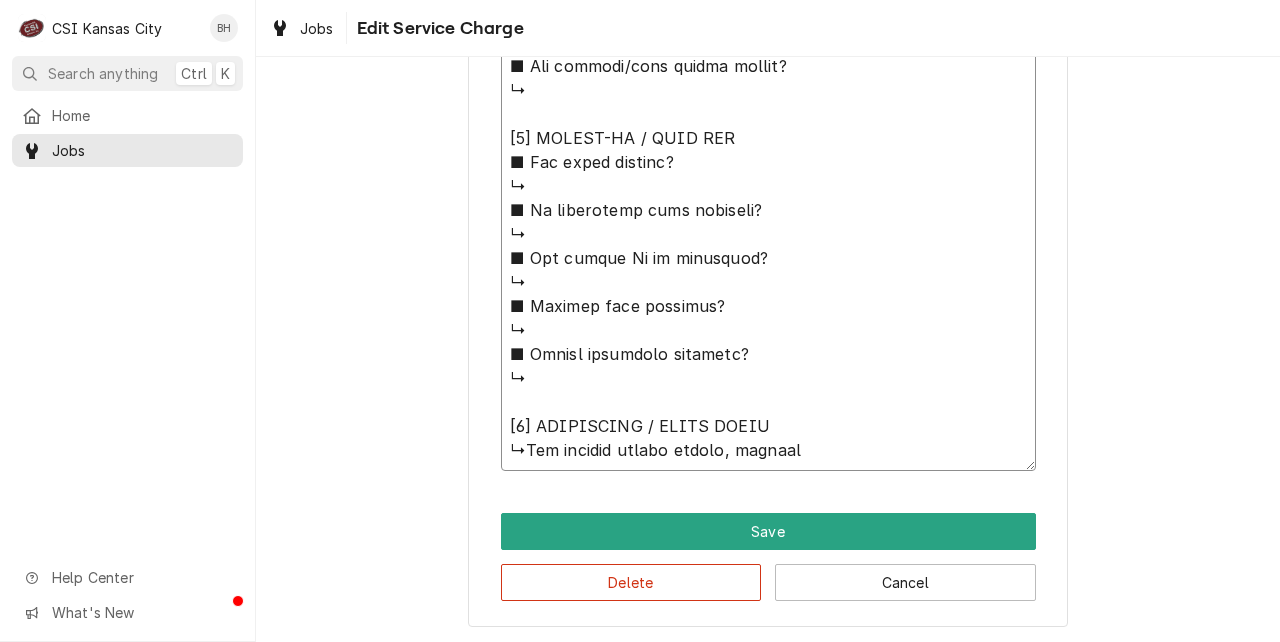 type on "x" 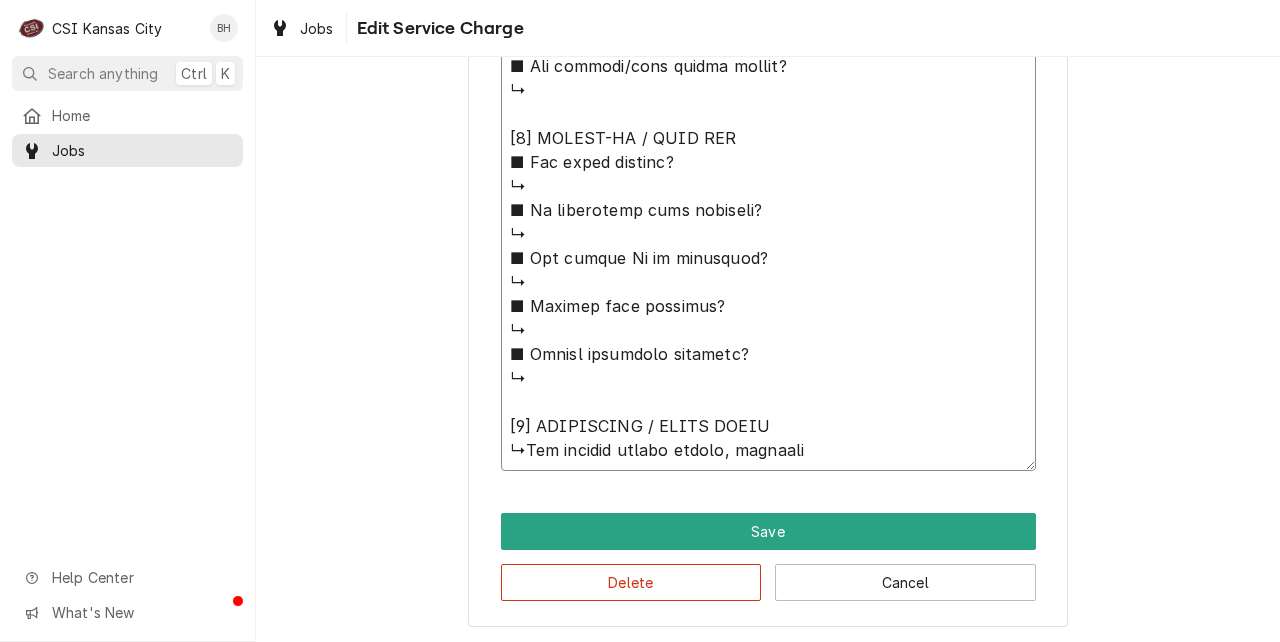 type on "x" 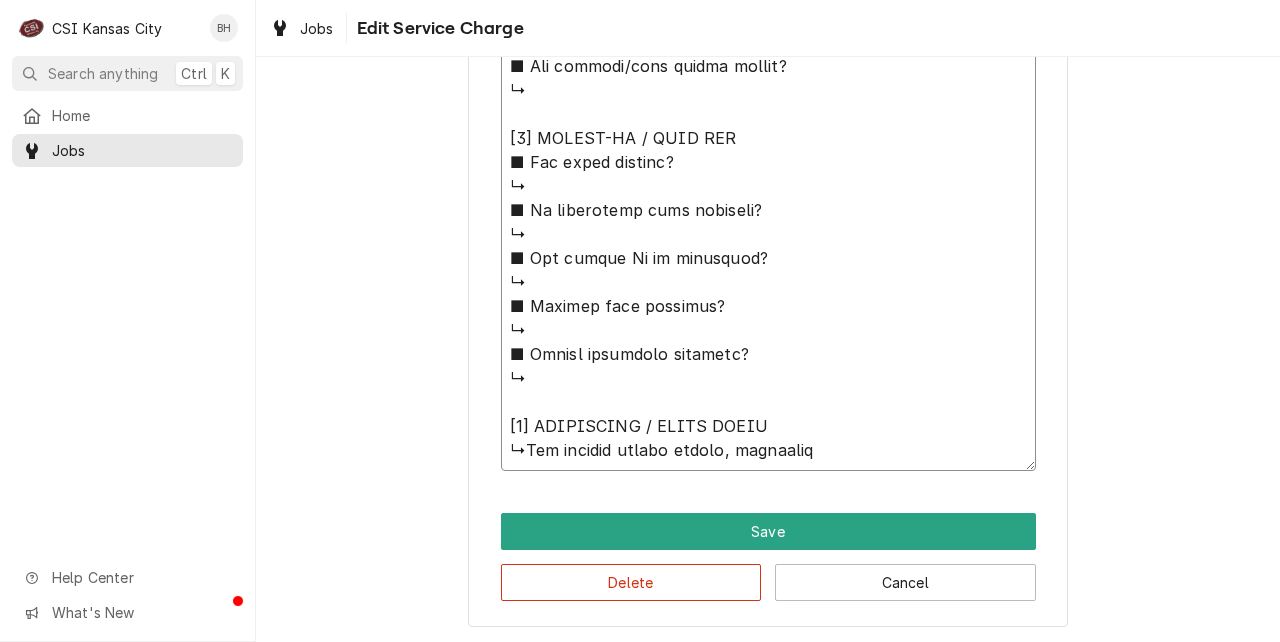 type on "x" 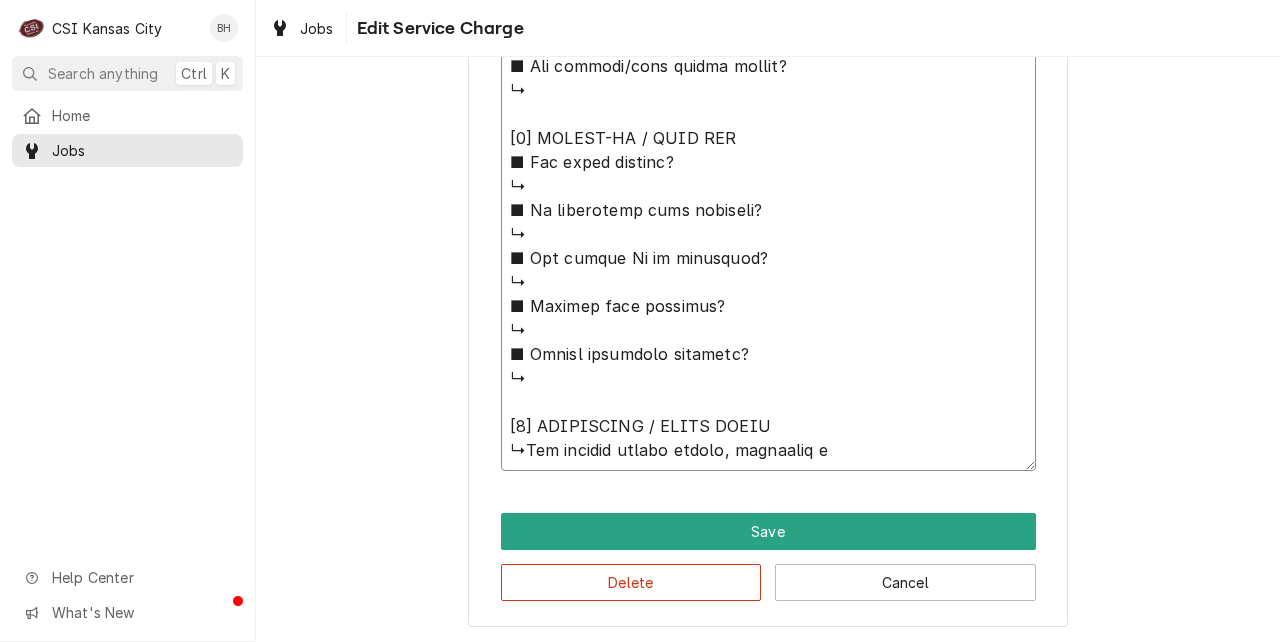 type on "x" 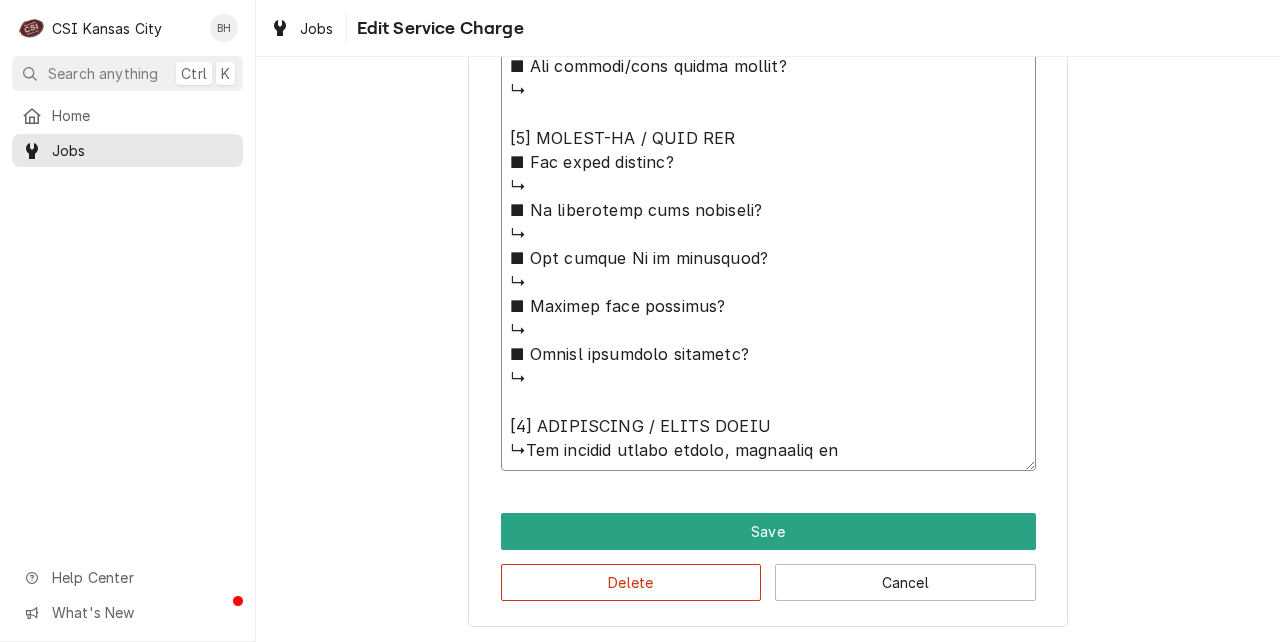 type on "x" 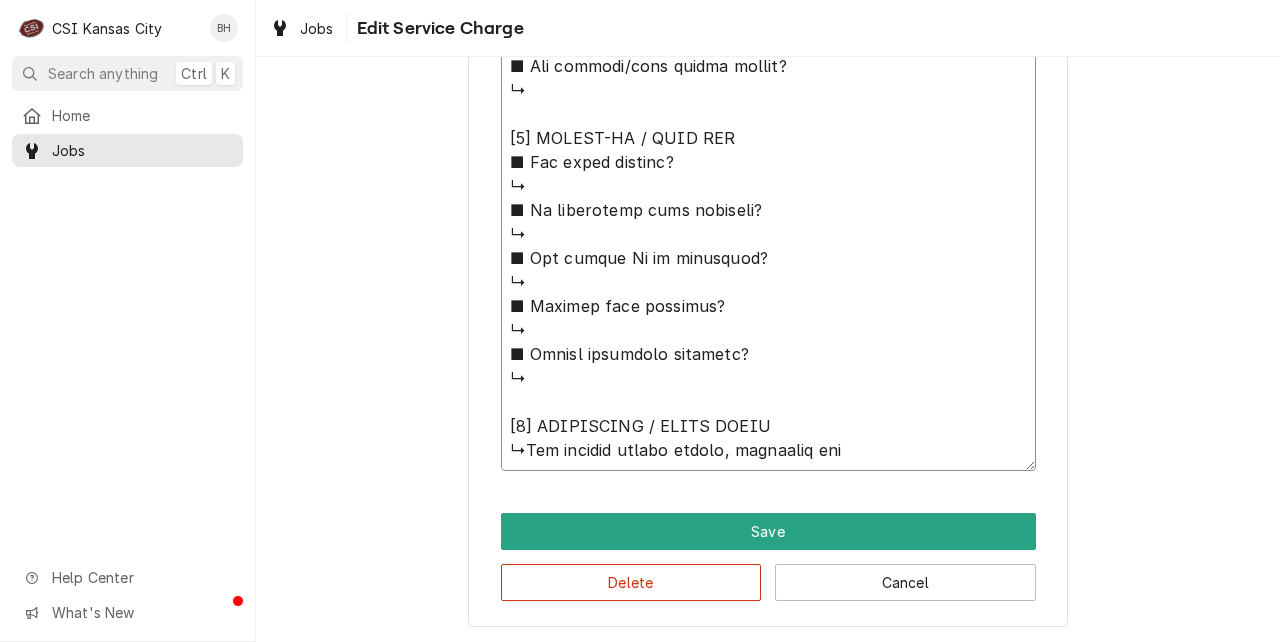 type on "x" 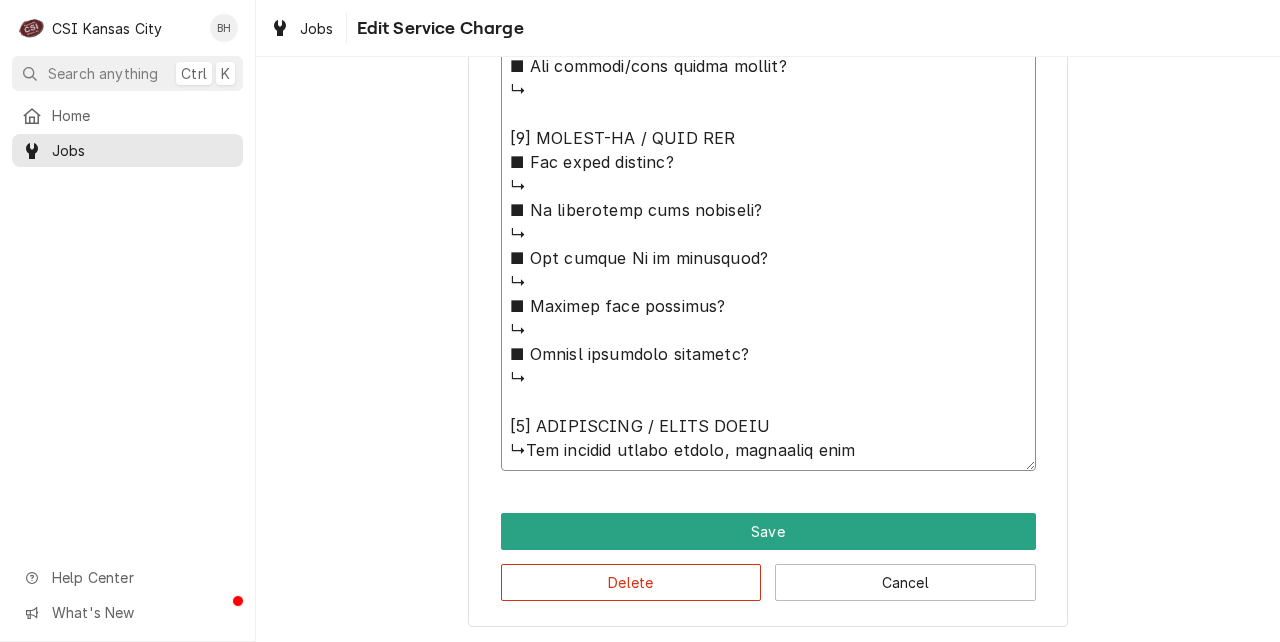 type on "⚠️ 𝗙𝗢𝗥𝗠 𝗜𝗡𝗦𝗧𝗥𝗨𝗖𝗧𝗜𝗢𝗡𝗦 ⚠️
✪ 𝗖𝗼𝗺𝗽𝗹𝗲𝘁𝗲 𝗮𝗹𝗹 𝗿𝗲𝗹𝗲𝘃𝗮𝗻𝘁 𝘀𝗲𝗰𝘁𝗶𝗼𝗻𝘀
✪ 𝗣𝗿𝗼𝘃𝗶𝗱𝗲 𝗱𝗲𝘁𝗮𝗶𝗹𝗲𝗱 𝗮𝗻𝘀𝘄𝗲𝗿𝘀
✪ 𝗗𝗼𝘂𝗯𝗹𝗲-𝗰𝗵𝗲𝗰𝗸 𝗱𝗮𝘁𝗮 𝗲𝗻𝘁𝗿𝗶𝗲𝘀
✪ 𝗠𝗮𝗿𝗸 ‘𝗡/𝗔’ 𝗶𝗳 𝗻𝗼𝘁 𝗿𝗲𝗹𝗲𝘃𝗮𝗻𝘁
✪ 𝗩𝗲𝗿𝗶𝗳𝘆 𝗯𝗲𝗳𝗼𝗿𝗲 𝘀𝘂𝗯𝗺𝗶𝘀𝘀𝗶𝗼𝗻
✪ 𝗔𝗰𝗰𝗲𝘀𝘀 𝗠𝗙𝗚 𝗯𝗹𝗮𝗻𝗸𝘀 𝘃𝗶𝗮 𝗯𝗲𝗹𝗼𝘄
✪ https://dub.sh/csi-blanks
[𝟭] 𝗘𝗤𝗨𝗜𝗣𝗠𝗘𝗡𝗧 / 𝗪𝗔𝗥𝗥𝗔𝗡𝗧𝗬
■ 𝗪𝗮𝗿𝗿𝗮𝗻𝘁𝘆 𝗿𝗲𝗴𝗶𝘀𝘁𝗿𝗮𝘁𝗶𝗼𝗻 𝘀𝘁𝗮𝘁𝘂𝘀?
↳
■ 𝗜𝘀 𝘂𝗻𝗶𝘁 𝘁𝗮𝗴𝗴𝗲𝗱 𝘄/ 𝗖𝗦𝗜 𝘀𝘁𝗶𝗰𝗸𝗲𝗿?
↳
■ 𝗣𝗿𝗼𝘃𝗶𝗱𝗲 𝗲𝗾𝘂𝗶𝗽𝗺𝗲𝗻𝘁 𝗱𝗮𝘁𝗮 𝗯𝗲𝗹𝗼𝘄:
Rational
Model: iCombi
Serial: E60SJ25013193576
Voltage: 208/240
Phase:3
Gas: Nat
2nd floor N Snack Bar
Ultravent ET3UA22035055249
[𝟮] 𝗚𝗘𝗡𝗘𝗥𝗔𝗟 𝗖𝗛𝗘𝗖𝗞𝗦
■ 𝗪𝗮𝘀 𝘀𝗶𝘁𝗲 𝗿𝗲𝗮𝗱𝘆 𝗳𝗼𝗿 𝘀𝘁𝗮𝗿𝘁𝘂𝗽?
↳
■ 𝗩𝗲𝗻𝘁 𝗶𝗻𝘀𝘁𝗮𝗹𝗹𝗲𝗱 𝗽𝗿𝗼𝗽𝗲𝗿𝗹y?
↳
■ 𝗜𝘀 𝘀𝘂𝗽𝗽𝗹𝗶𝗲𝗱 𝗴𝗮𝘀 𝘁𝘆𝗽𝗲 𝗰𝗼𝗿𝗿𝗲𝗰𝘁?
↳
■ 𝗩𝗼𝗹𝘁𝗮𝗴𝗲 𝗺𝗮𝘁𝗰𝗵𝗲𝘀 𝗱𝗮𝘁𝗮 𝘁𝗮𝗴?
↳
■ 𝗚𝗮𝘀 𝗳𝗶𝘁𝘁𝗶𝗻𝗴𝘀 𝗹𝗲𝗮𝗸-𝘁𝗲𝘀𝘁𝗲𝗱?
↳
■ 𝗨𝗻𝗶𝘁 𝗹𝗲𝘃𝗲𝗹𝗲𝗱 𝗮𝗻𝗱 𝗮𝗱𝗷𝘂𝘀𝘁𝗲𝗱?
↳
■ 𝗙𝘂𝗹𝗹𝘆 𝗮𝘀𝘀𝗲𝗺𝗯𝗹𝗲𝗱 𝗮𝗻𝗱 𝘀𝗲𝗰𝘂𝗿𝗲?
↳
■ 𝗨𝘁𝗶𝗹𝗶𝘁𝗶𝗲𝘀 𝘀𝗮𝗳𝗲 𝗮𝗻𝗱 𝗰𝗼𝗻𝗻𝗲𝗰𝘁𝗲𝗱?
↳
■ 𝗧𝗲𝗺𝗽 𝗰𝗵𝗲𝗰𝗸𝗲𝗱/𝗰𝗮𝗹𝗶𝗯𝗿𝗮𝘁𝗲𝗱?
↳
■ 𝗦𝘁𝗮𝗿𝘁𝘂𝗽 𝗰𝘆𝗰𝗹𝗲 𝗰𝗼𝗺𝗽𝗹𝗲𝘁𝗲?
↳
■ 𝗧𝗲𝘀𝘁 𝗰𝗼𝗼𝗸 𝘁𝗶𝗺𝗲𝗿 𝗼𝗽𝗲𝗿𝗮𝘁𝗶𝗼𝗻?
↳
[𝟯] 𝗥𝗘𝗣𝗢𝗥𝗧𝗘𝗗 𝗜𝗦𝗦𝗨𝗘𝗦 (𝗜𝗙 𝗔𝗡𝗬)
■ 𝗔𝗻𝘆 𝘂𝗻𝗶𝘁 𝗽𝗲𝗿𝗳𝗼𝗿𝗺𝗮𝗻𝗰𝗲 𝗶𝘀𝘀𝘂𝗲𝘀?
↳
■ 𝗔𝗻𝘆 𝗰𝘂𝘀𝘁𝗼𝗺𝗲𝗿 𝗿𝗲𝗽𝗼𝗿𝘁𝗲𝗱 𝗶𝘀𝘀𝘂𝗲s?
↳
■ 𝗔𝗻𝘆 𝘂𝘁𝗶𝗹𝗶𝘁𝘆/𝘃𝗲𝗻𝘁 𝘀𝗮𝗳𝗲𝘁𝘆 𝗶𝘀𝘀𝘂𝗲𝘀?
↳
[𝟰] 𝗙𝗢𝗟𝗟𝗢𝗪-𝗨𝗣 / 𝗦𝗜𝗚𝗡 𝗢𝗙𝗙
■ 𝗔𝗻𝘆 𝗽𝗮𝗿𝘁𝘀 𝗺𝗶𝘀..." 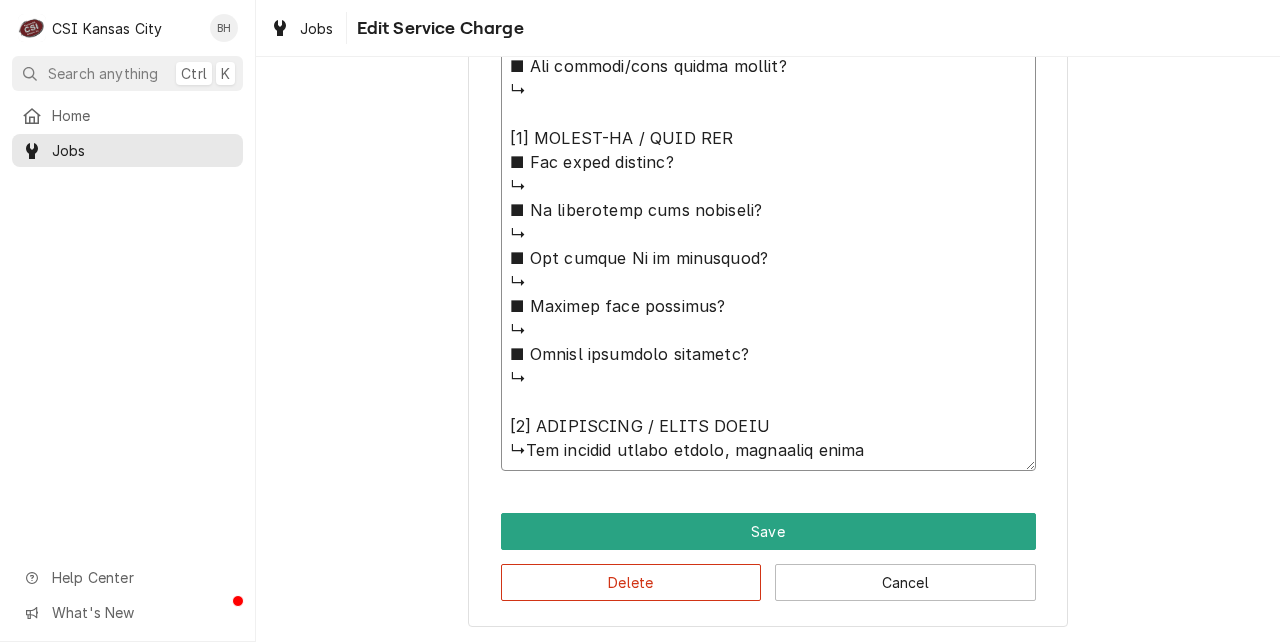 type on "x" 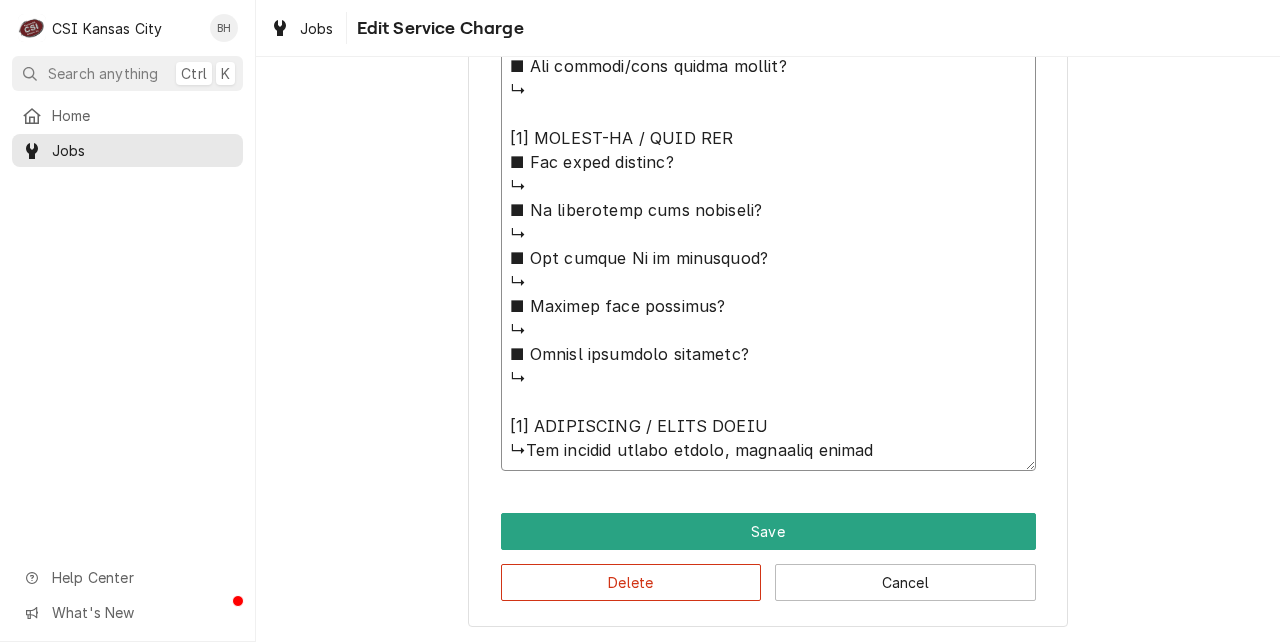 type on "x" 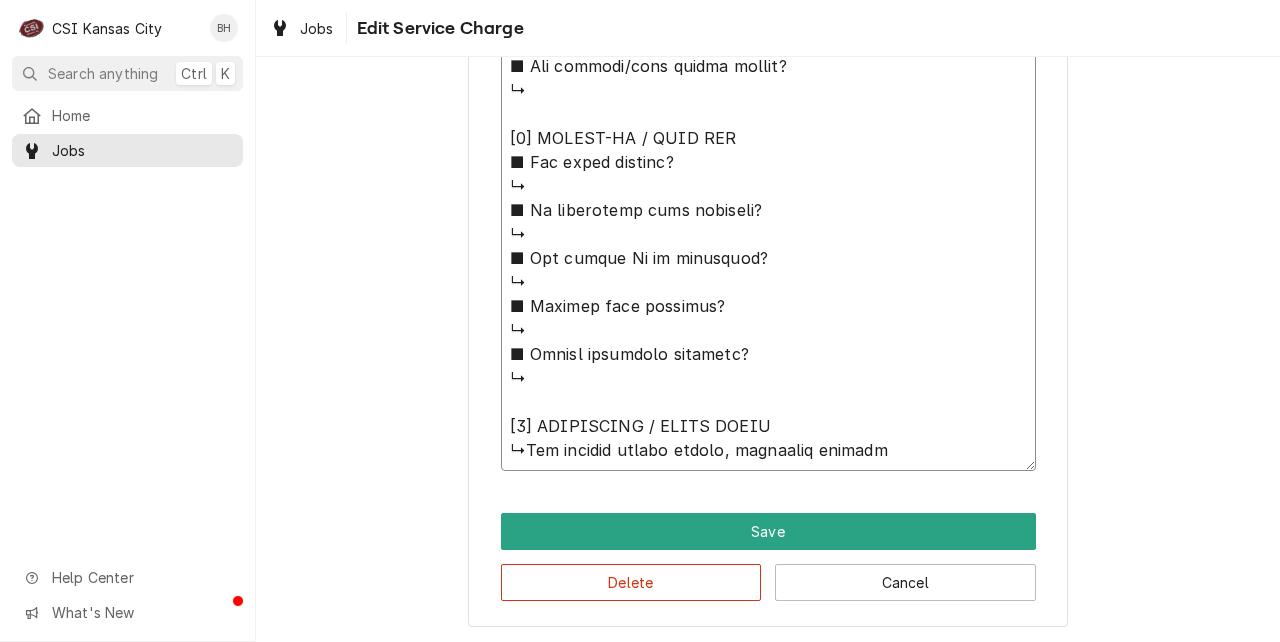 type on "x" 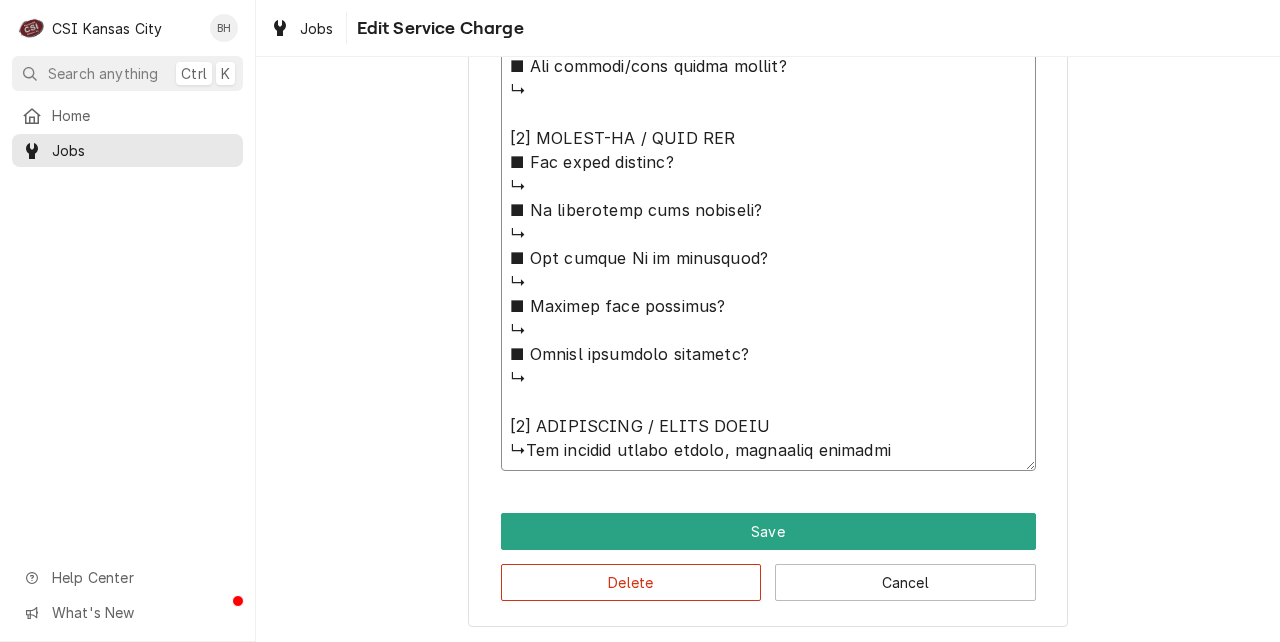 type on "x" 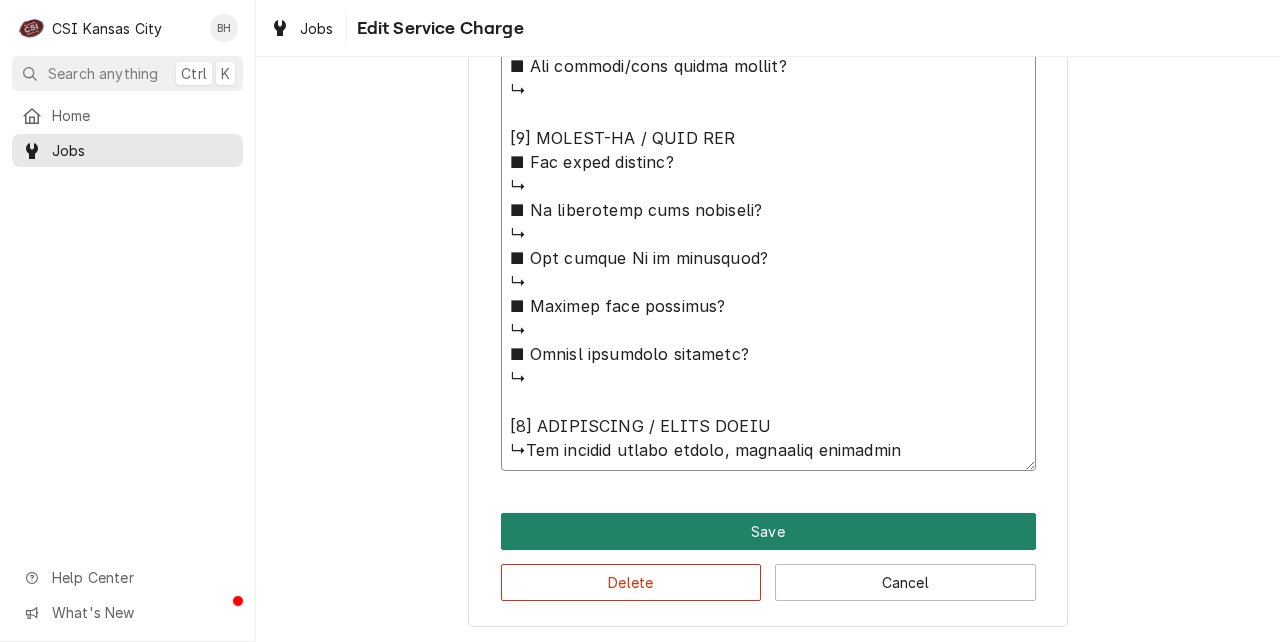 type on "⚠️ 𝗙𝗢𝗥𝗠 𝗜𝗡𝗦𝗧𝗥𝗨𝗖𝗧𝗜𝗢𝗡𝗦 ⚠️
✪ 𝗖𝗼𝗺𝗽𝗹𝗲𝘁𝗲 𝗮𝗹𝗹 𝗿𝗲𝗹𝗲𝘃𝗮𝗻𝘁 𝘀𝗲𝗰𝘁𝗶𝗼𝗻𝘀
✪ 𝗣𝗿𝗼𝘃𝗶𝗱𝗲 𝗱𝗲𝘁𝗮𝗶𝗹𝗲𝗱 𝗮𝗻𝘀𝘄𝗲𝗿𝘀
✪ 𝗗𝗼𝘂𝗯𝗹𝗲-𝗰𝗵𝗲𝗰𝗸 𝗱𝗮𝘁𝗮 𝗲𝗻𝘁𝗿𝗶𝗲𝘀
✪ 𝗠𝗮𝗿𝗸 ‘𝗡/𝗔’ 𝗶𝗳 𝗻𝗼𝘁 𝗿𝗲𝗹𝗲𝘃𝗮𝗻𝘁
✪ 𝗩𝗲𝗿𝗶𝗳𝘆 𝗯𝗲𝗳𝗼𝗿𝗲 𝘀𝘂𝗯𝗺𝗶𝘀𝘀𝗶𝗼𝗻
✪ 𝗔𝗰𝗰𝗲𝘀𝘀 𝗠𝗙𝗚 𝗯𝗹𝗮𝗻𝗸𝘀 𝘃𝗶𝗮 𝗯𝗲𝗹𝗼𝘄
✪ https://dub.sh/csi-blanks
[𝟭] 𝗘𝗤𝗨𝗜𝗣𝗠𝗘𝗡𝗧 / 𝗪𝗔𝗥𝗥𝗔𝗡𝗧𝗬
■ 𝗪𝗮𝗿𝗿𝗮𝗻𝘁𝘆 𝗿𝗲𝗴𝗶𝘀𝘁𝗿𝗮𝘁𝗶𝗼𝗻 𝘀𝘁𝗮𝘁𝘂𝘀?
↳
■ 𝗜𝘀 𝘂𝗻𝗶𝘁 𝘁𝗮𝗴𝗴𝗲𝗱 𝘄/ 𝗖𝗦𝗜 𝘀𝘁𝗶𝗰𝗸𝗲𝗿?
↳
■ 𝗣𝗿𝗼𝘃𝗶𝗱𝗲 𝗲𝗾𝘂𝗶𝗽𝗺𝗲𝗻𝘁 𝗱𝗮𝘁𝗮 𝗯𝗲𝗹𝗼𝘄:
Rational
Model: iCombi
Serial: E60SJ25013193576
Voltage: 208/240
Phase:3
Gas: Nat
2nd floor N Snack Bar
Ultravent ET3UA22035055249
[𝟮] 𝗚𝗘𝗡𝗘𝗥𝗔𝗟 𝗖𝗛𝗘𝗖𝗞𝗦
■ 𝗪𝗮𝘀 𝘀𝗶𝘁𝗲 𝗿𝗲𝗮𝗱𝘆 𝗳𝗼𝗿 𝘀𝘁𝗮𝗿𝘁𝘂𝗽?
↳
■ 𝗩𝗲𝗻𝘁 𝗶𝗻𝘀𝘁𝗮𝗹𝗹𝗲𝗱 𝗽𝗿𝗼𝗽𝗲𝗿𝗹y?
↳
■ 𝗜𝘀 𝘀𝘂𝗽𝗽𝗹𝗶𝗲𝗱 𝗴𝗮𝘀 𝘁𝘆𝗽𝗲 𝗰𝗼𝗿𝗿𝗲𝗰𝘁?
↳
■ 𝗩𝗼𝗹𝘁𝗮𝗴𝗲 𝗺𝗮𝘁𝗰𝗵𝗲𝘀 𝗱𝗮𝘁𝗮 𝘁𝗮𝗴?
↳
■ 𝗚𝗮𝘀 𝗳𝗶𝘁𝘁𝗶𝗻𝗴𝘀 𝗹𝗲𝗮𝗸-𝘁𝗲𝘀𝘁𝗲𝗱?
↳
■ 𝗨𝗻𝗶𝘁 𝗹𝗲𝘃𝗲𝗹𝗲𝗱 𝗮𝗻𝗱 𝗮𝗱𝗷𝘂𝘀𝘁𝗲𝗱?
↳
■ 𝗙𝘂𝗹𝗹𝘆 𝗮𝘀𝘀𝗲𝗺𝗯𝗹𝗲𝗱 𝗮𝗻𝗱 𝘀𝗲𝗰𝘂𝗿𝗲?
↳
■ 𝗨𝘁𝗶𝗹𝗶𝘁𝗶𝗲𝘀 𝘀𝗮𝗳𝗲 𝗮𝗻𝗱 𝗰𝗼𝗻𝗻𝗲𝗰𝘁𝗲𝗱?
↳
■ 𝗧𝗲𝗺𝗽 𝗰𝗵𝗲𝗰𝗸𝗲𝗱/𝗰𝗮𝗹𝗶𝗯𝗿𝗮𝘁𝗲𝗱?
↳
■ 𝗦𝘁𝗮𝗿𝘁𝘂𝗽 𝗰𝘆𝗰𝗹𝗲 𝗰𝗼𝗺𝗽𝗹𝗲𝘁𝗲?
↳
■ 𝗧𝗲𝘀𝘁 𝗰𝗼𝗼𝗸 𝘁𝗶𝗺𝗲𝗿 𝗼𝗽𝗲𝗿𝗮𝘁𝗶𝗼𝗻?
↳
[𝟯] 𝗥𝗘𝗣𝗢𝗥𝗧𝗘𝗗 𝗜𝗦𝗦𝗨𝗘𝗦 (𝗜𝗙 𝗔𝗡𝗬)
■ 𝗔𝗻𝘆 𝘂𝗻𝗶𝘁 𝗽𝗲𝗿𝗳𝗼𝗿𝗺𝗮𝗻𝗰𝗲 𝗶𝘀𝘀𝘂𝗲𝘀?
↳
■ 𝗔𝗻𝘆 𝗰𝘂𝘀𝘁𝗼𝗺𝗲𝗿 𝗿𝗲𝗽𝗼𝗿𝘁𝗲𝗱 𝗶𝘀𝘀𝘂𝗲s?
↳
■ 𝗔𝗻𝘆 𝘂𝘁𝗶𝗹𝗶𝘁𝘆/𝘃𝗲𝗻𝘁 𝘀𝗮𝗳𝗲𝘁𝘆 𝗶𝘀𝘀𝘂𝗲𝘀?
↳
[𝟰] 𝗙𝗢𝗟𝗟𝗢𝗪-𝗨𝗣 / 𝗦𝗜𝗚𝗡 𝗢𝗙𝗙
■ 𝗔𝗻𝘆 𝗽𝗮𝗿𝘁𝘀 𝗺𝗶𝘀..." 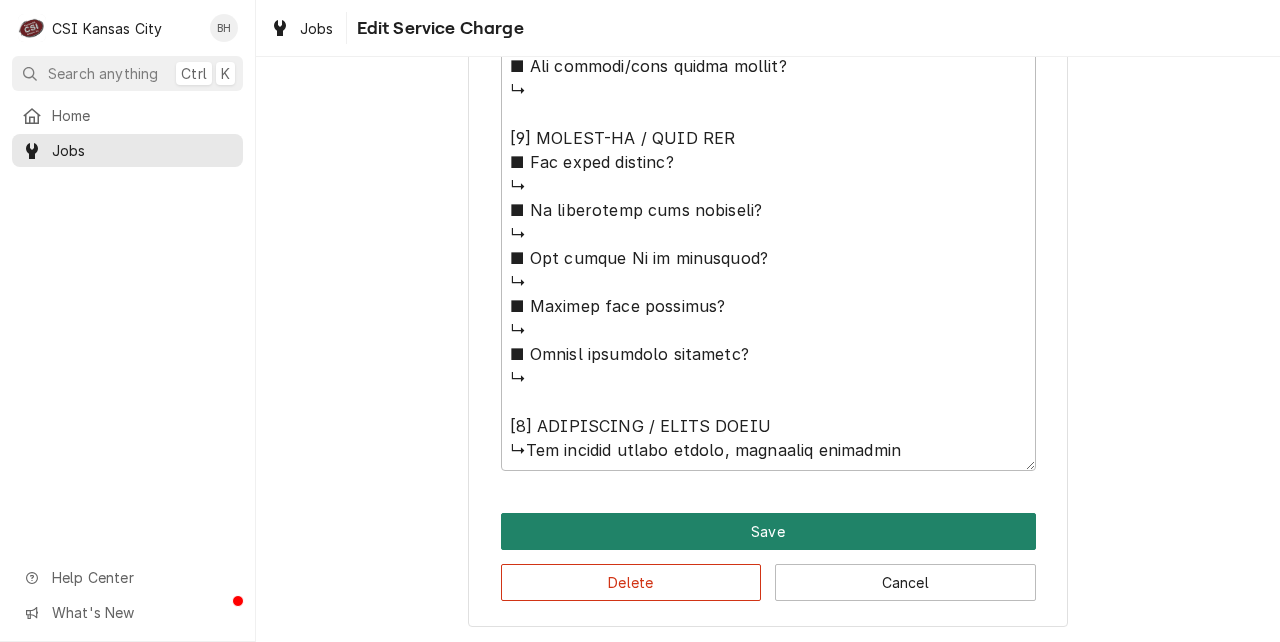 click on "Save" at bounding box center (768, 531) 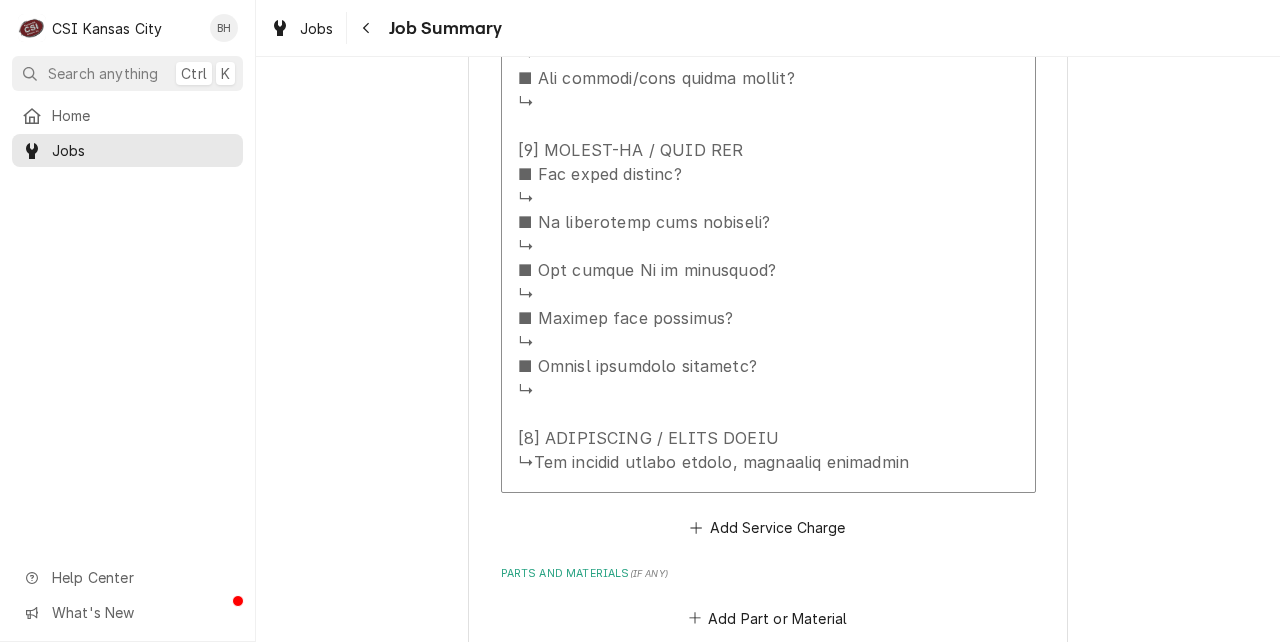 scroll, scrollTop: 1543, scrollLeft: 0, axis: vertical 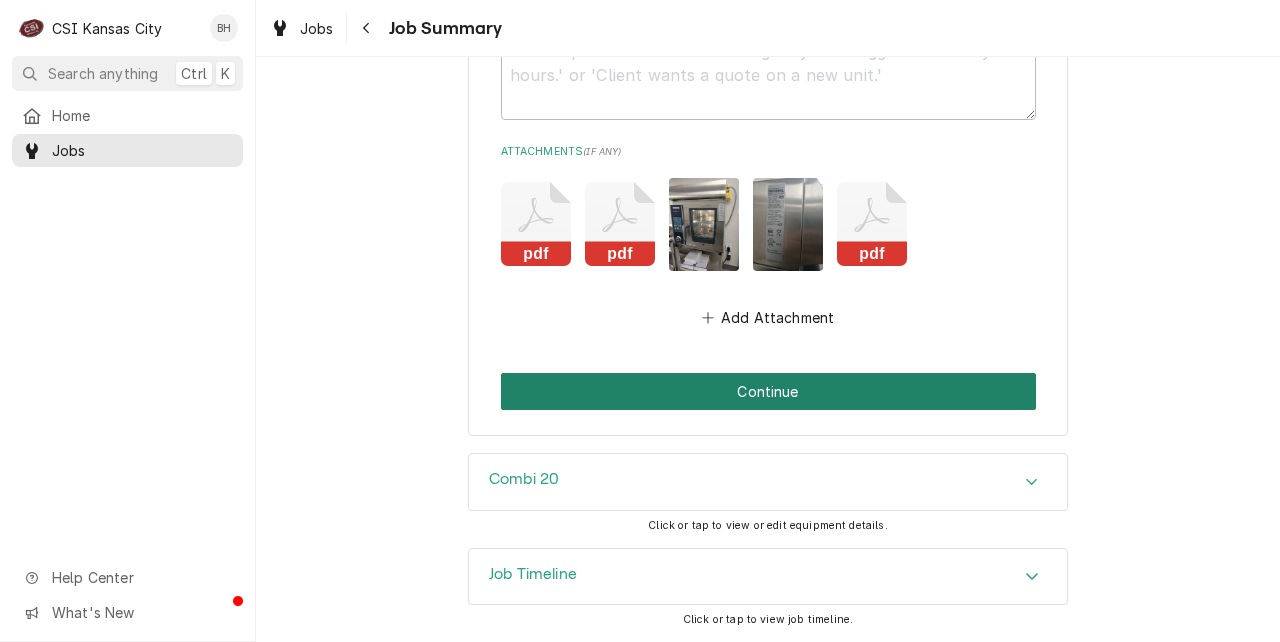 click on "Continue" at bounding box center (768, 391) 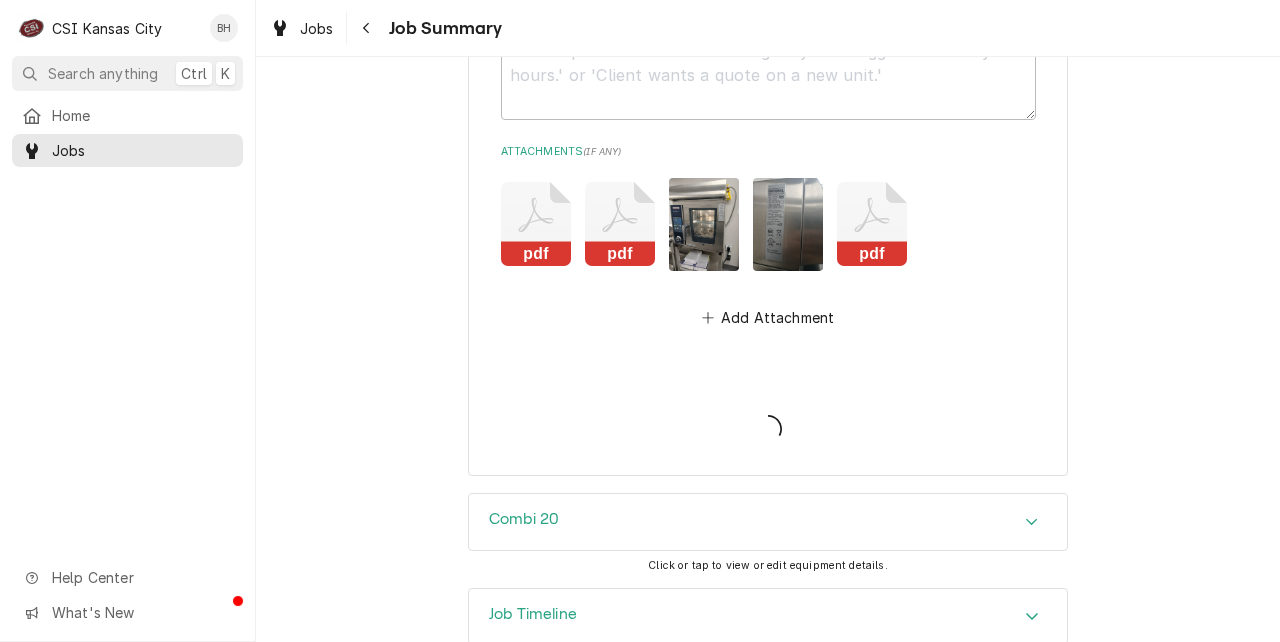 type on "x" 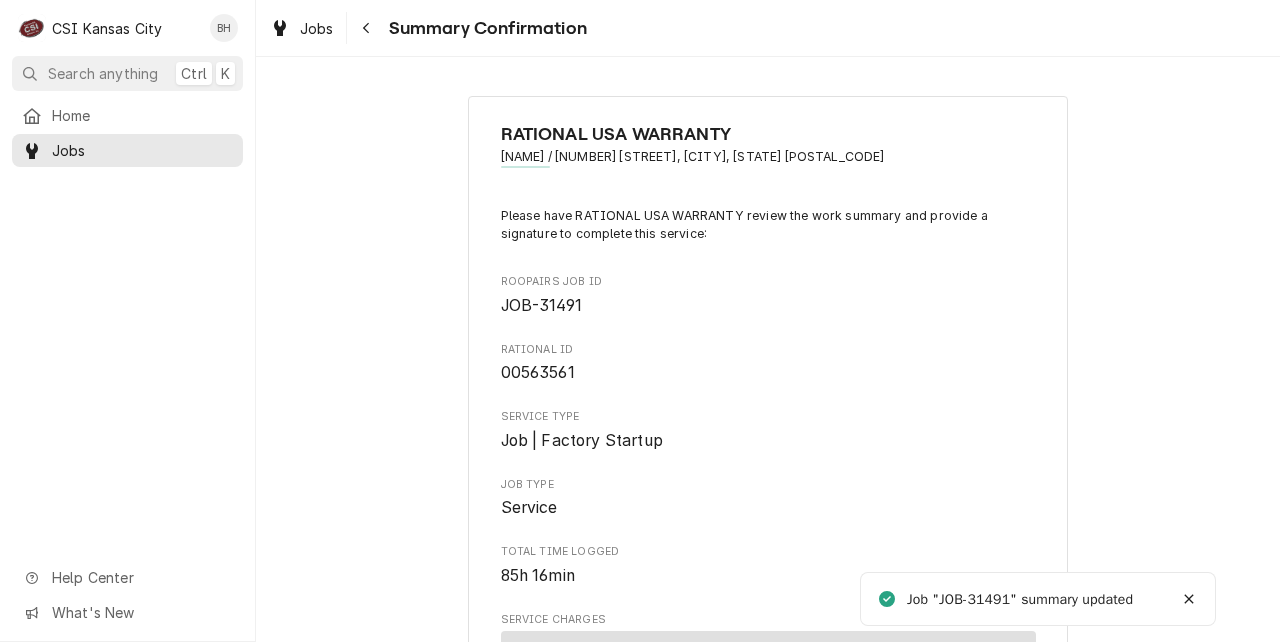 scroll, scrollTop: 0, scrollLeft: 0, axis: both 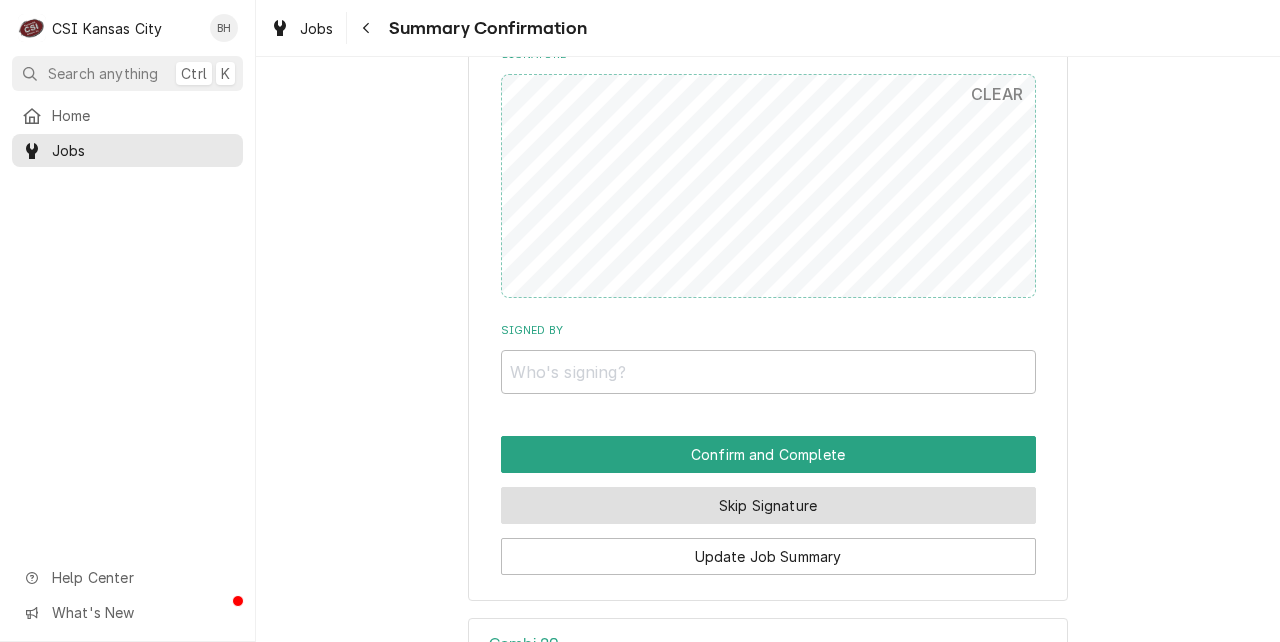 click on "Skip Signature" at bounding box center [768, 505] 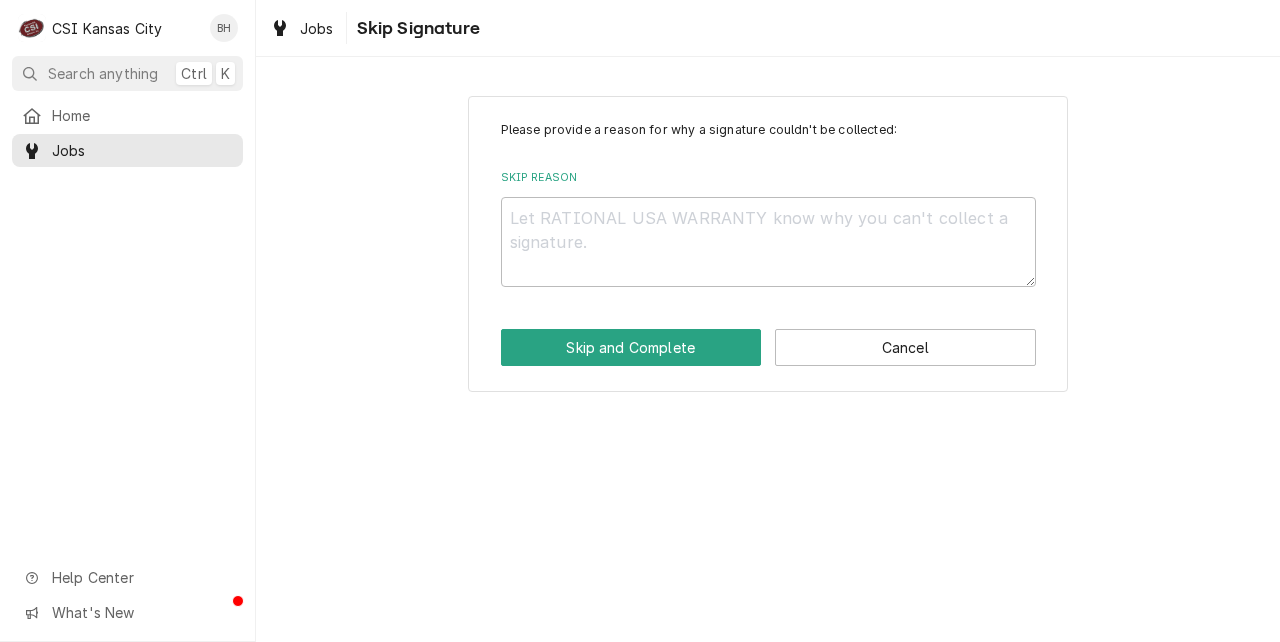 click on "Please provide a reason for why a signature couldn't be collected: Skip Reason Skip and Complete Cancel" at bounding box center (768, 244) 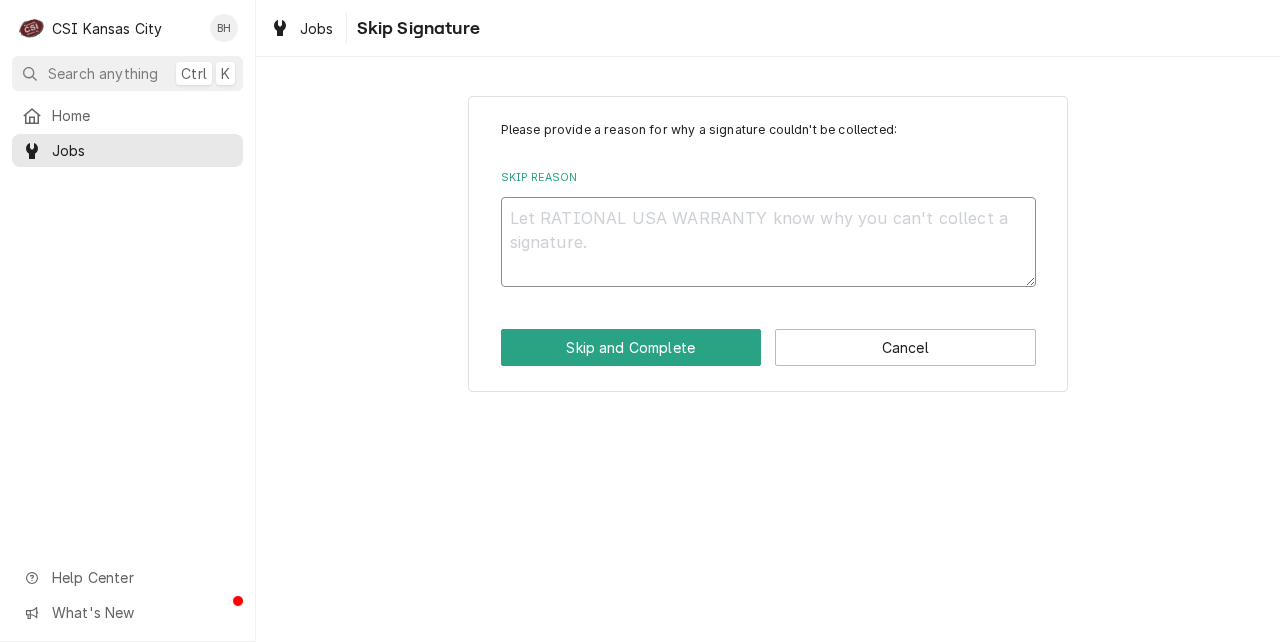click on "Skip Reason" at bounding box center [768, 242] 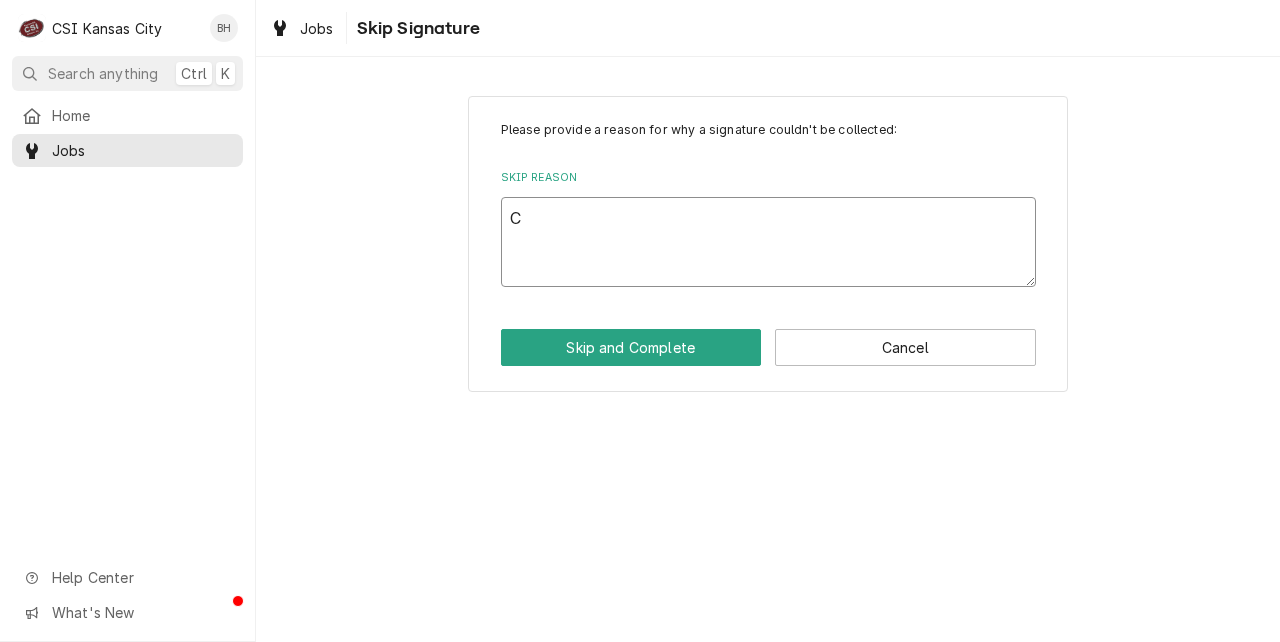 type on "x" 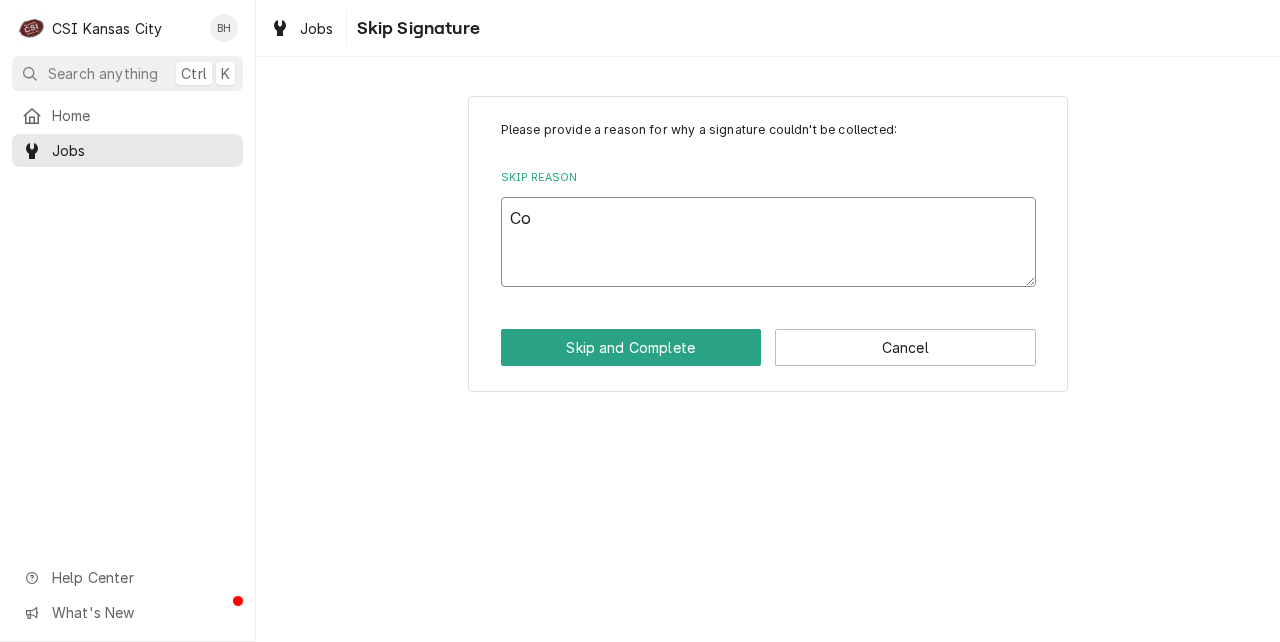 type on "x" 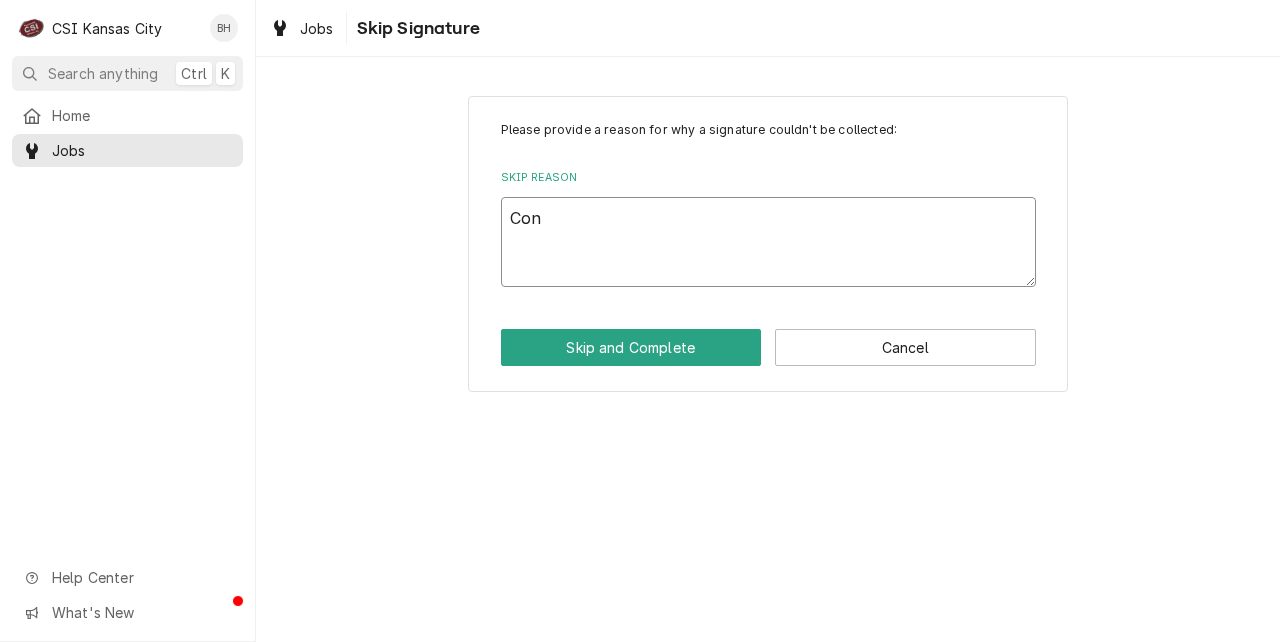 type on "x" 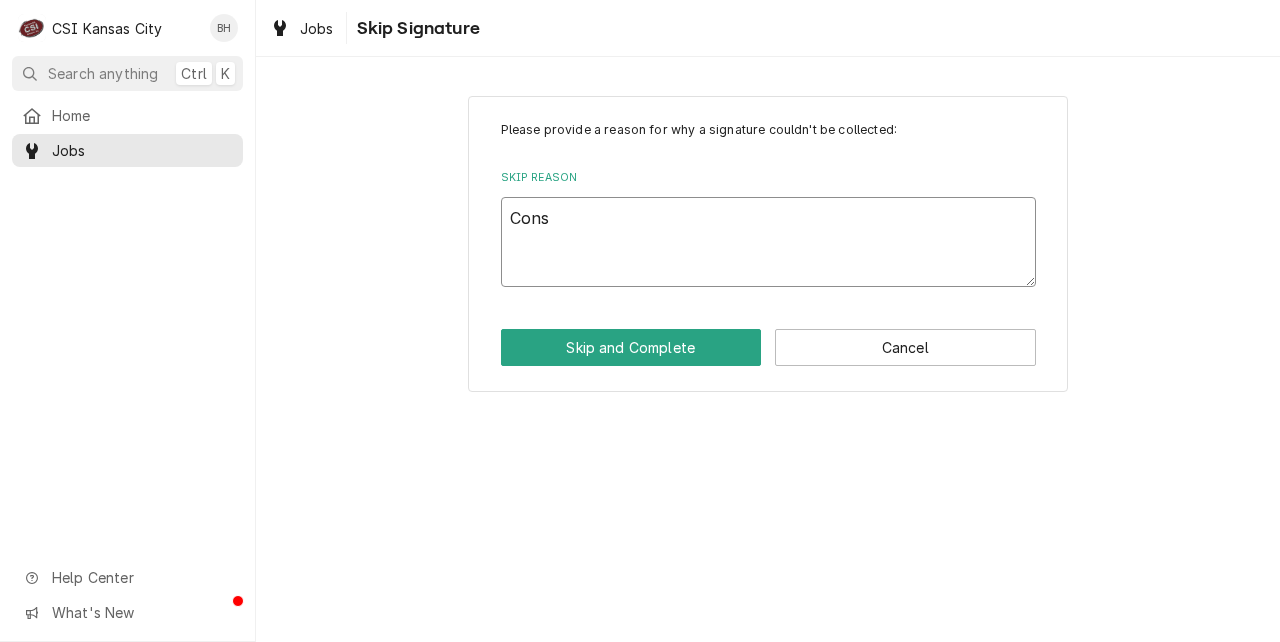 type on "x" 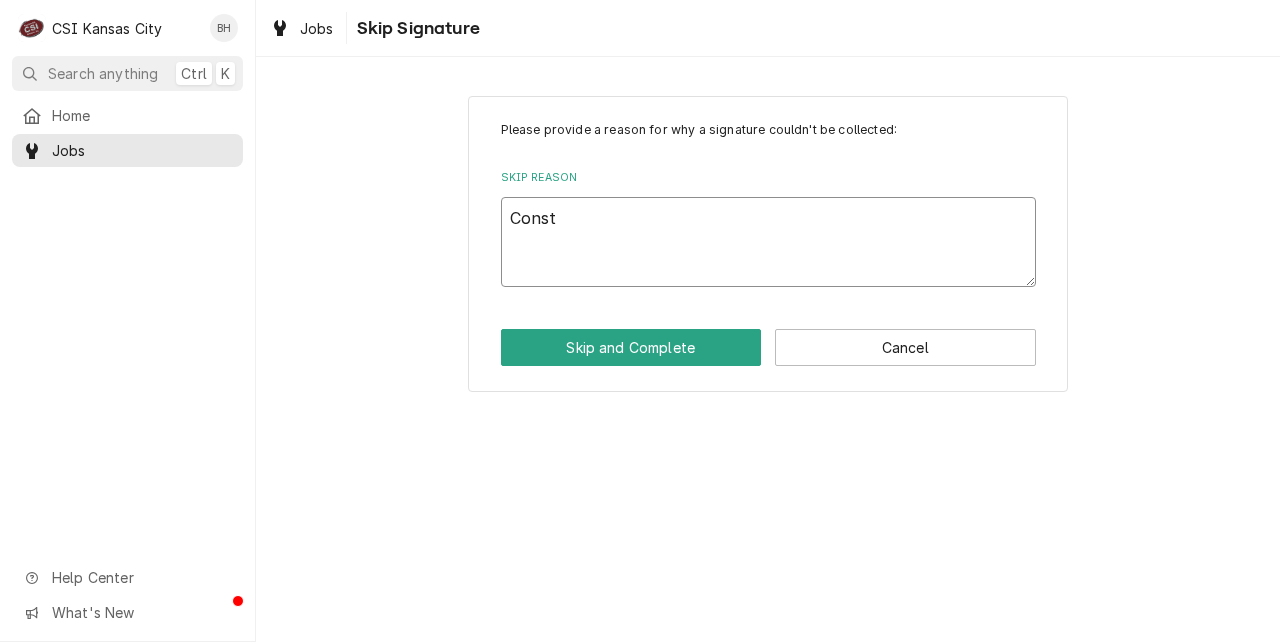 type on "x" 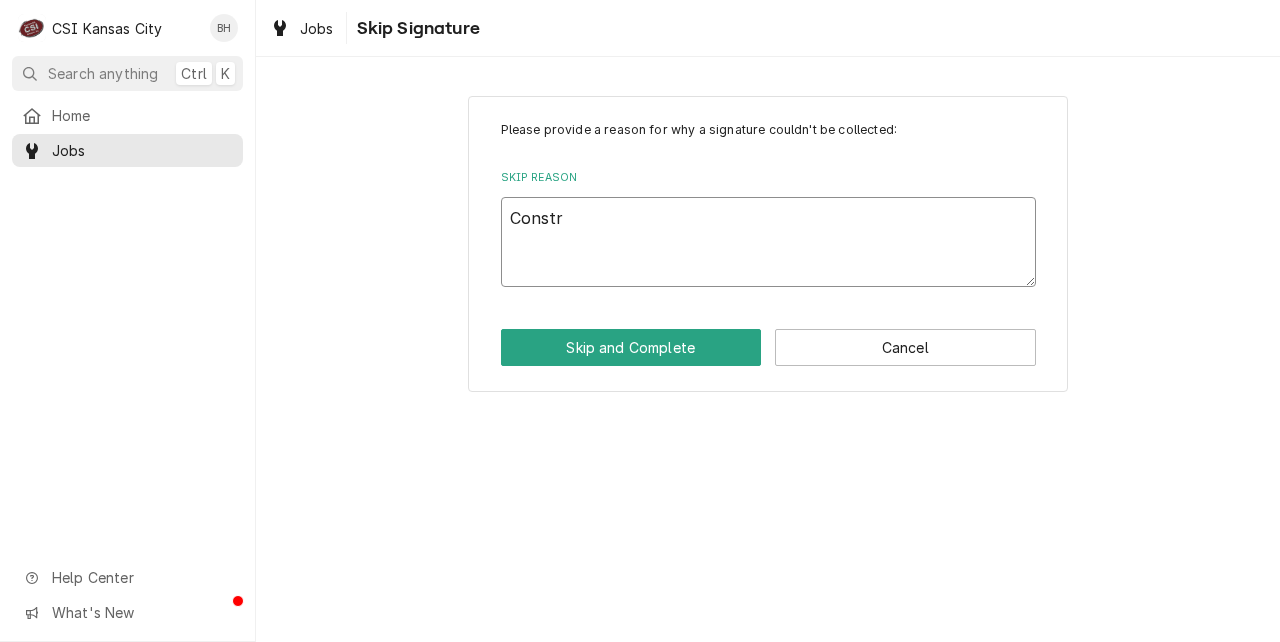 type on "x" 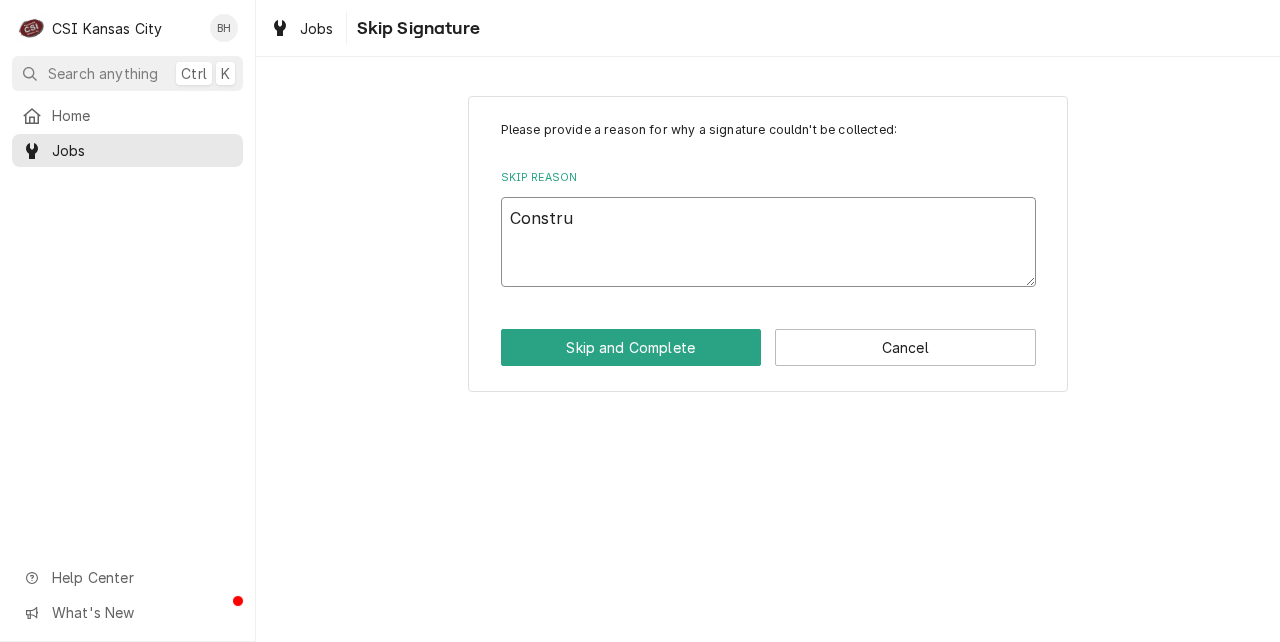 type on "x" 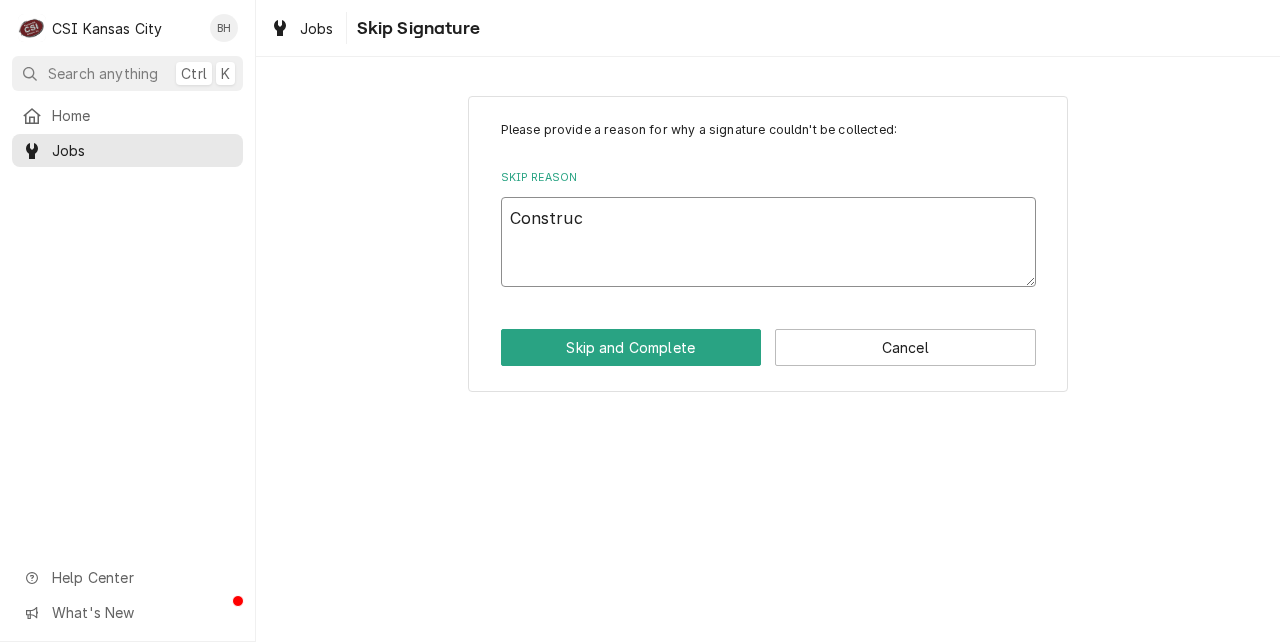 type on "x" 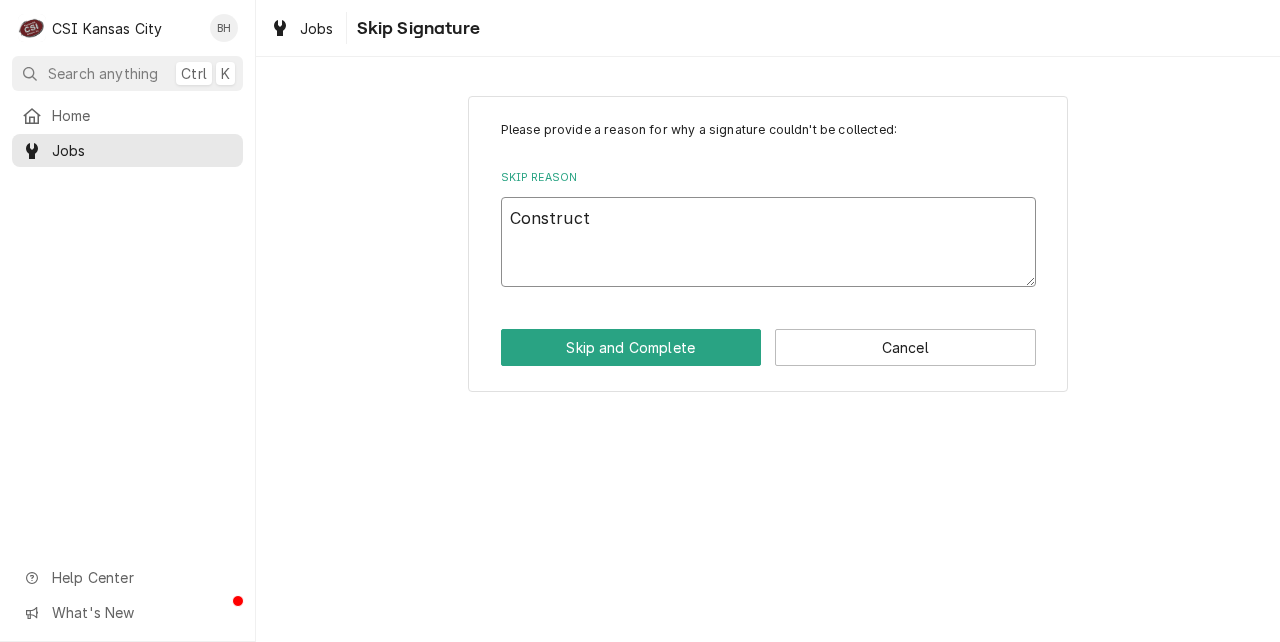 type on "Constructi" 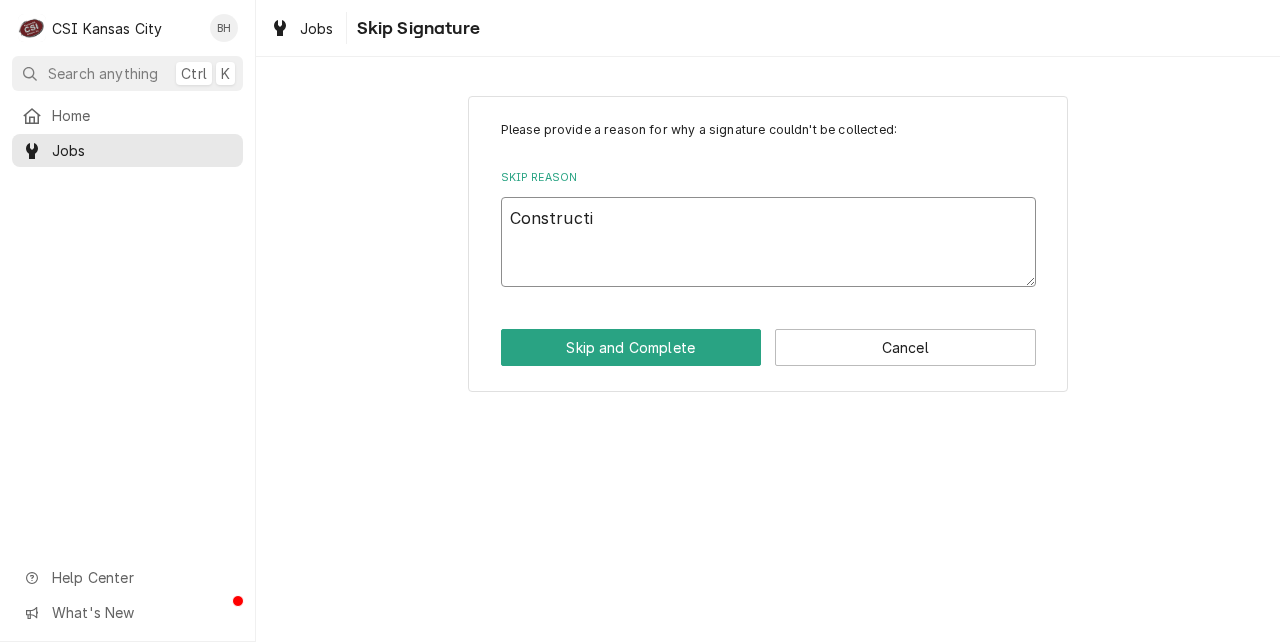 type on "x" 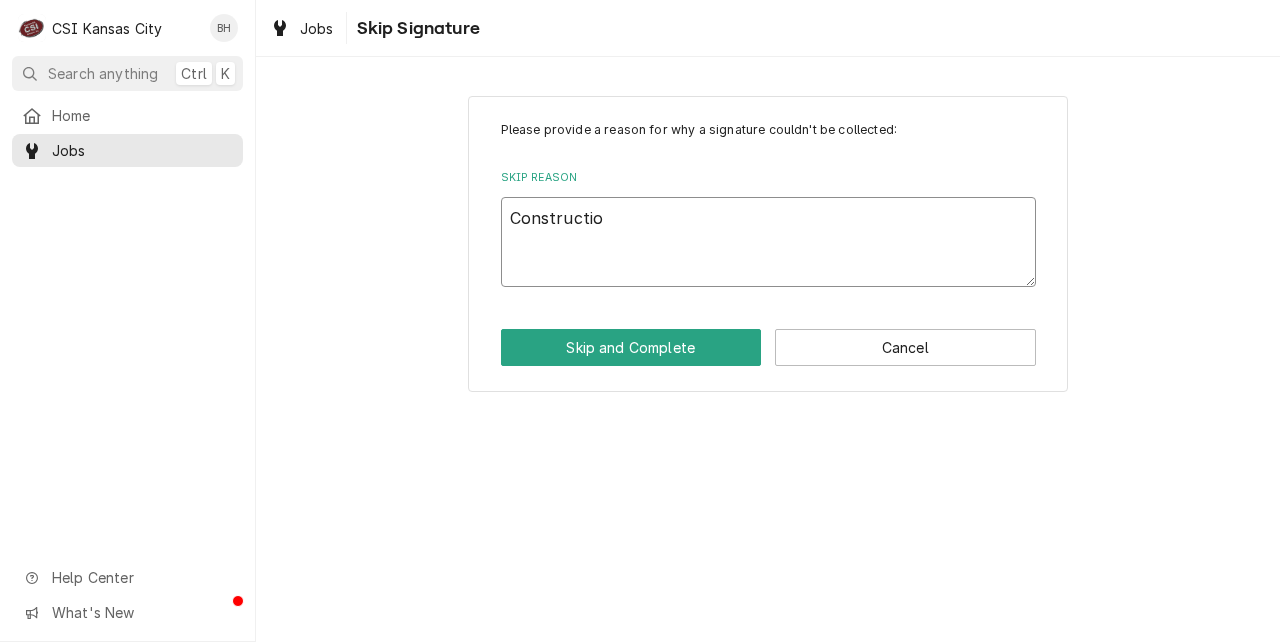 type on "x" 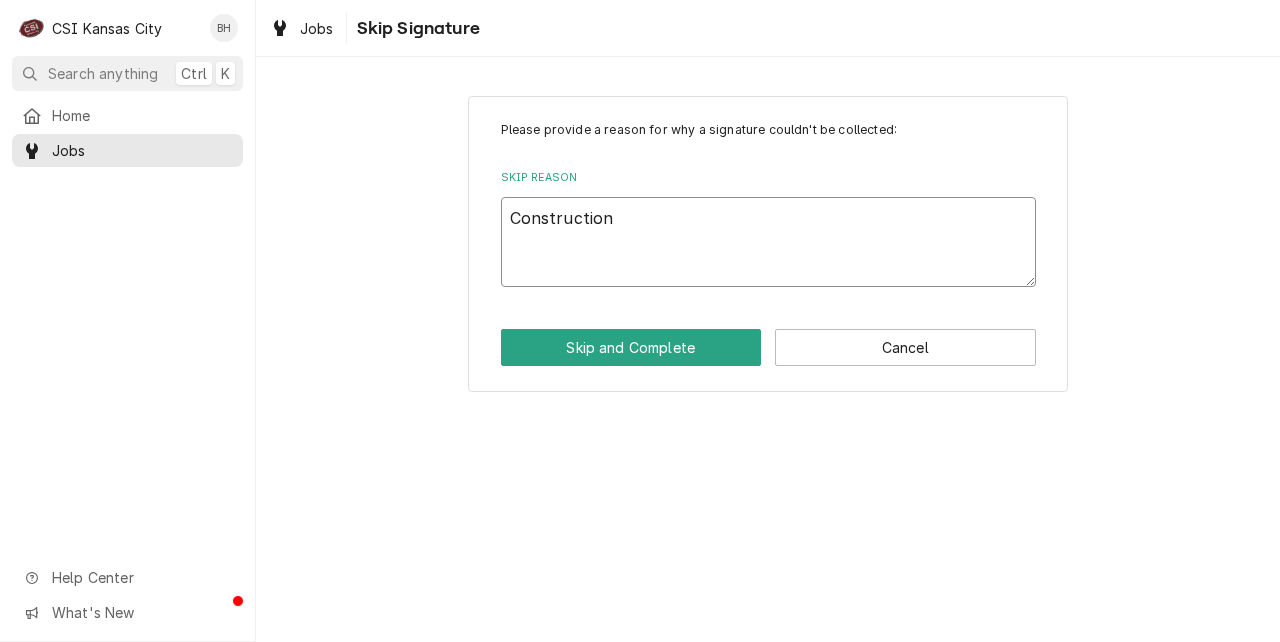 type on "x" 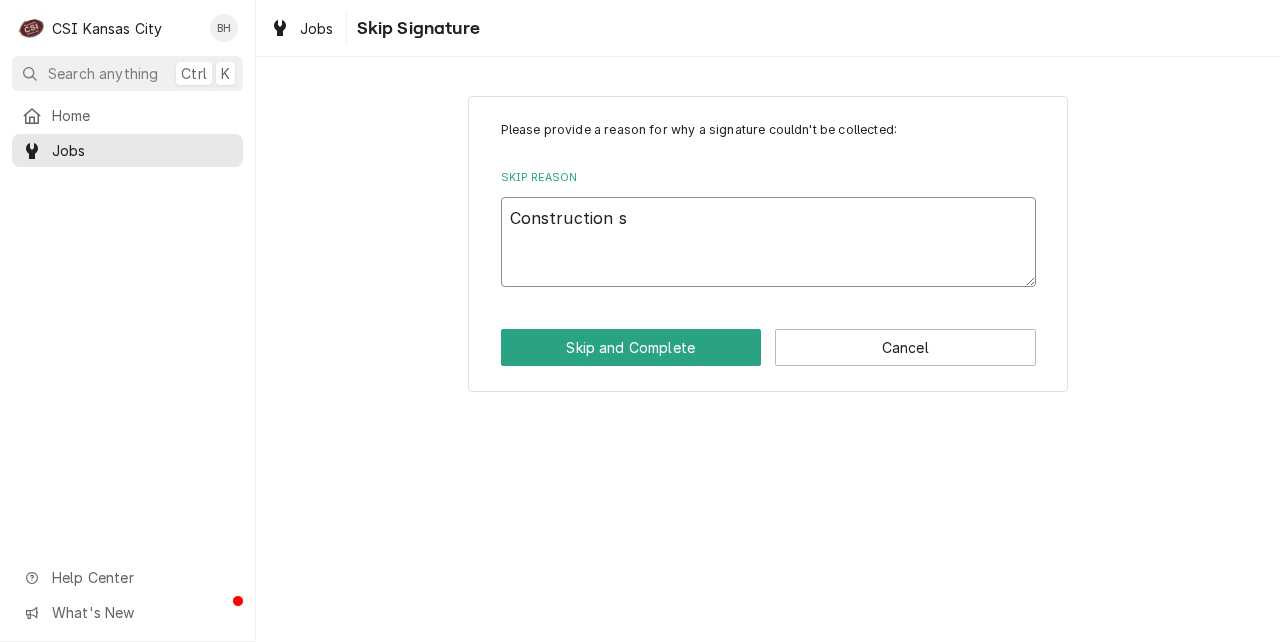 type on "x" 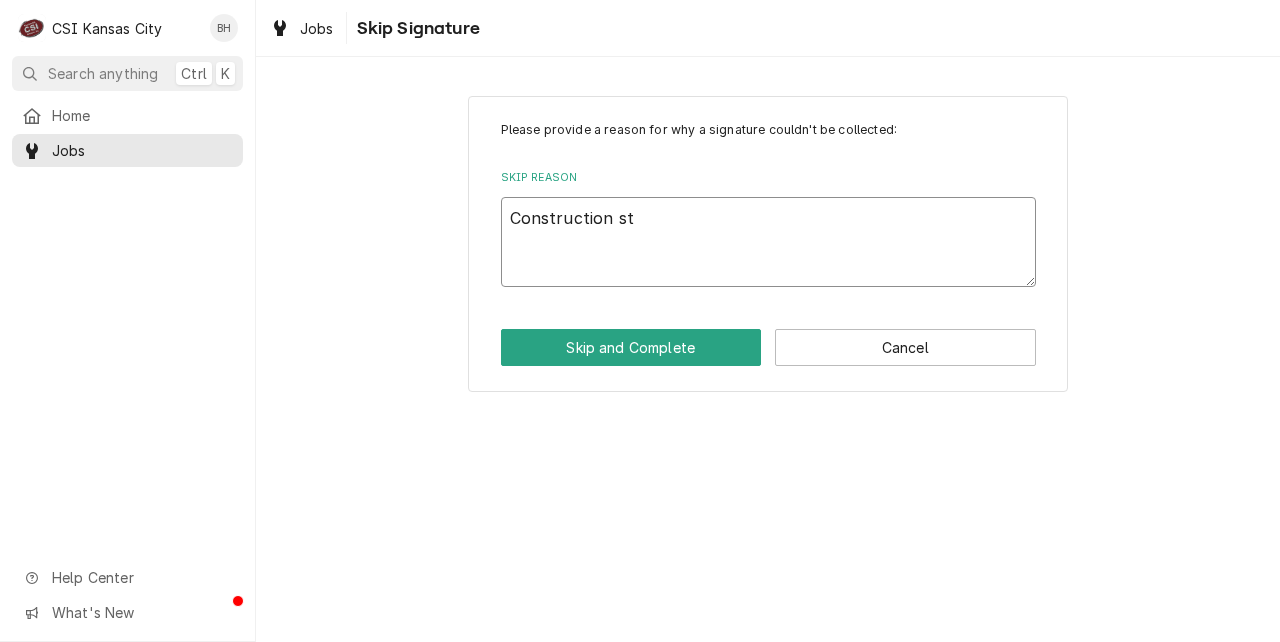 type on "x" 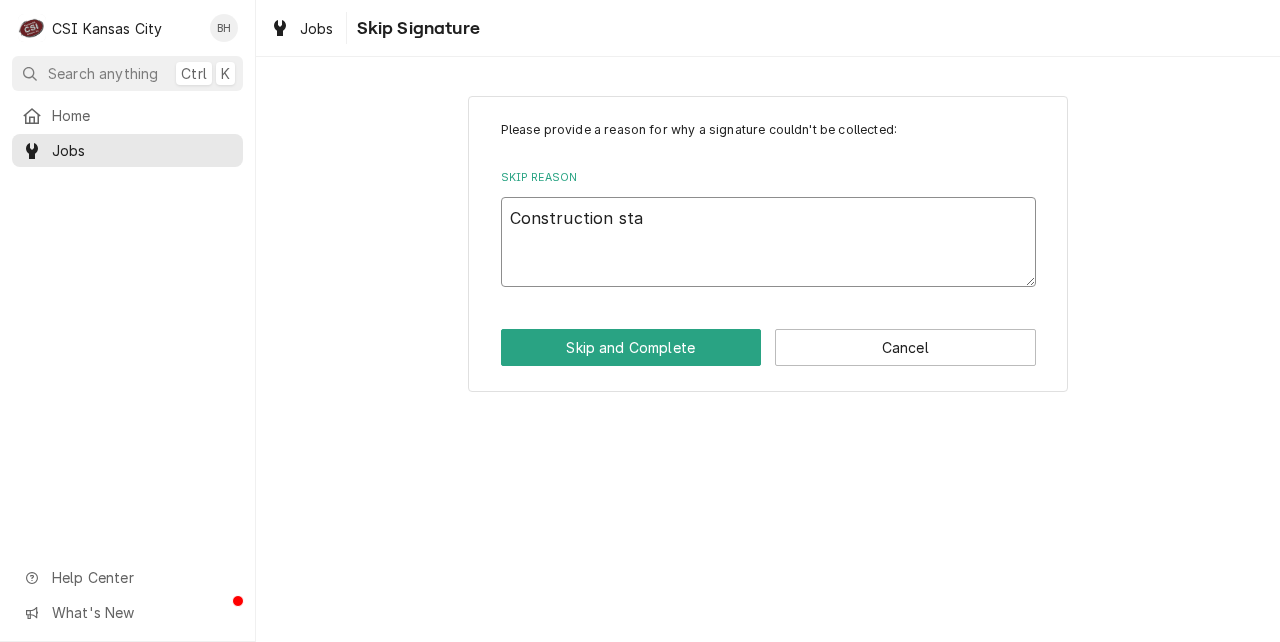 type on "x" 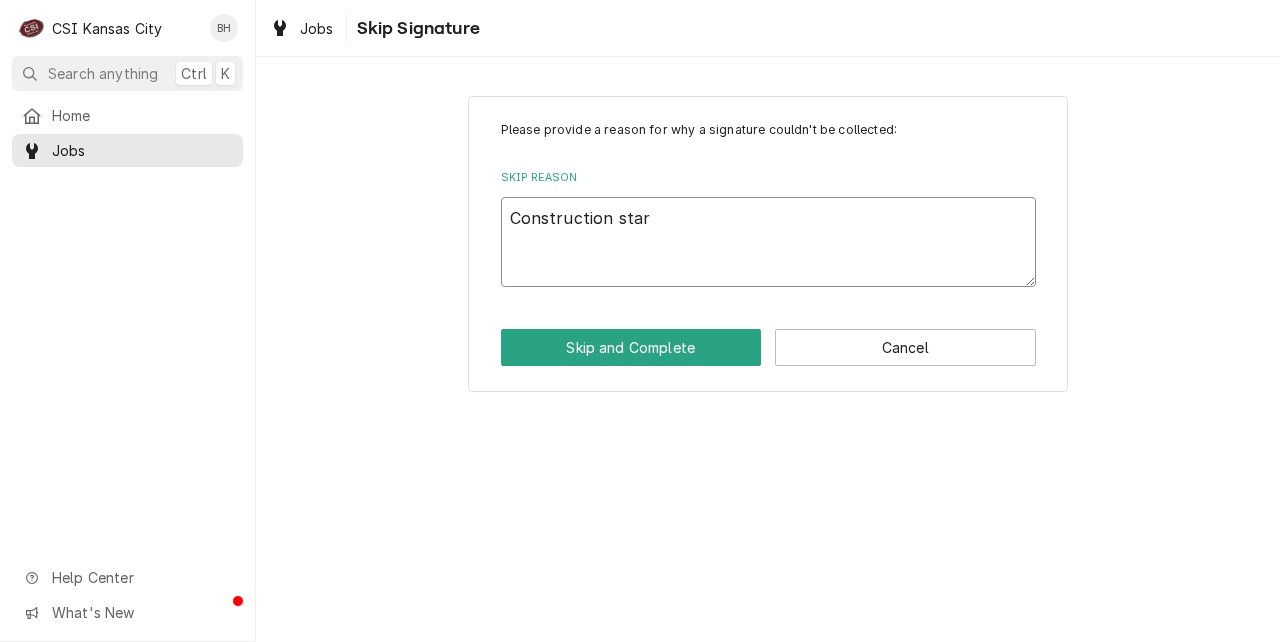 type on "x" 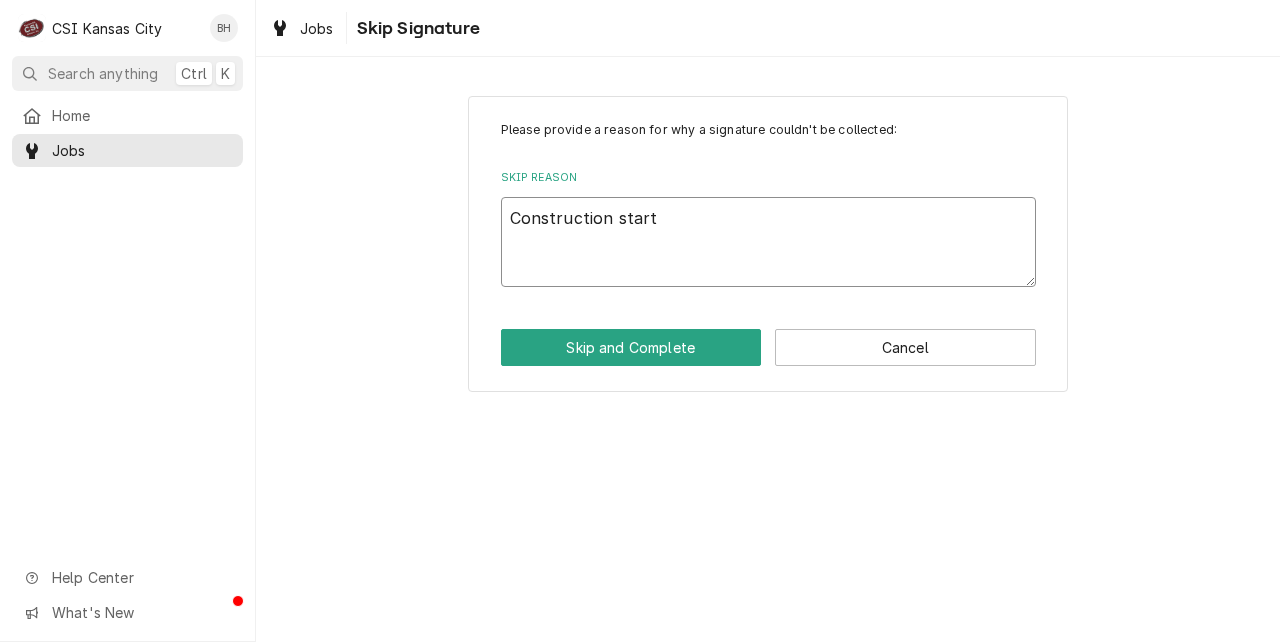 type on "x" 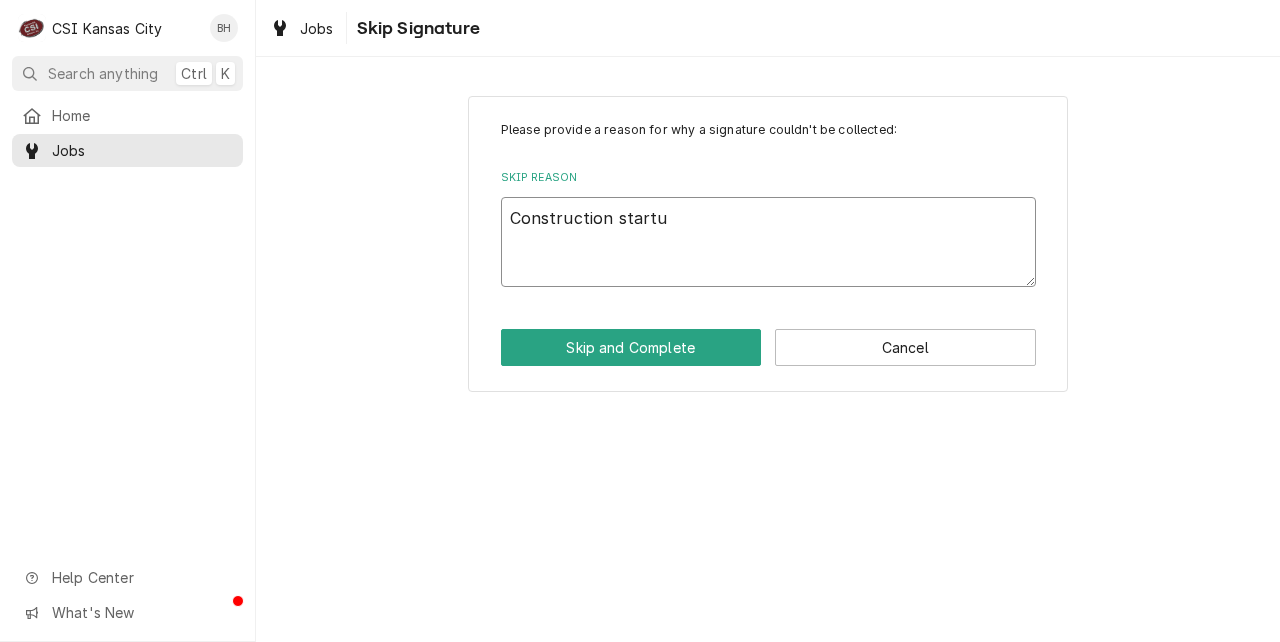 type on "Construction startup" 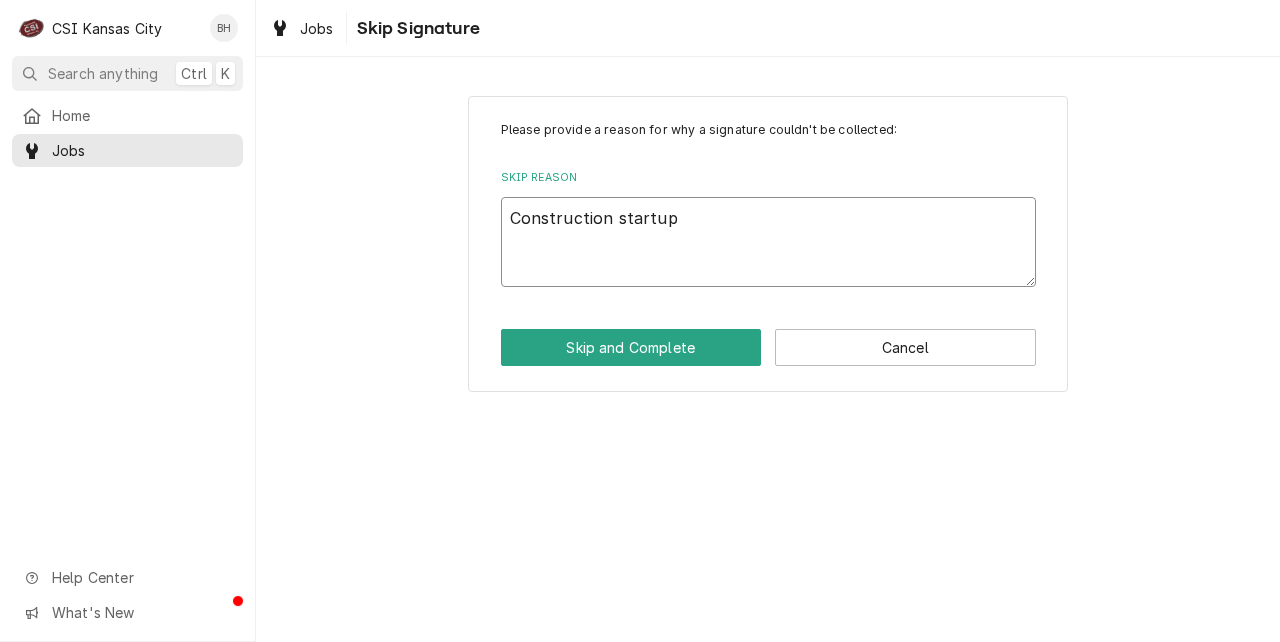 type on "x" 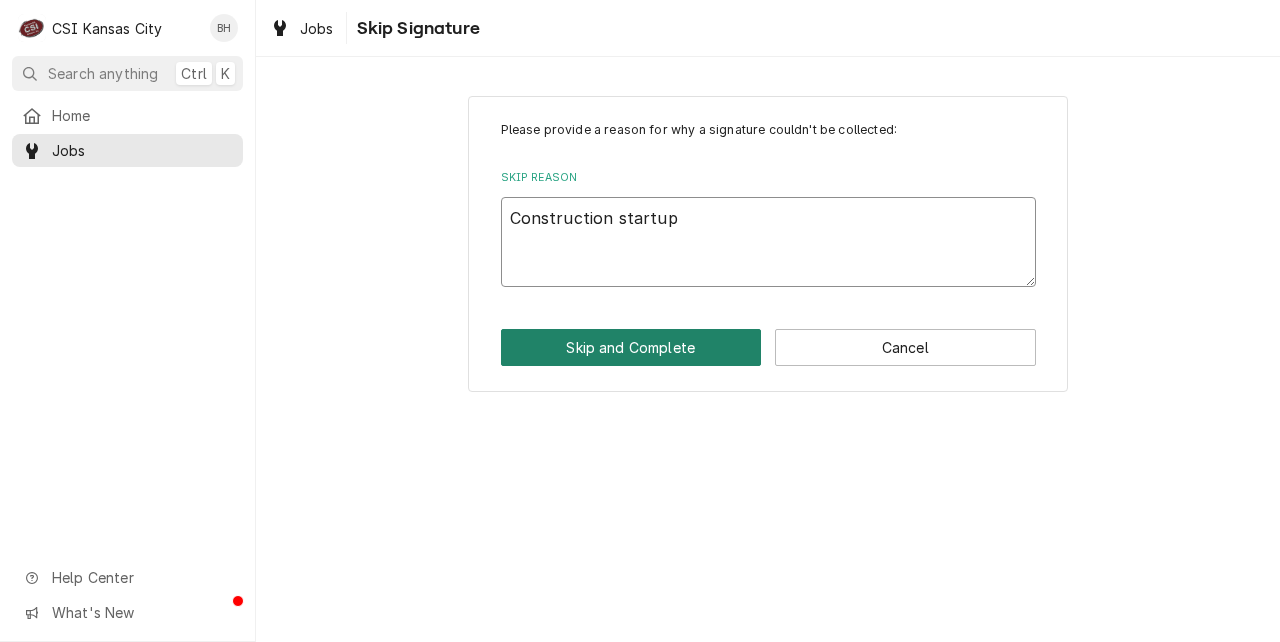type on "Construction startup" 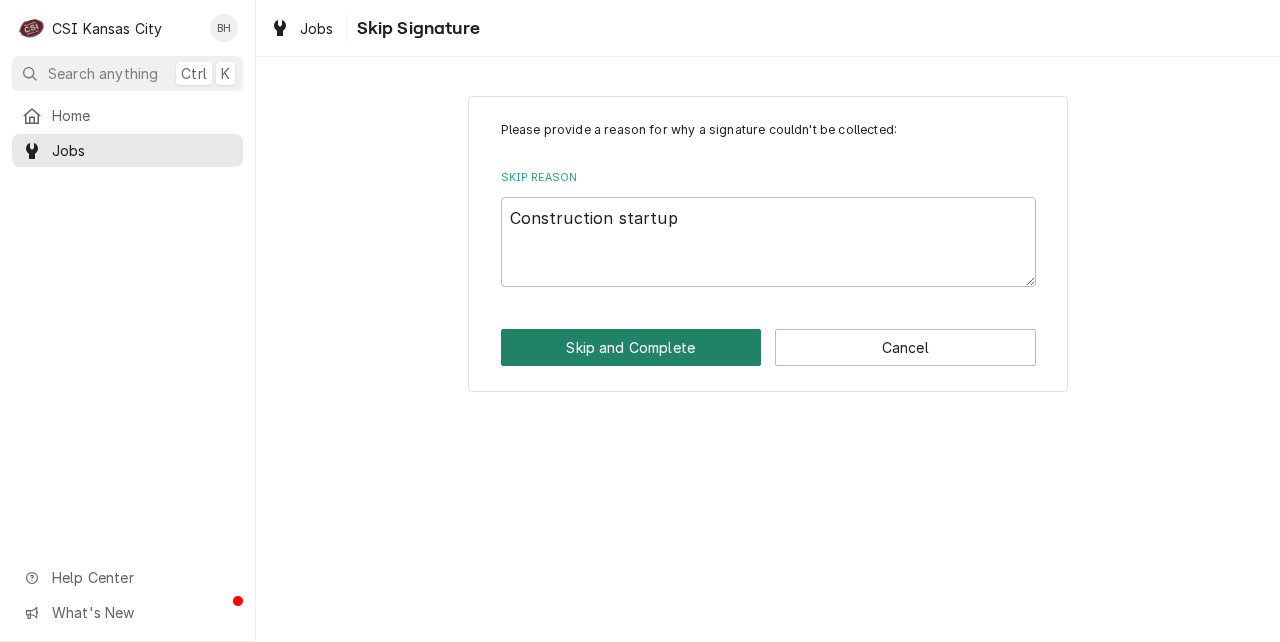 click on "Skip and Complete" at bounding box center [631, 347] 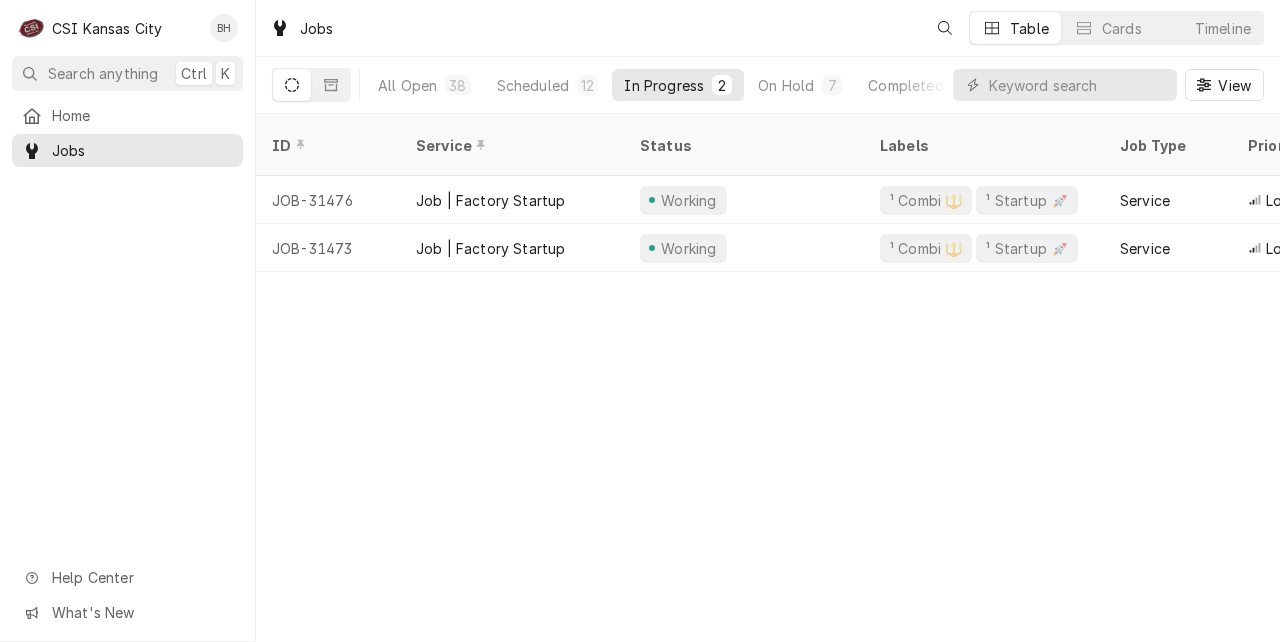 scroll, scrollTop: 0, scrollLeft: 0, axis: both 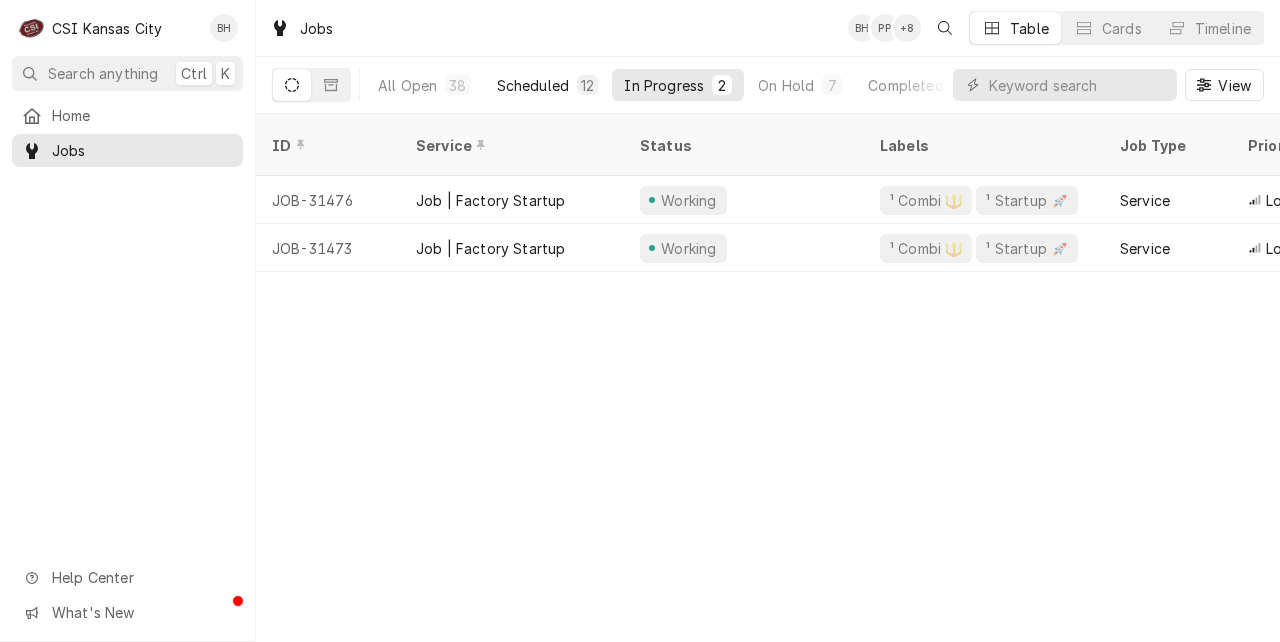 click on "Scheduled" at bounding box center [533, 85] 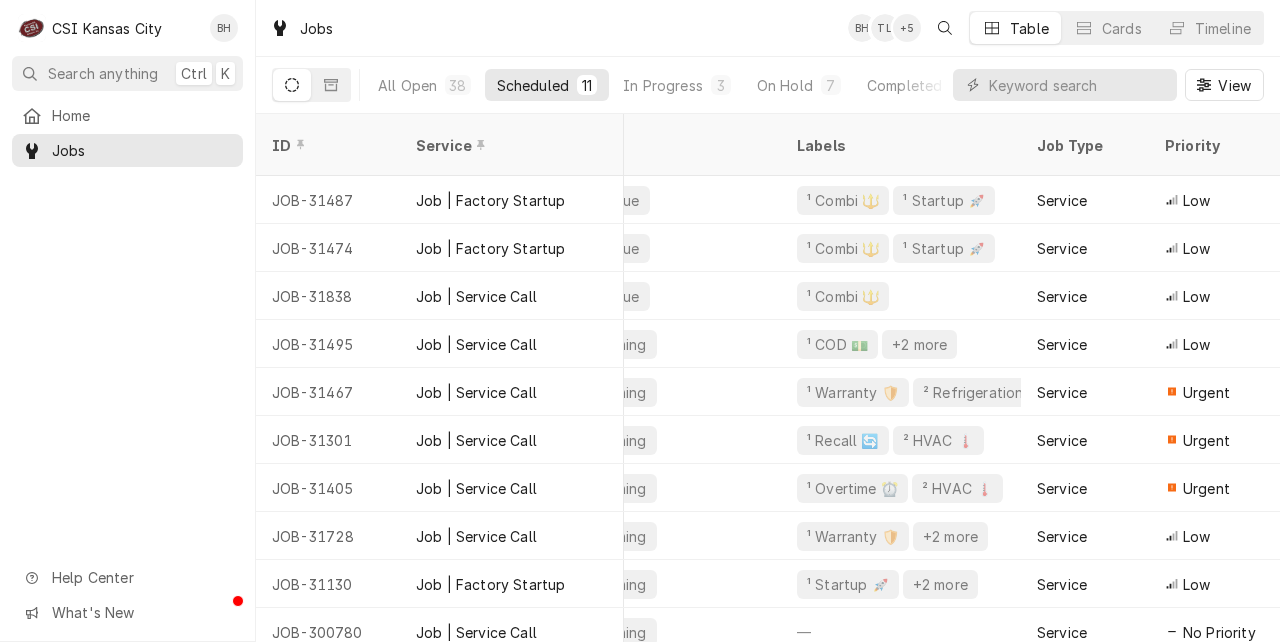 scroll, scrollTop: 0, scrollLeft: 0, axis: both 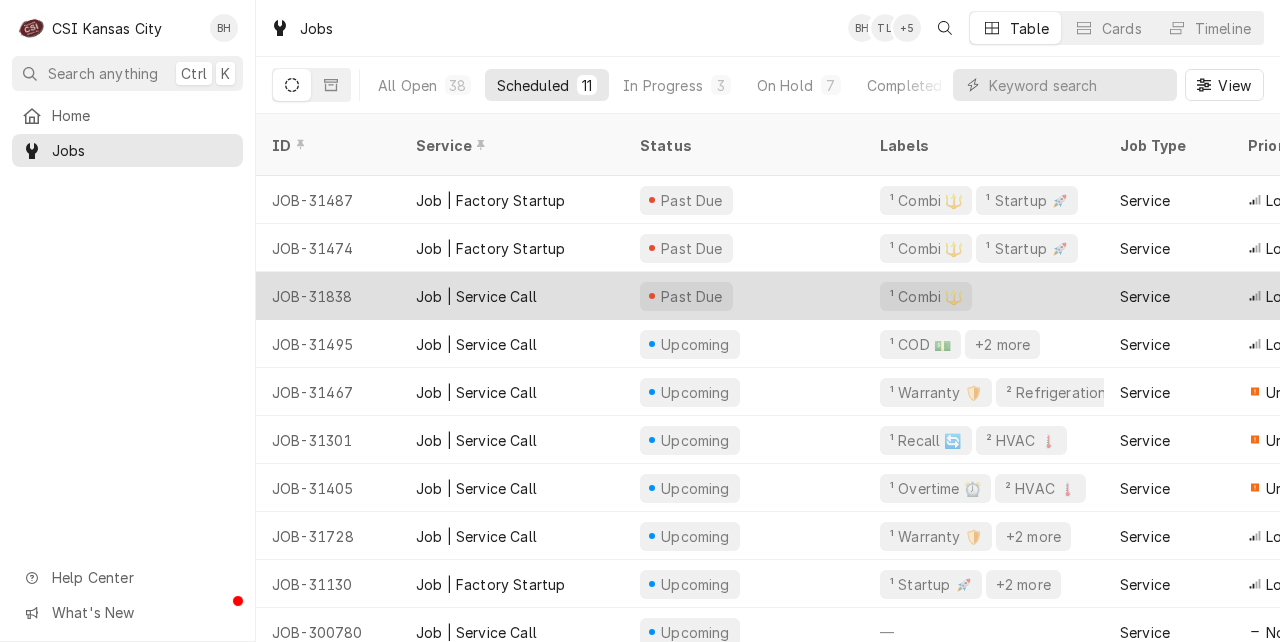 click on "Job | Service Call" at bounding box center (512, 296) 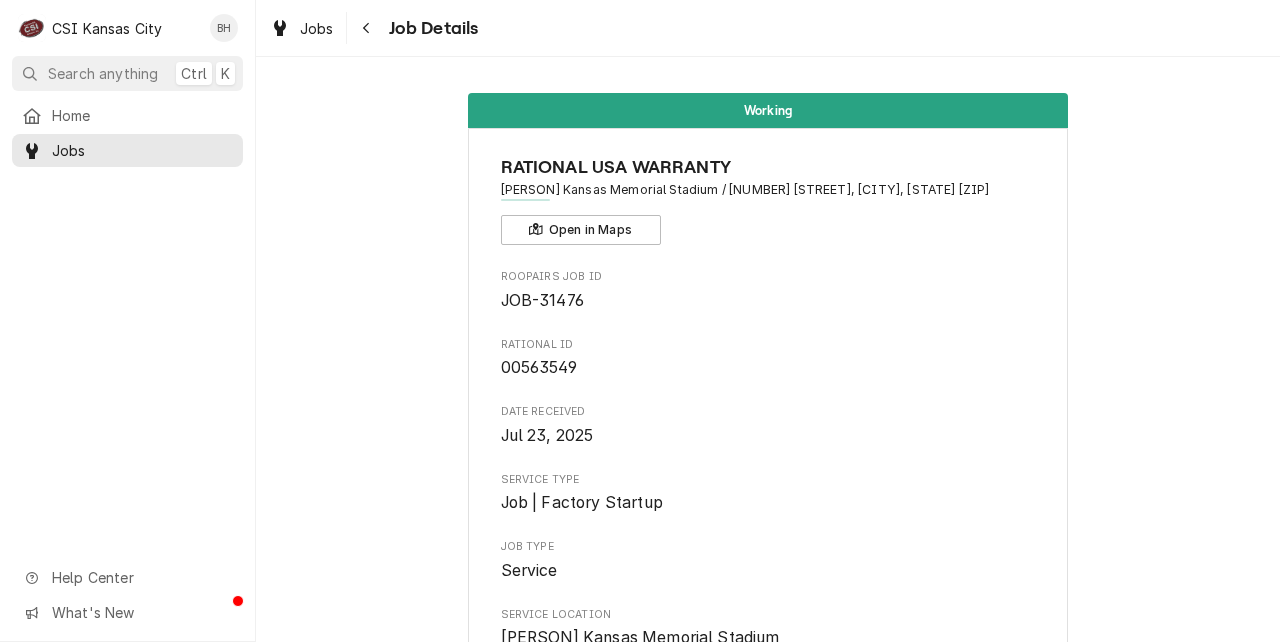 scroll, scrollTop: 0, scrollLeft: 0, axis: both 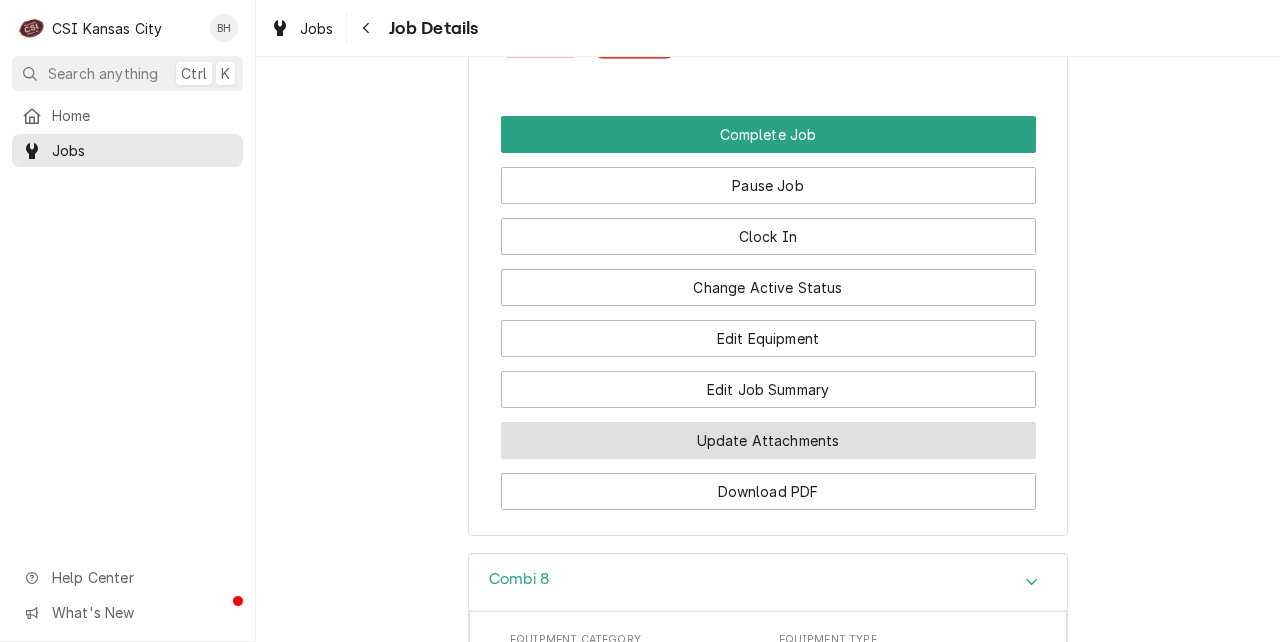 click on "Update Attachments" at bounding box center (768, 440) 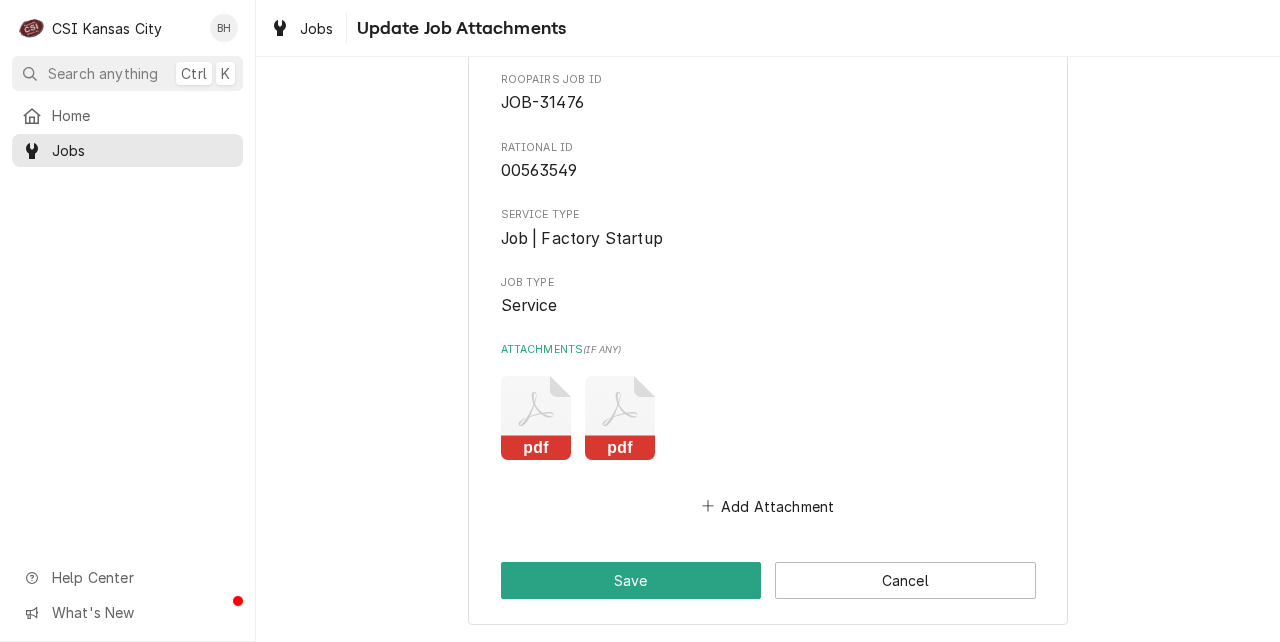 scroll, scrollTop: 0, scrollLeft: 0, axis: both 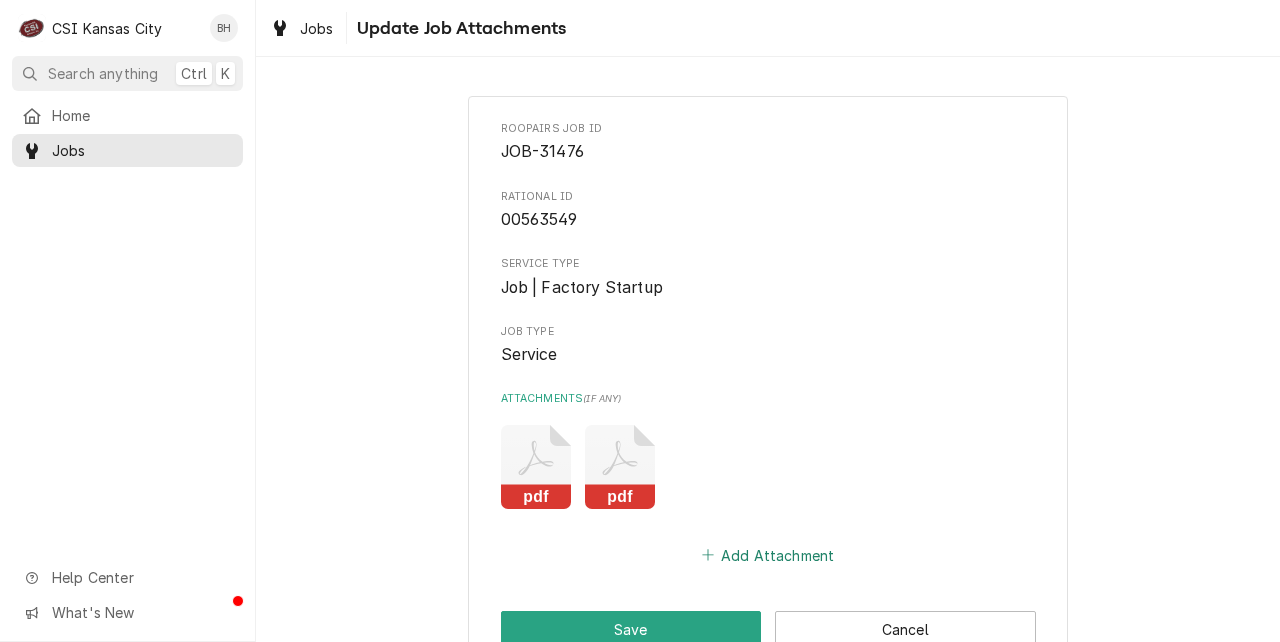 click on "Add Attachment" at bounding box center [768, 555] 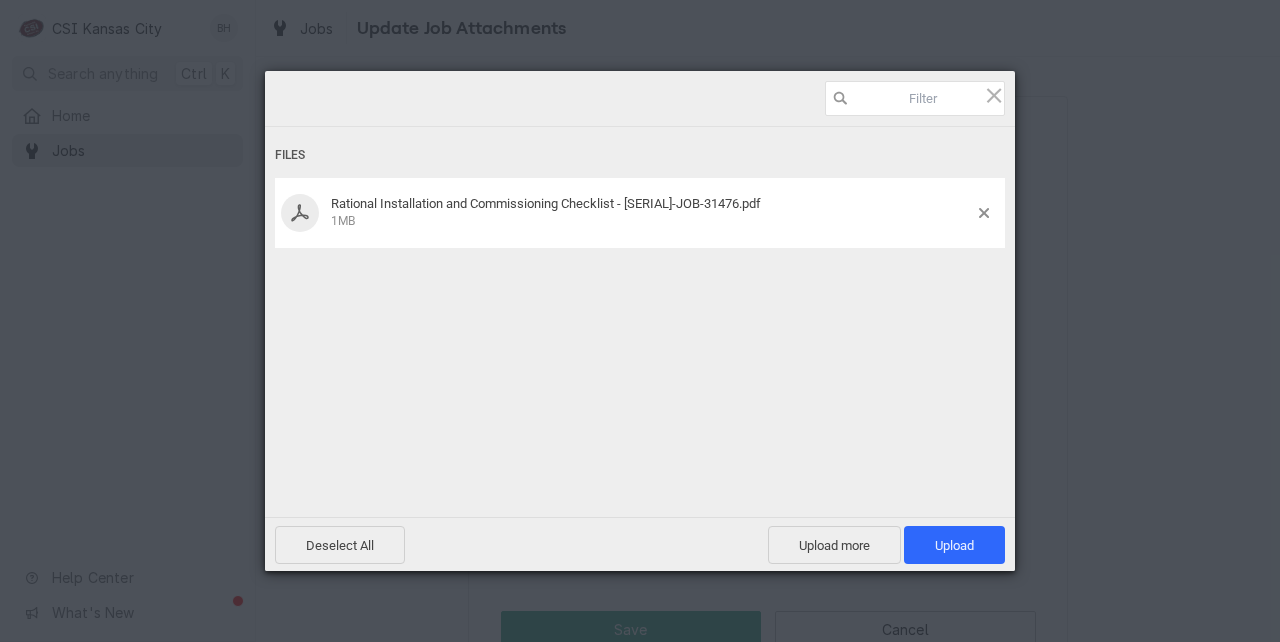 click on "Files
Rational Installation and Commissioning Checklist - [SERIAL]-JOB-31476.pdf          1MB" at bounding box center [640, 295] 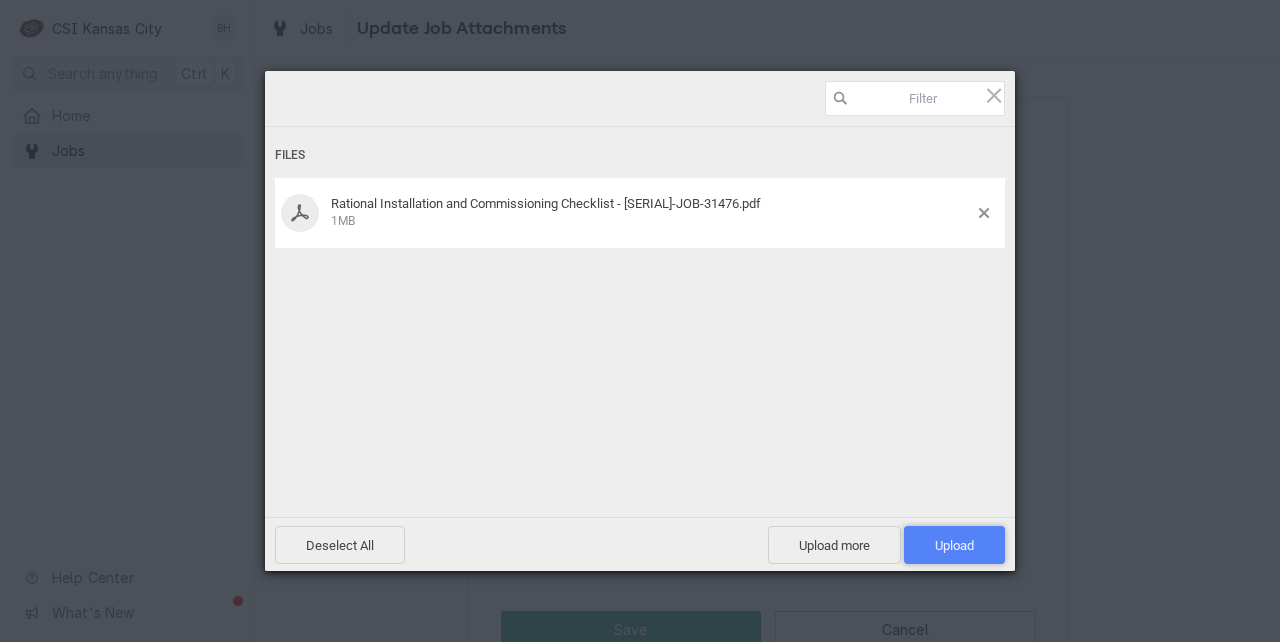 click on "Upload
1" at bounding box center [954, 545] 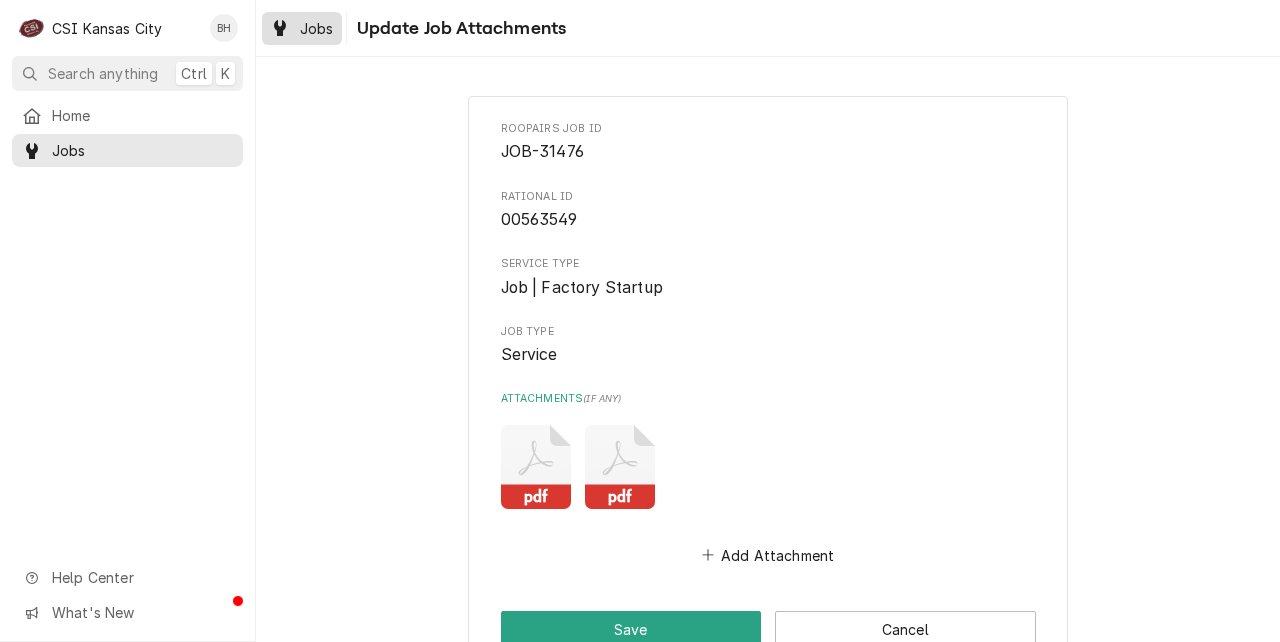 click on "Jobs" at bounding box center [317, 28] 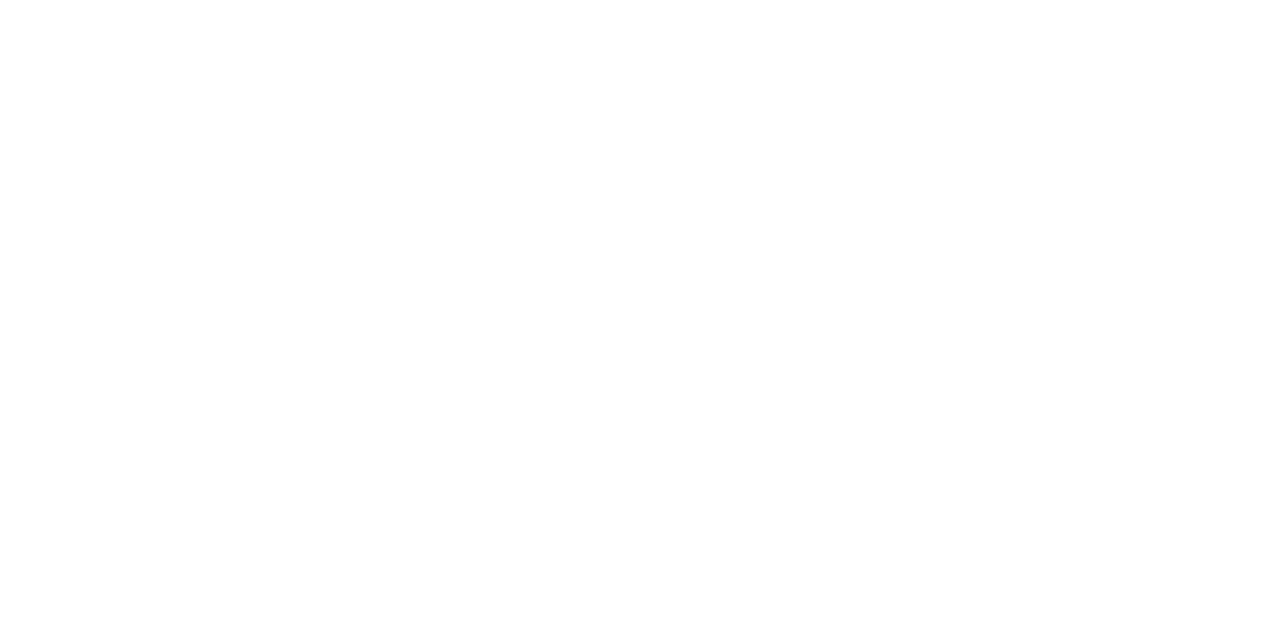 scroll, scrollTop: 0, scrollLeft: 0, axis: both 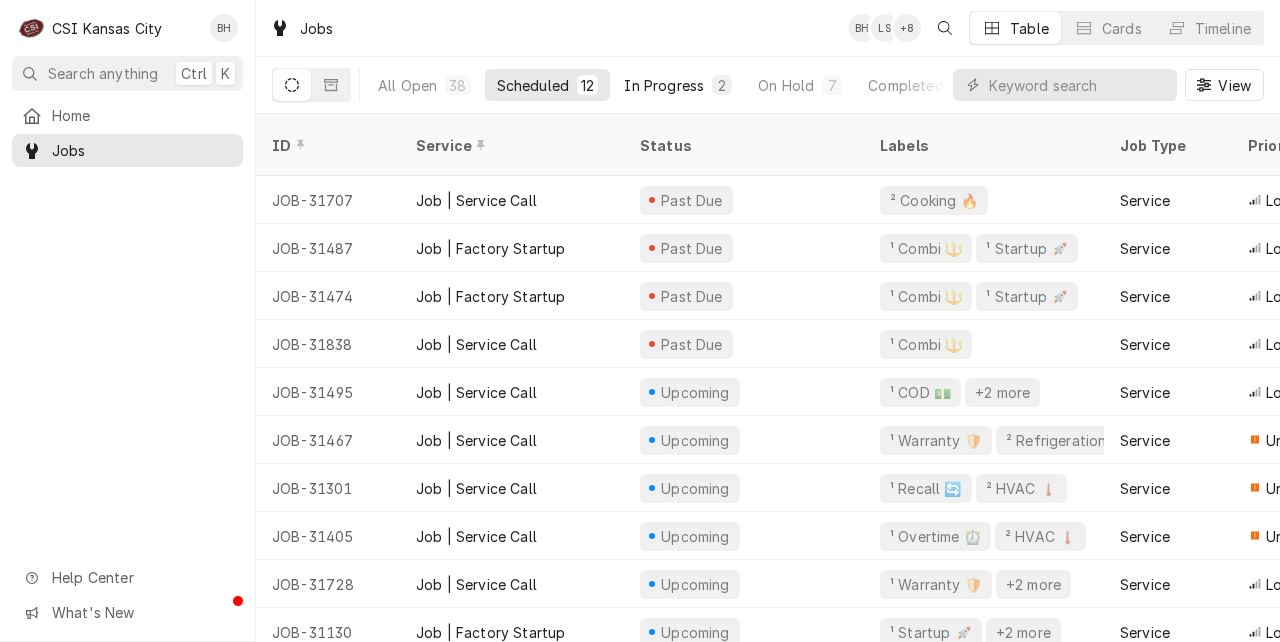 click on "In Progress" at bounding box center [664, 85] 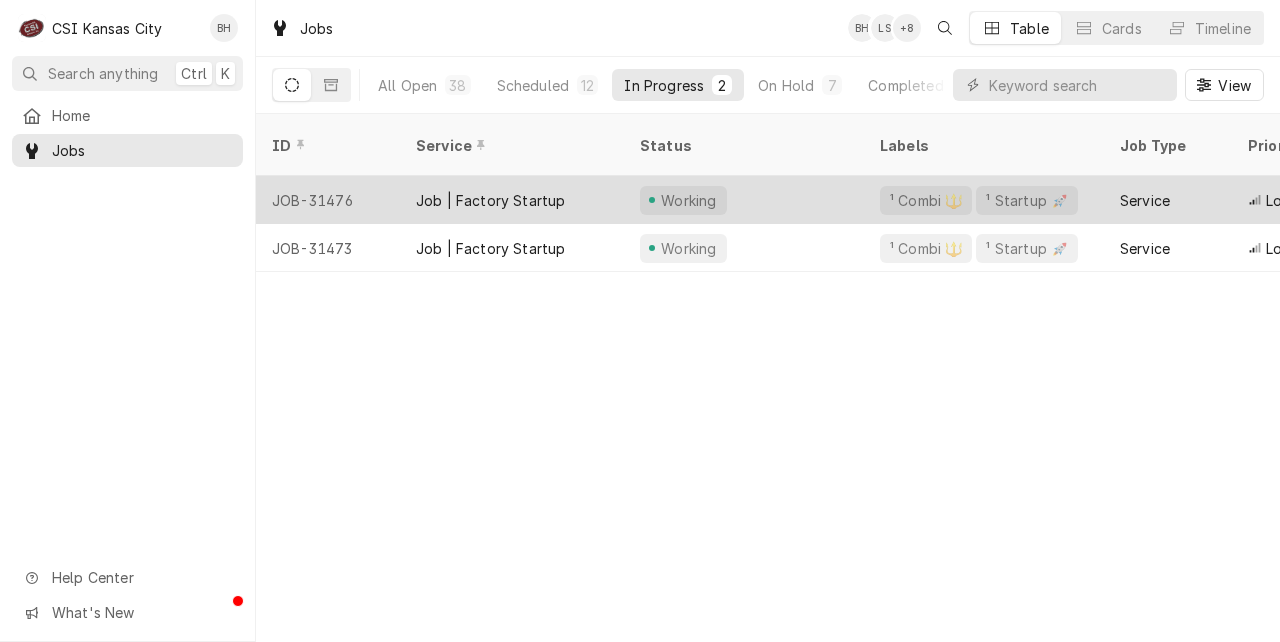 click on "Job | Factory Startup" at bounding box center [512, 200] 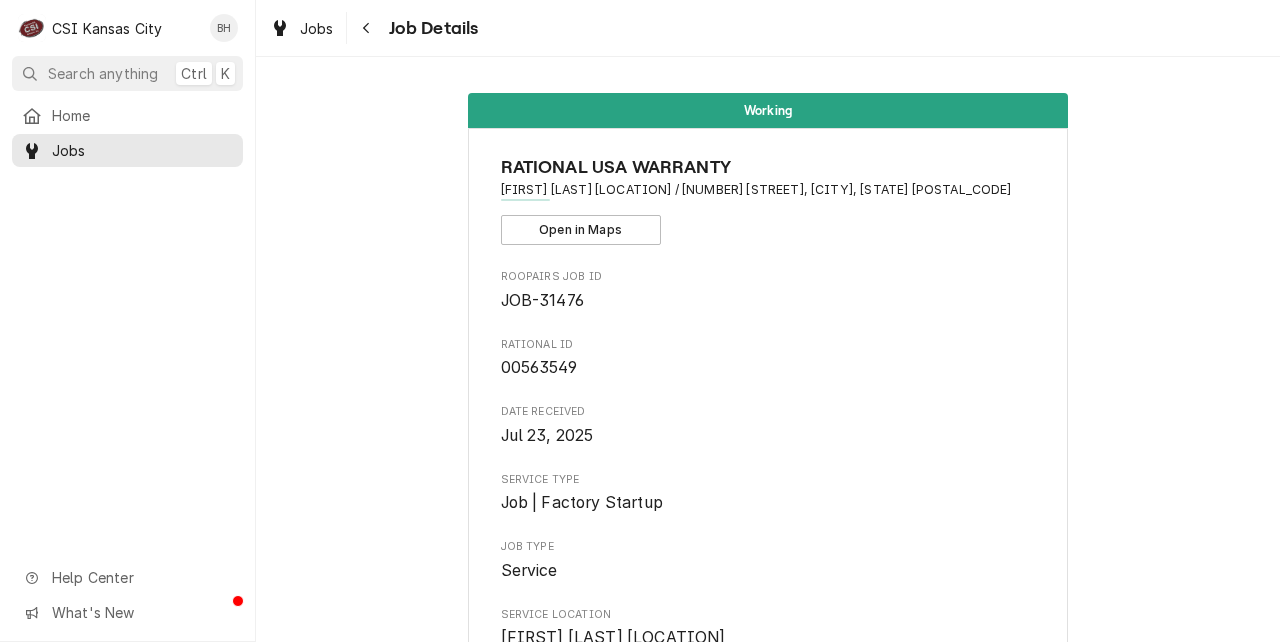 scroll, scrollTop: 0, scrollLeft: 0, axis: both 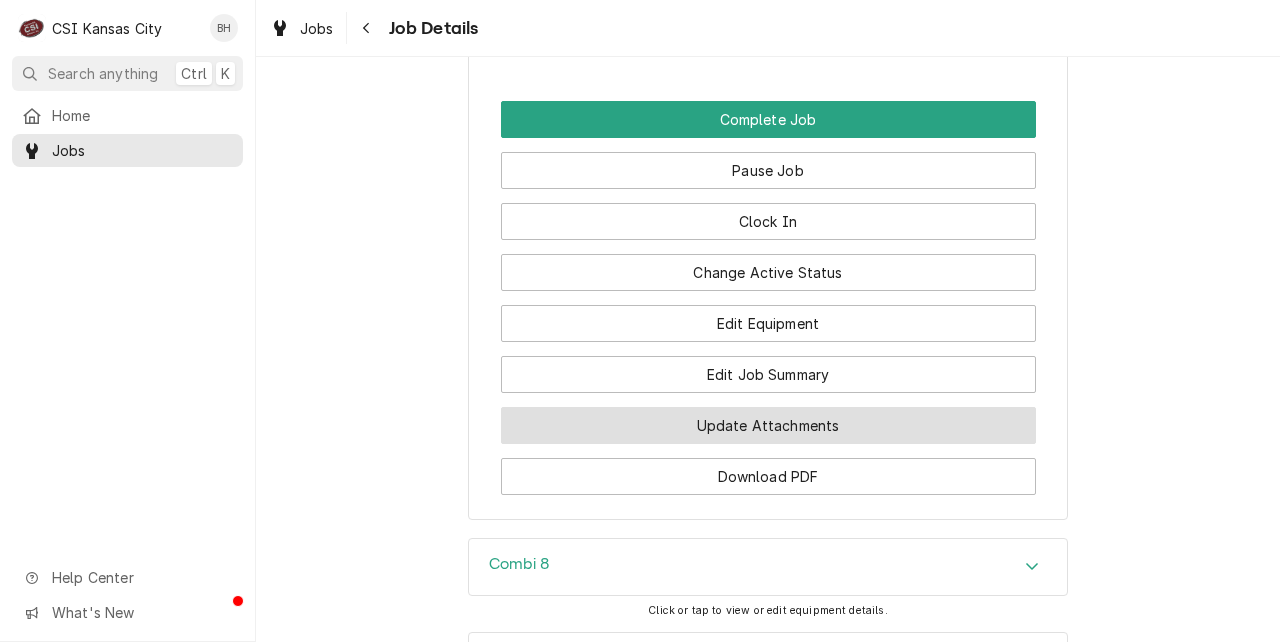 click on "Update Attachments" at bounding box center (768, 425) 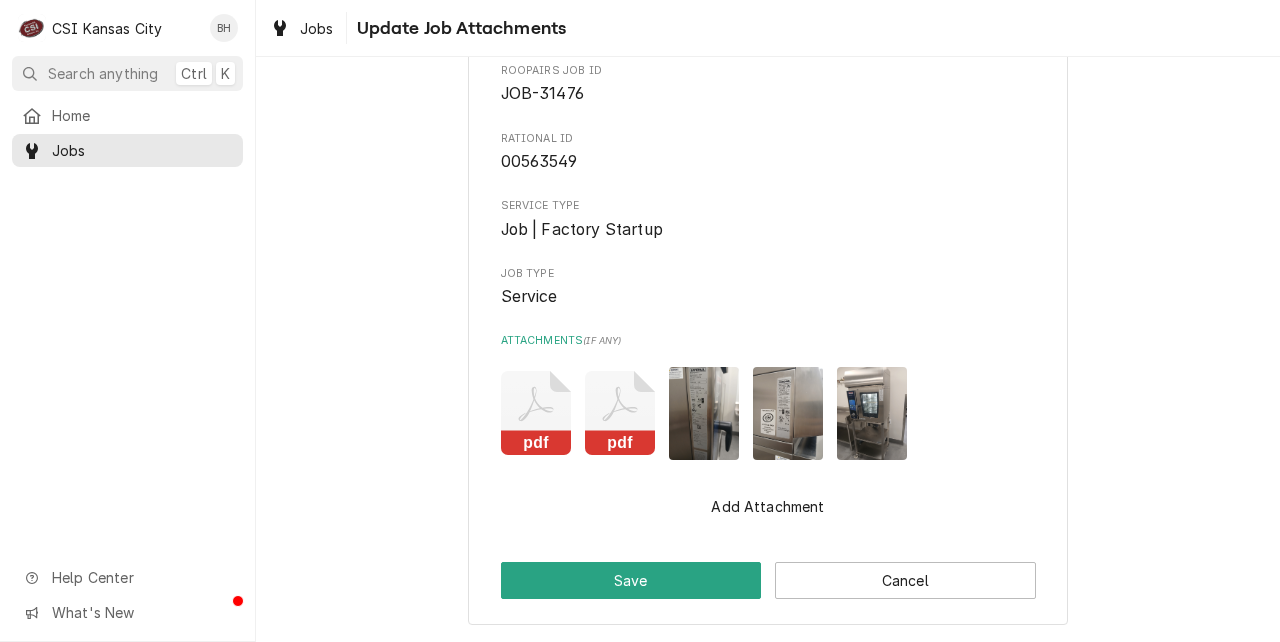 scroll, scrollTop: 0, scrollLeft: 0, axis: both 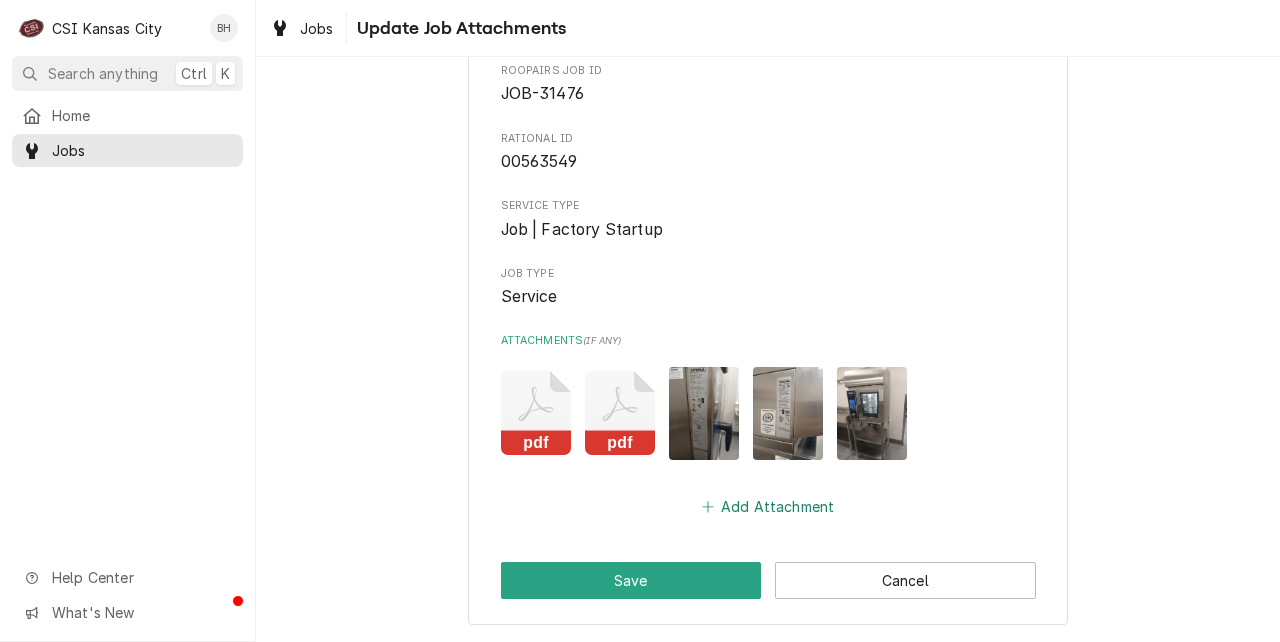 click on "Add Attachment" at bounding box center [768, 506] 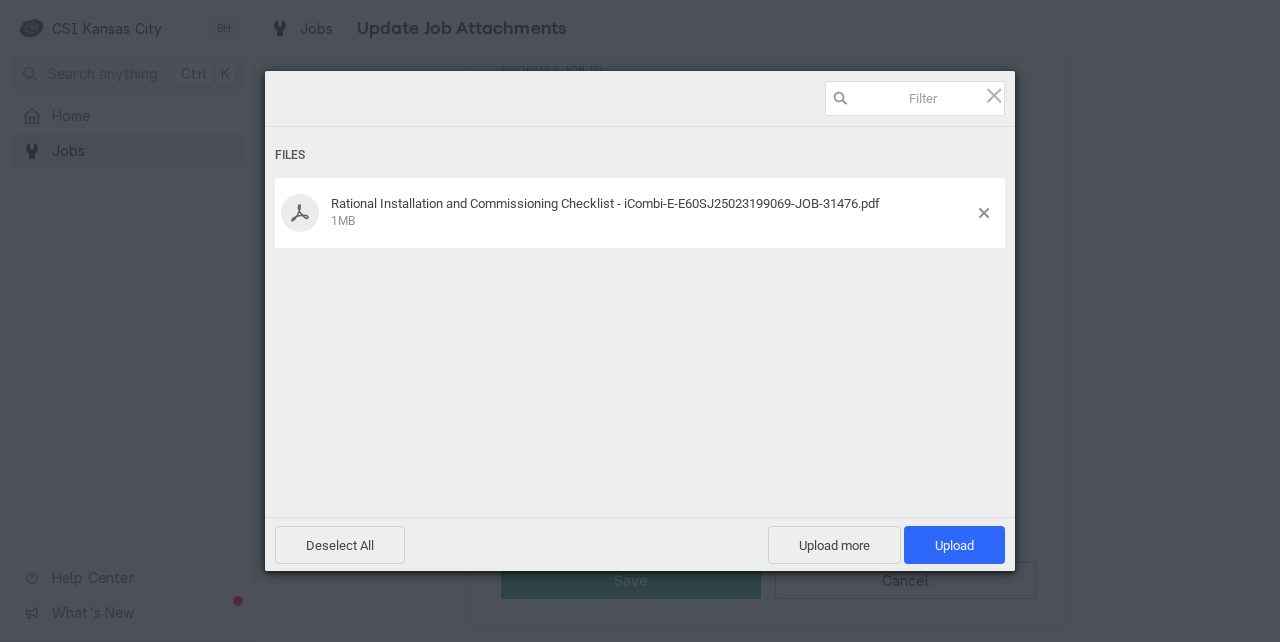 click on "Files
Rational Installation and Commissioning Checklist - iCombi-E-E60SJ25023199069-JOB-31476.pdf          1MB" at bounding box center [640, 295] 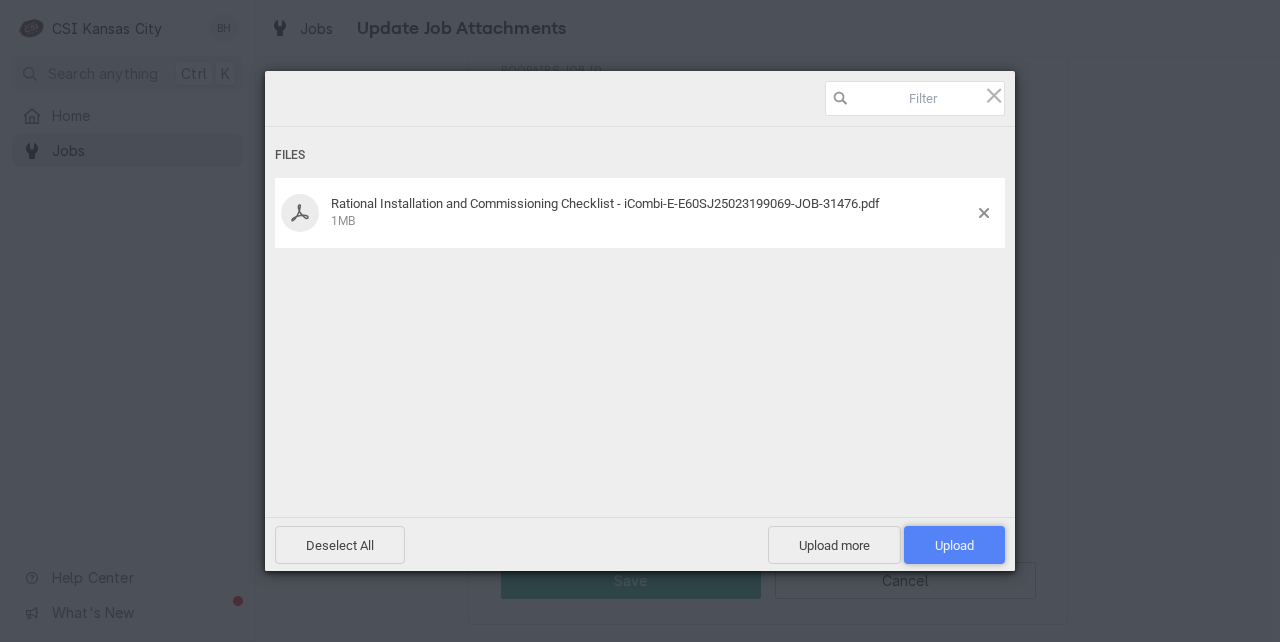 click on "Upload
1" at bounding box center [954, 545] 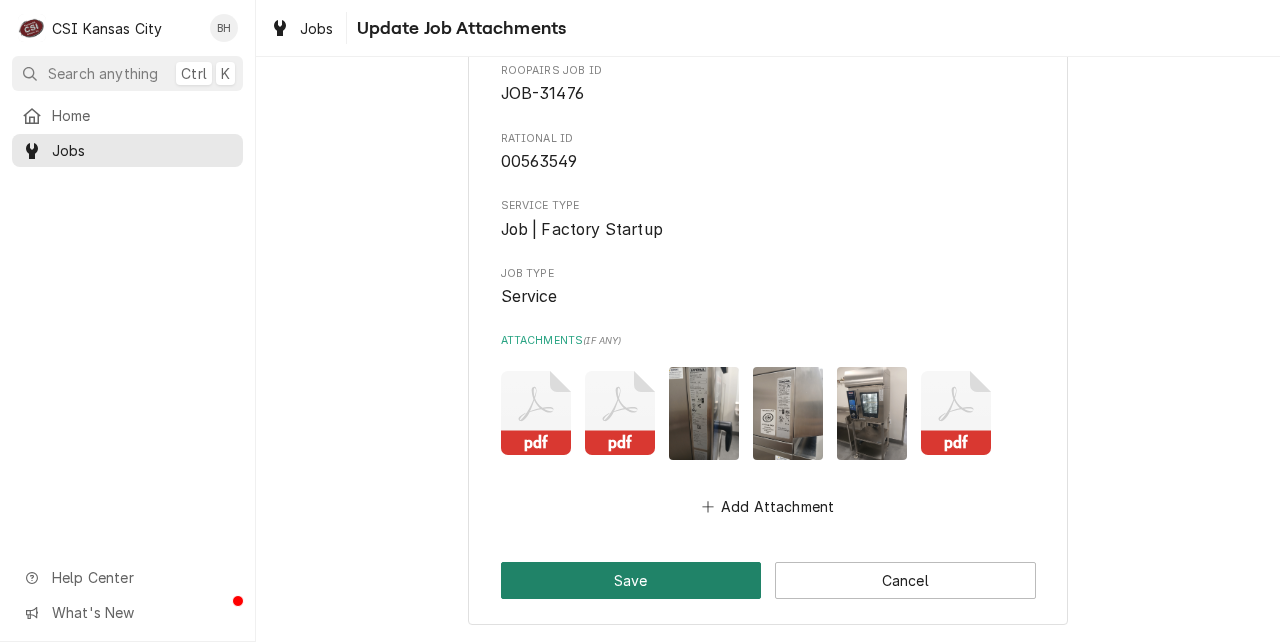 click on "Save" at bounding box center [631, 580] 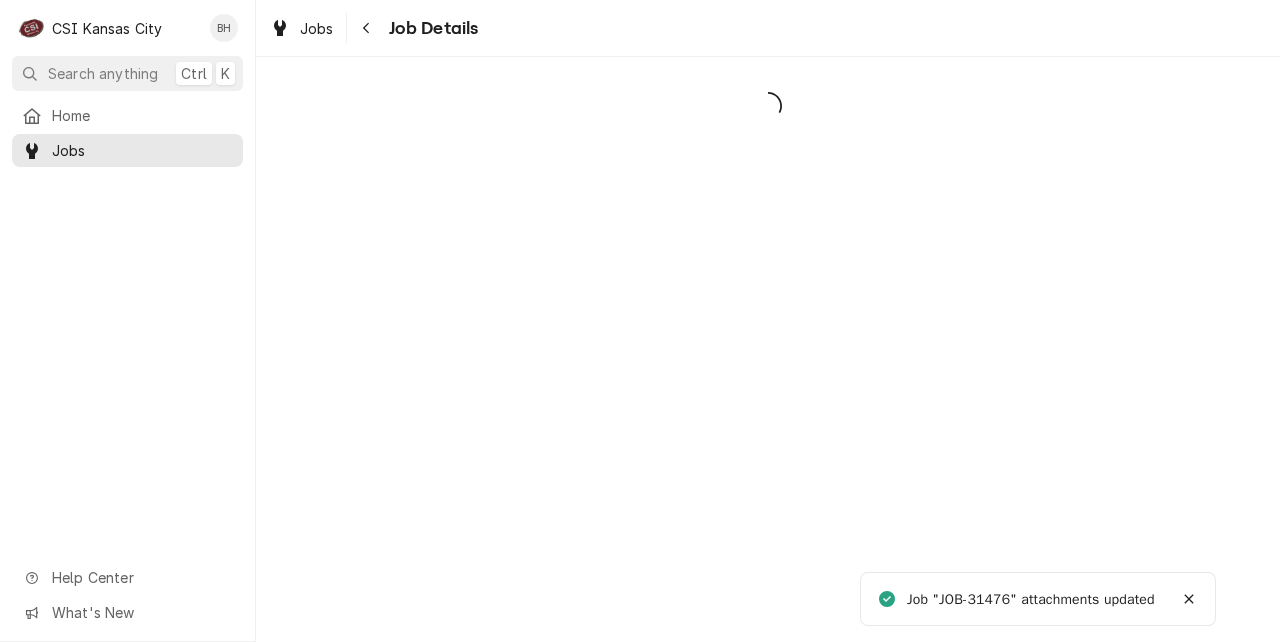 scroll, scrollTop: 0, scrollLeft: 0, axis: both 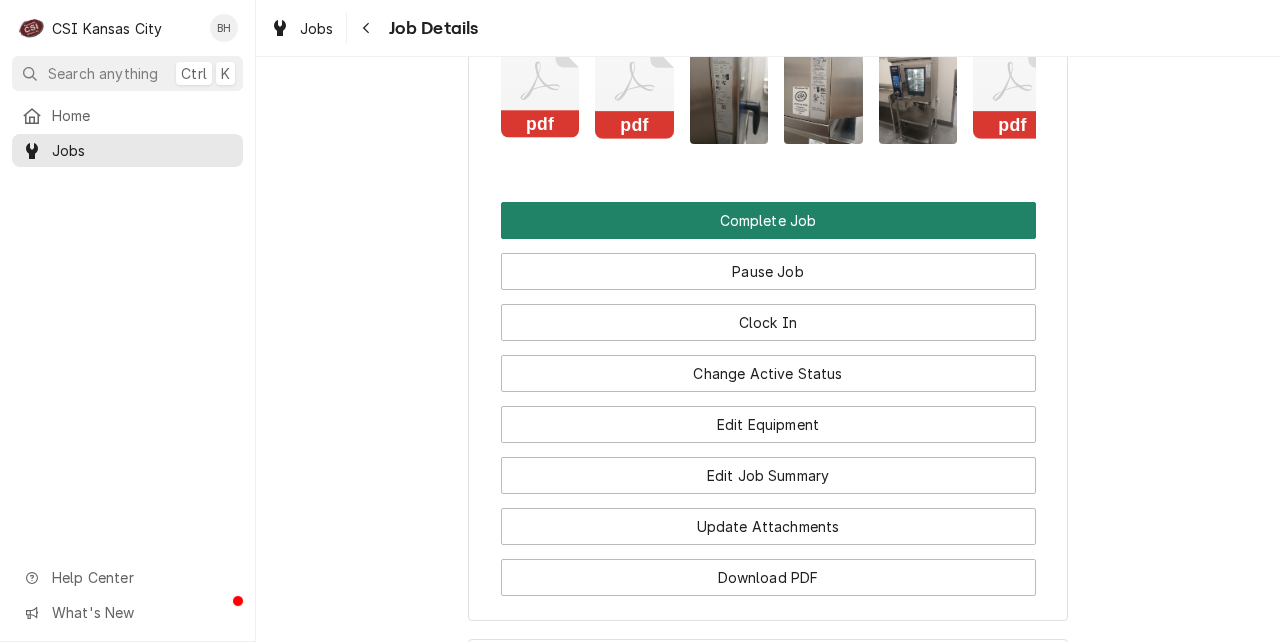 click on "Complete Job" at bounding box center (768, 220) 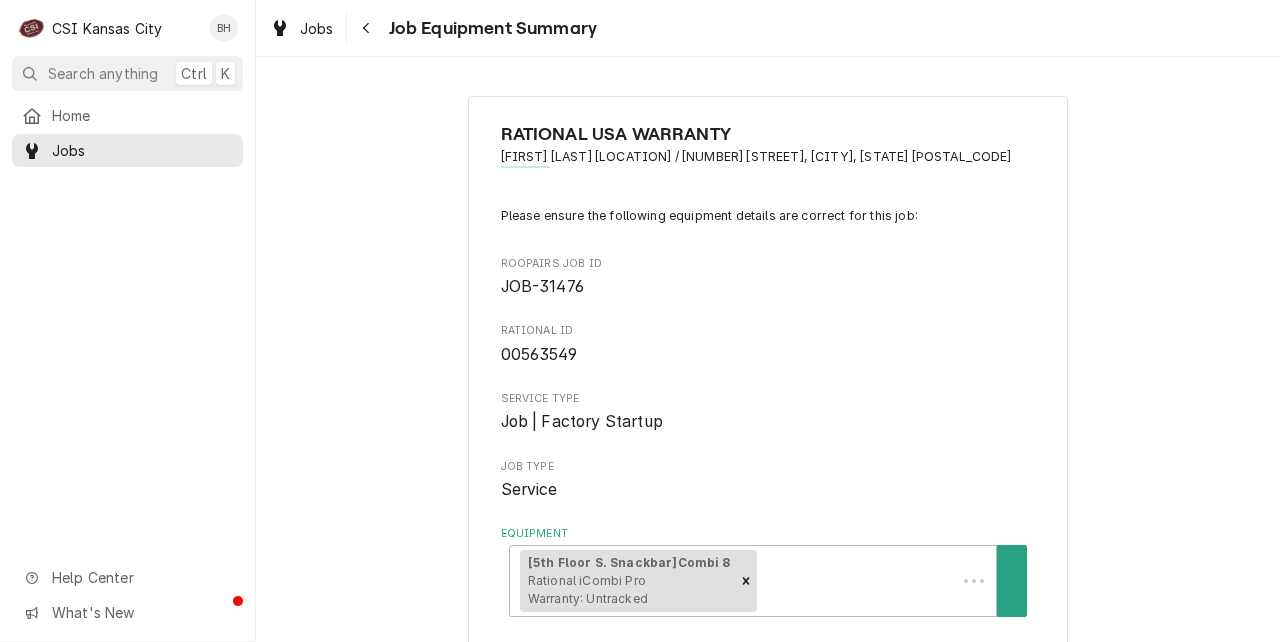 scroll, scrollTop: 0, scrollLeft: 0, axis: both 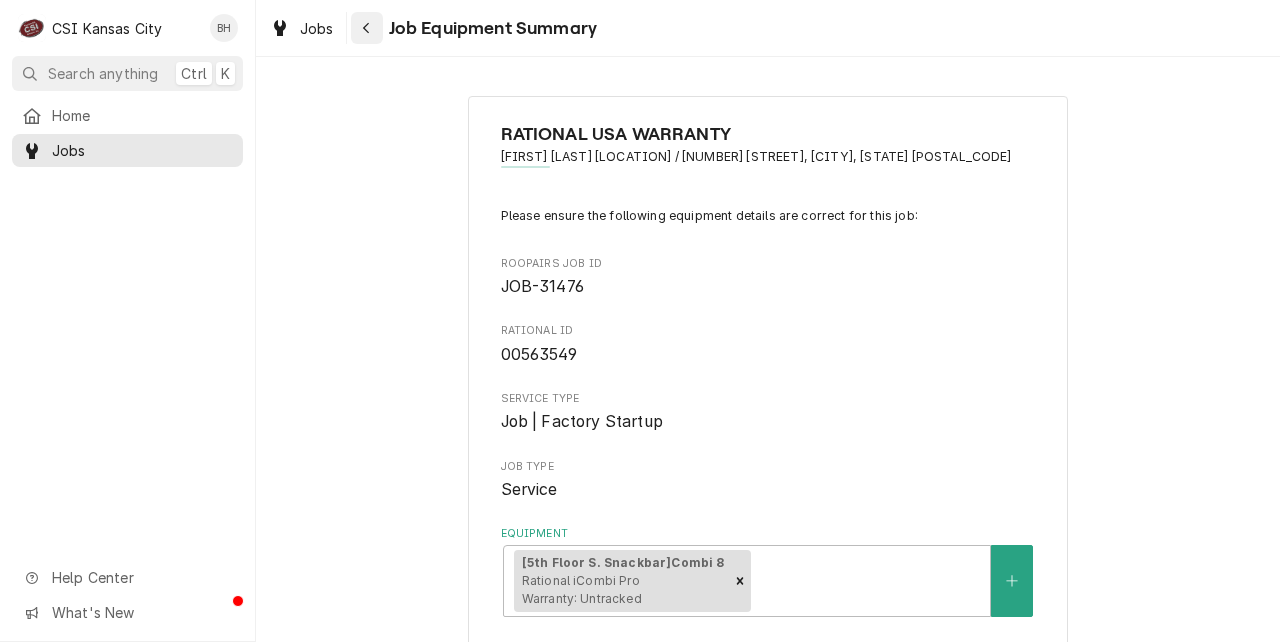 click 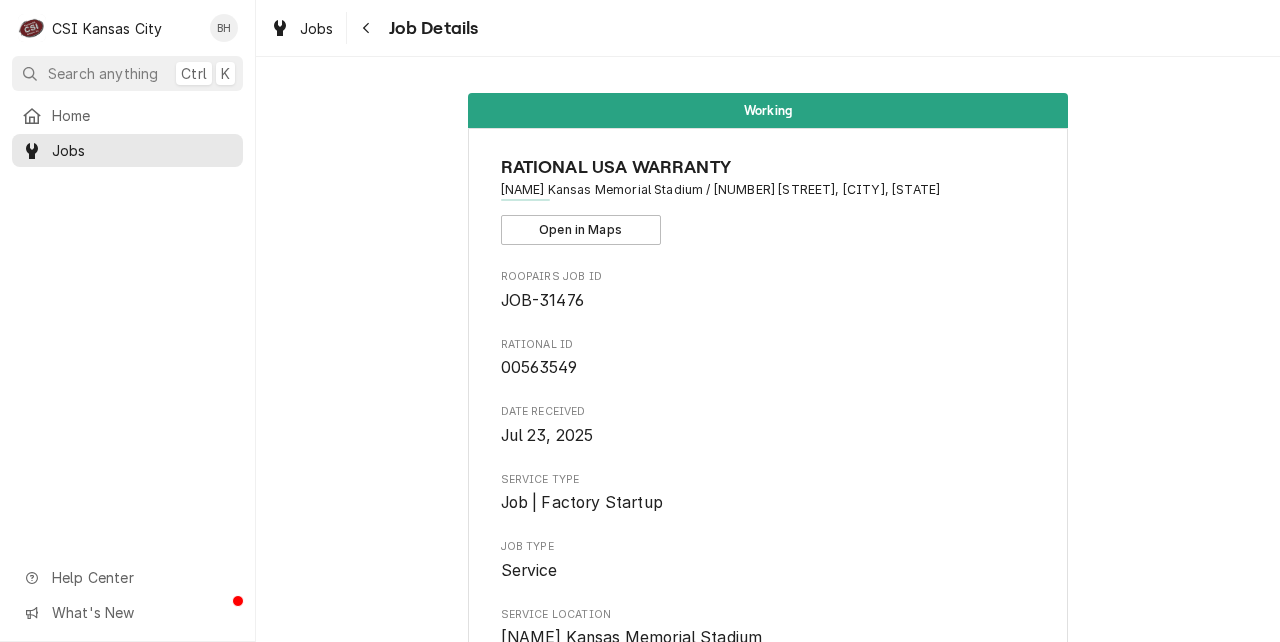 scroll, scrollTop: 0, scrollLeft: 0, axis: both 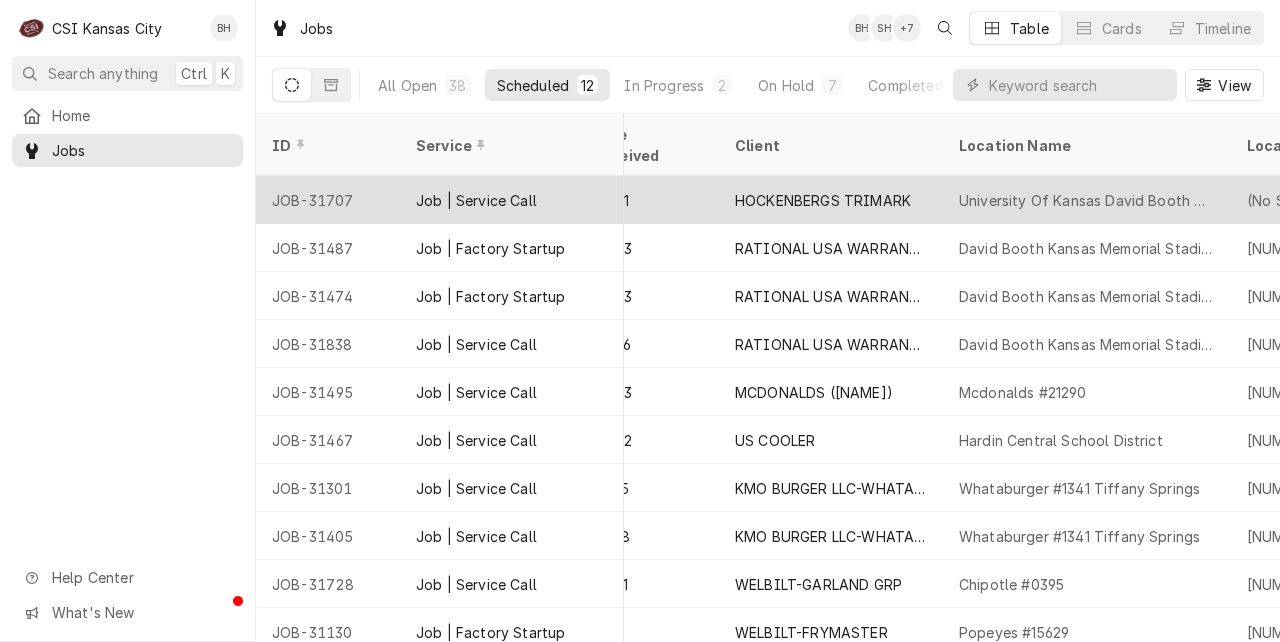 click on "Job | Service Call" at bounding box center [512, 200] 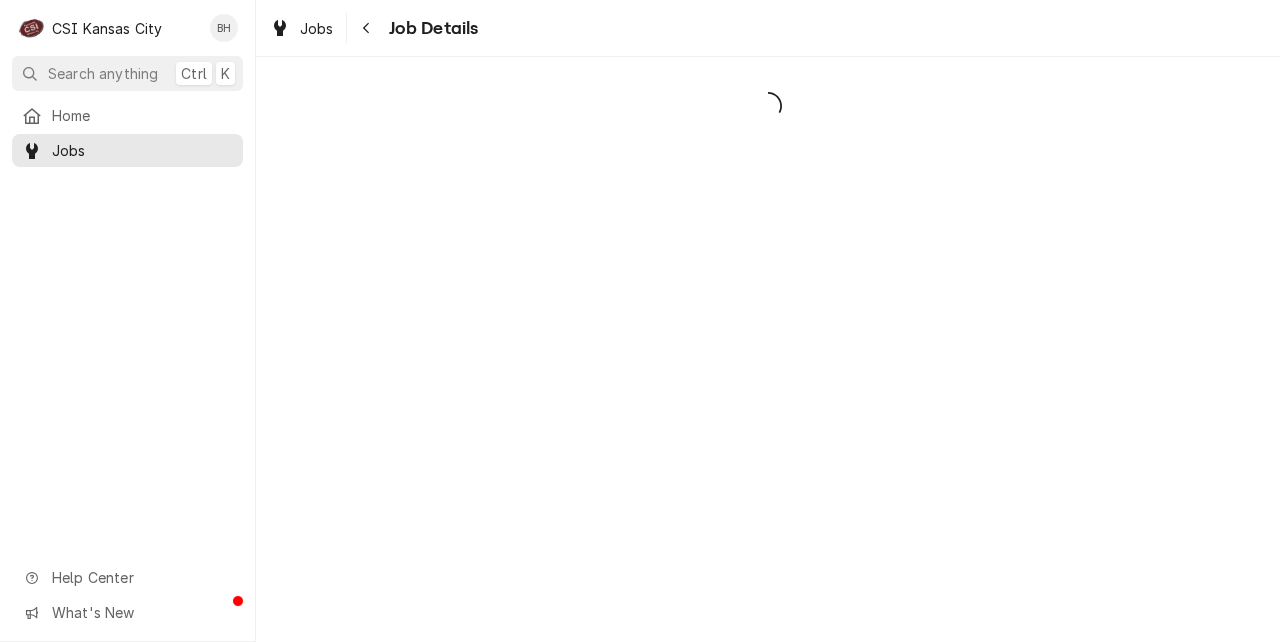 scroll, scrollTop: 0, scrollLeft: 0, axis: both 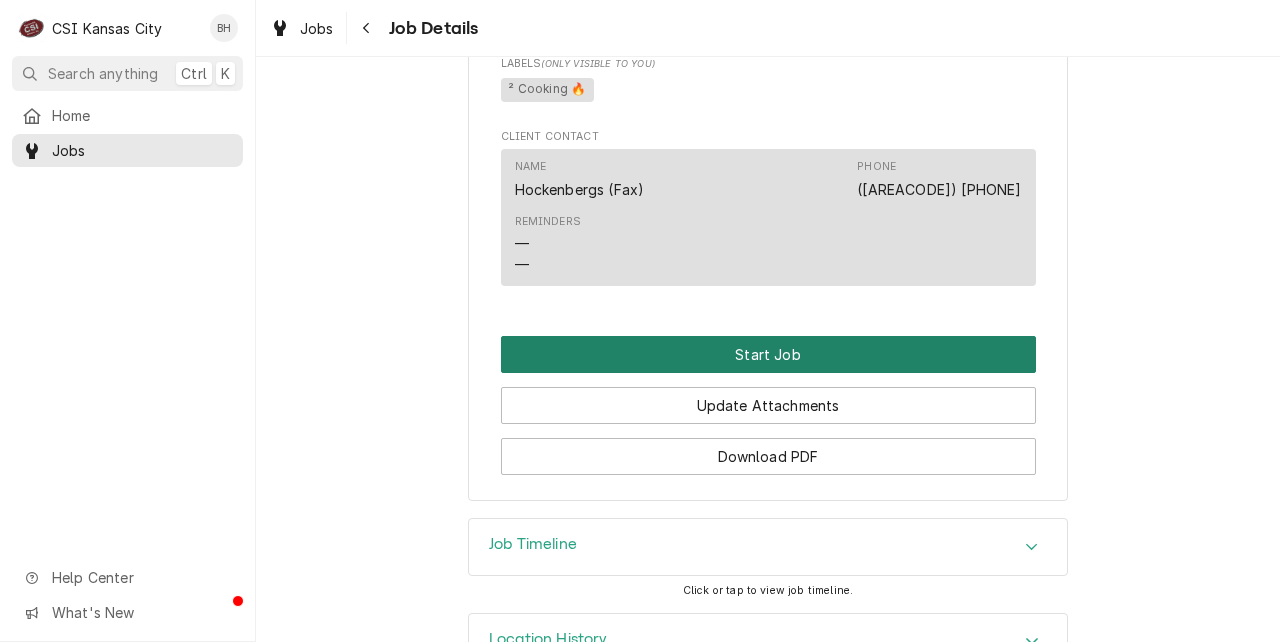 click on "Start Job" at bounding box center [768, 354] 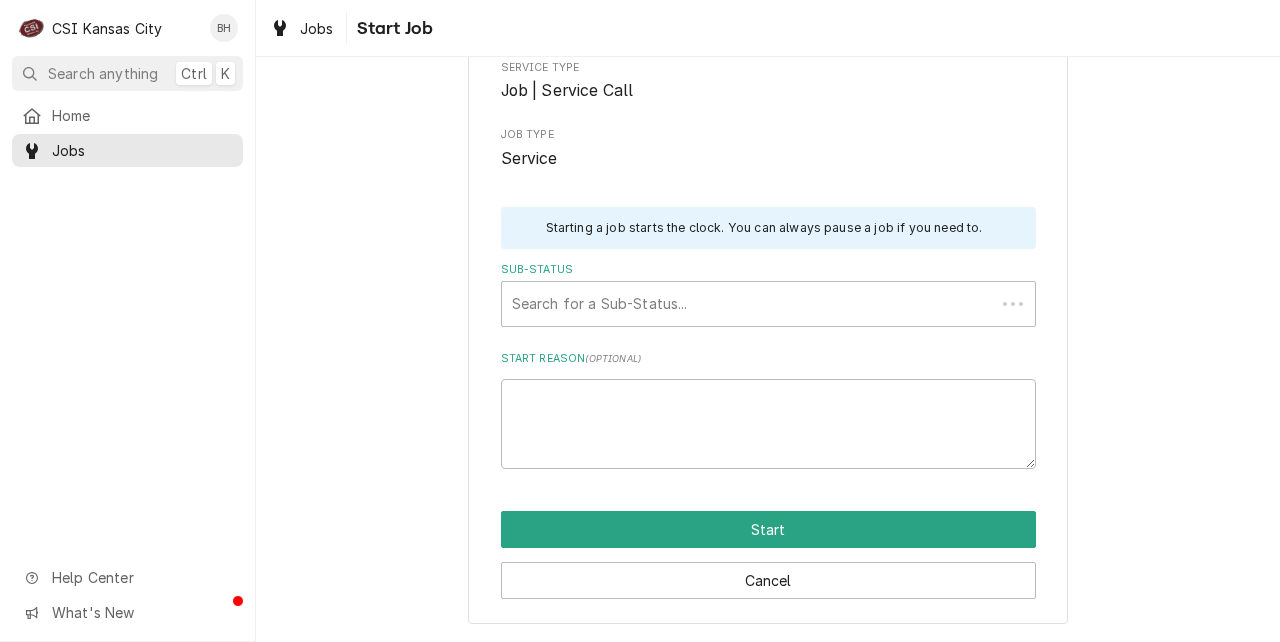 scroll, scrollTop: 0, scrollLeft: 0, axis: both 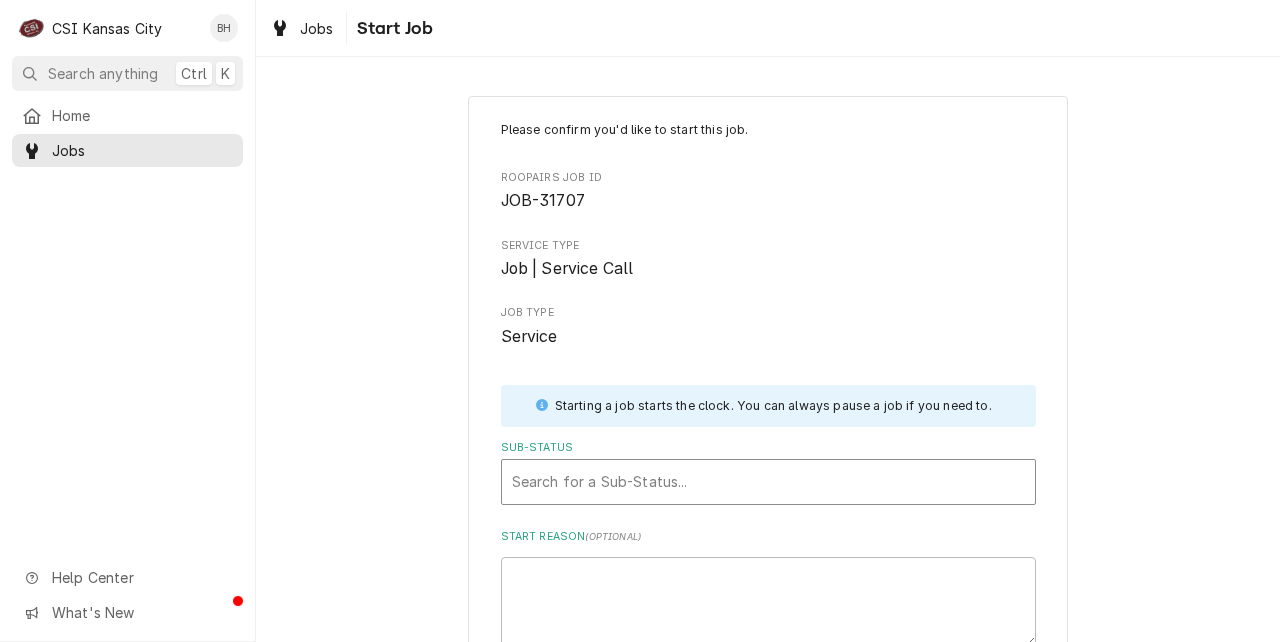 click at bounding box center [768, 482] 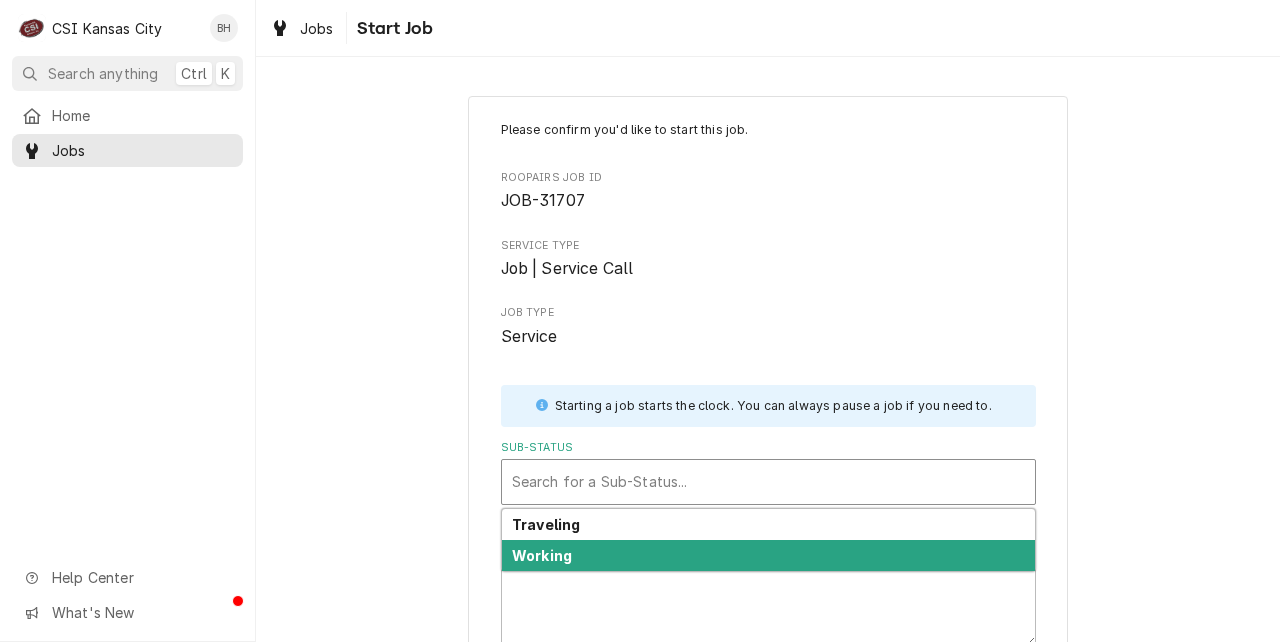 click on "Working" at bounding box center [768, 555] 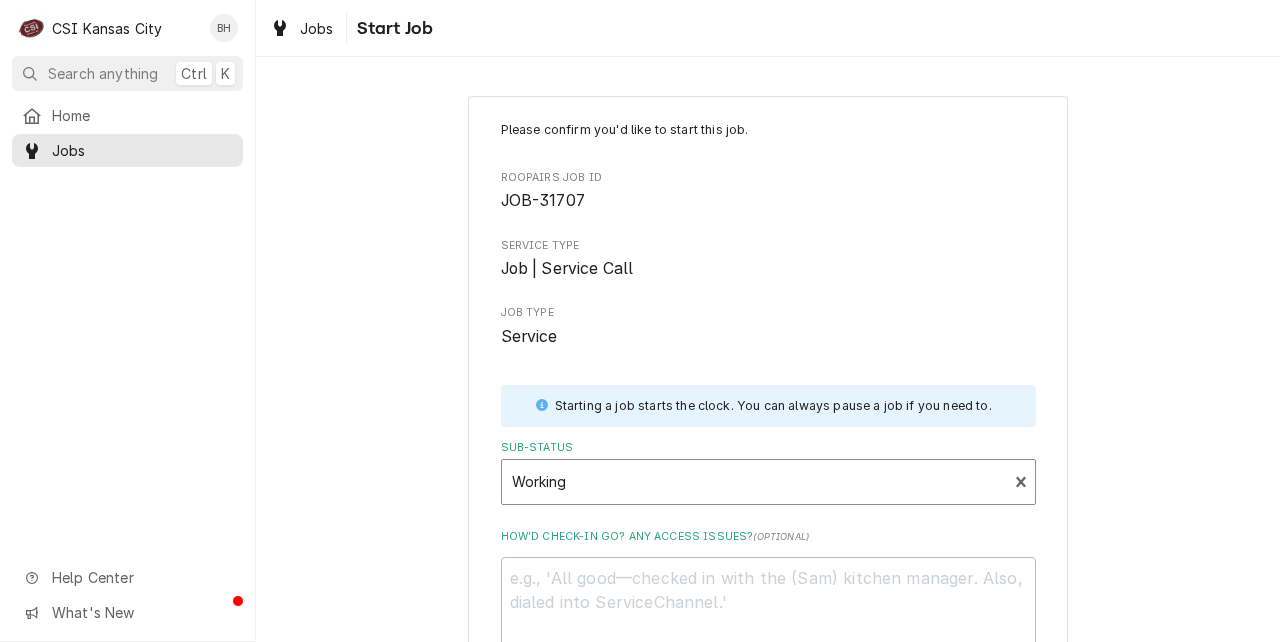 scroll, scrollTop: 226, scrollLeft: 0, axis: vertical 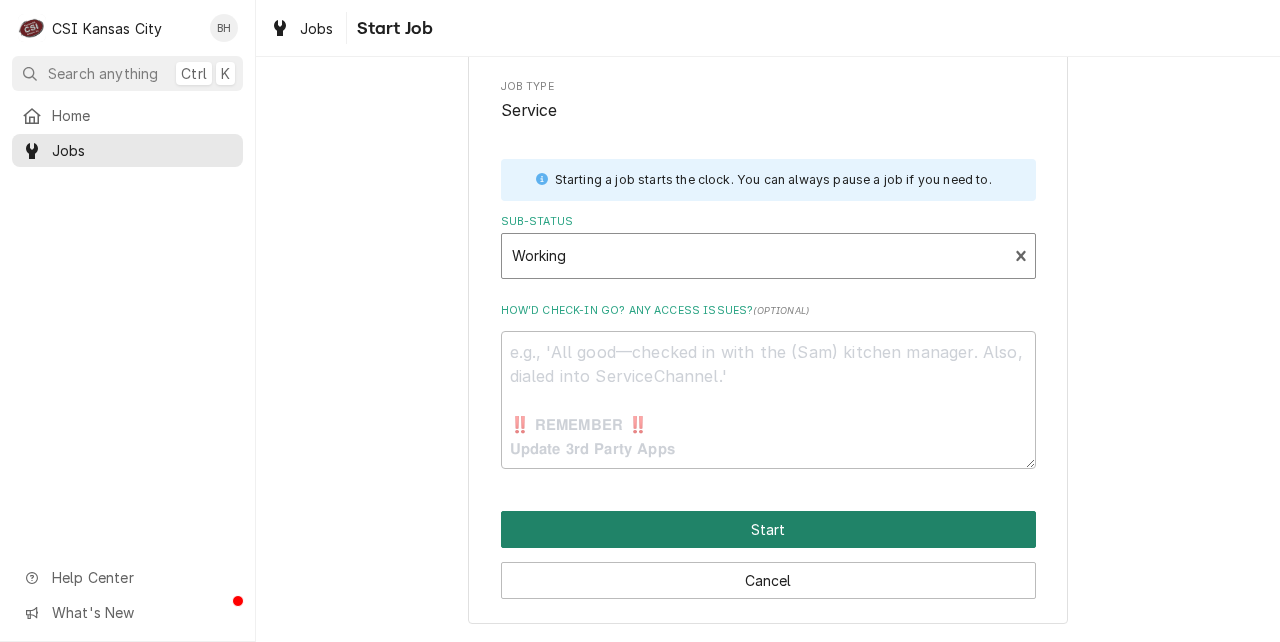 click on "Start" at bounding box center (768, 529) 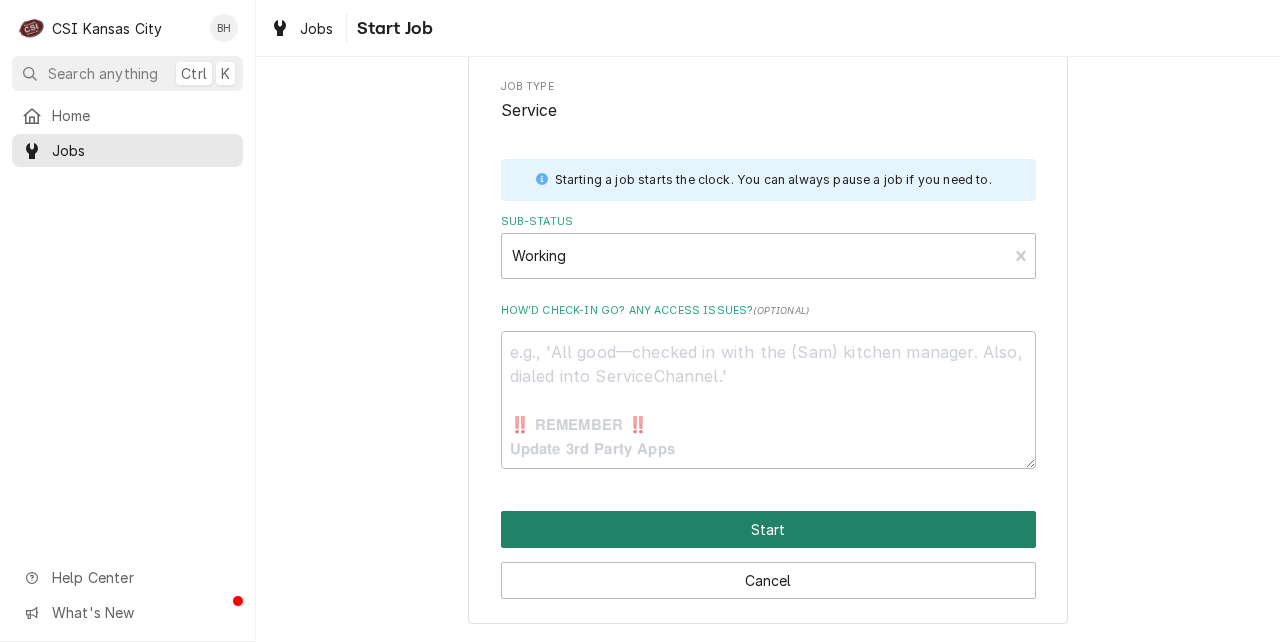 type on "x" 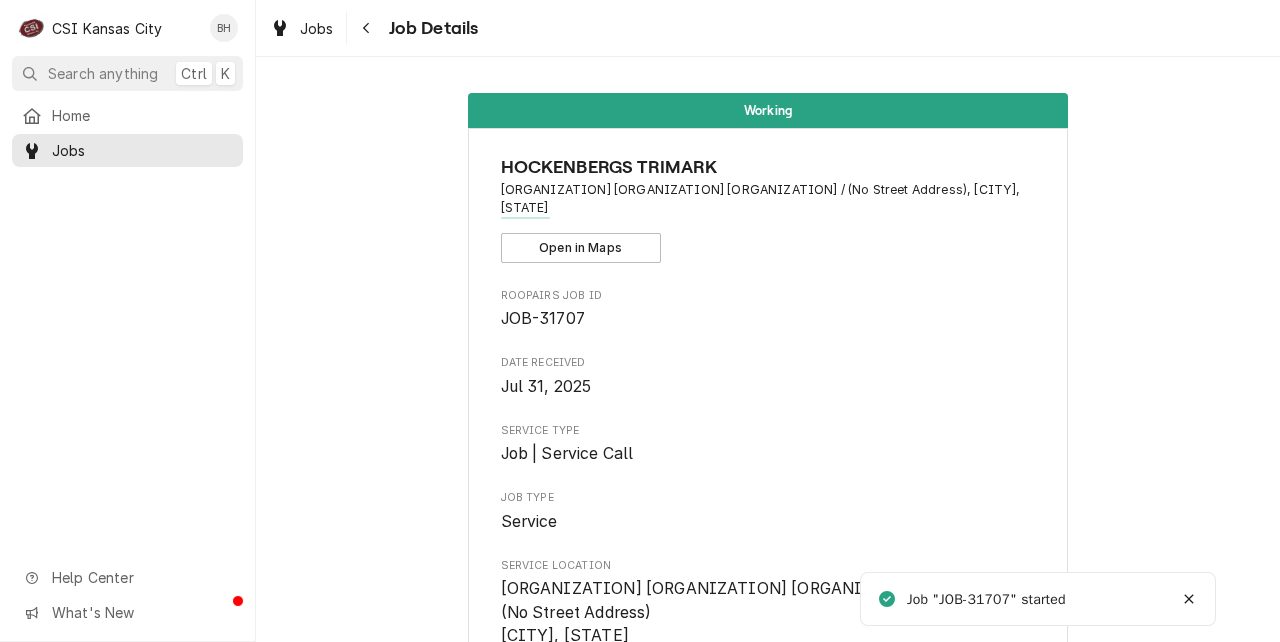 scroll, scrollTop: 0, scrollLeft: 0, axis: both 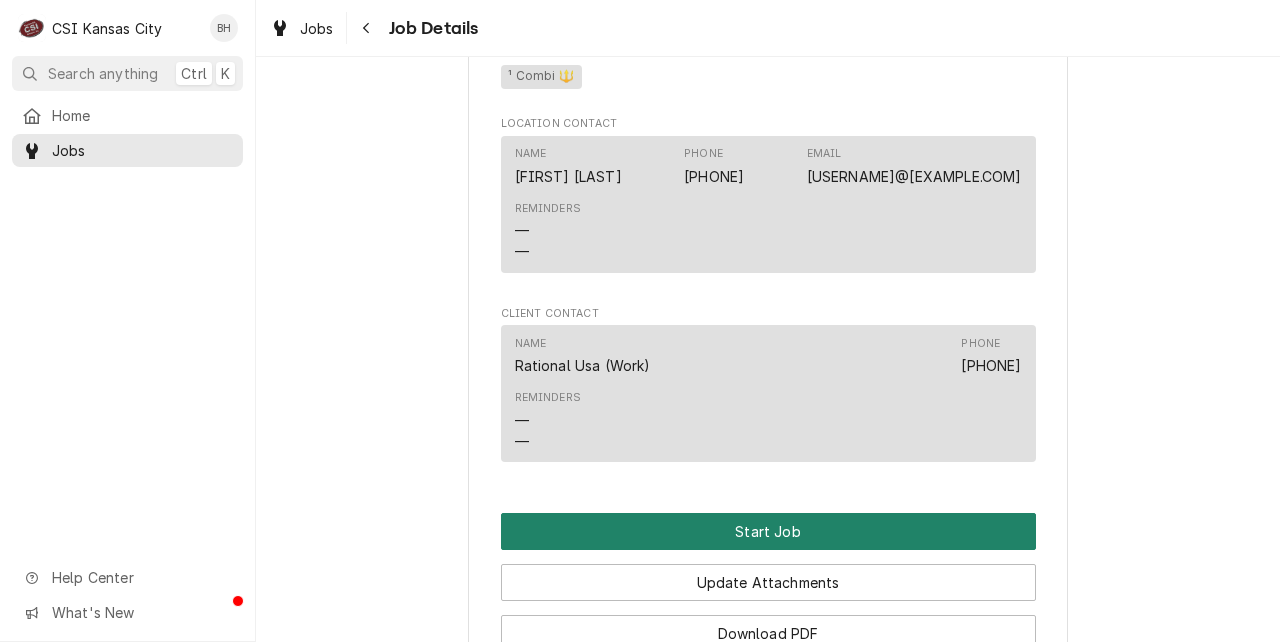 click on "Start Job" at bounding box center (768, 531) 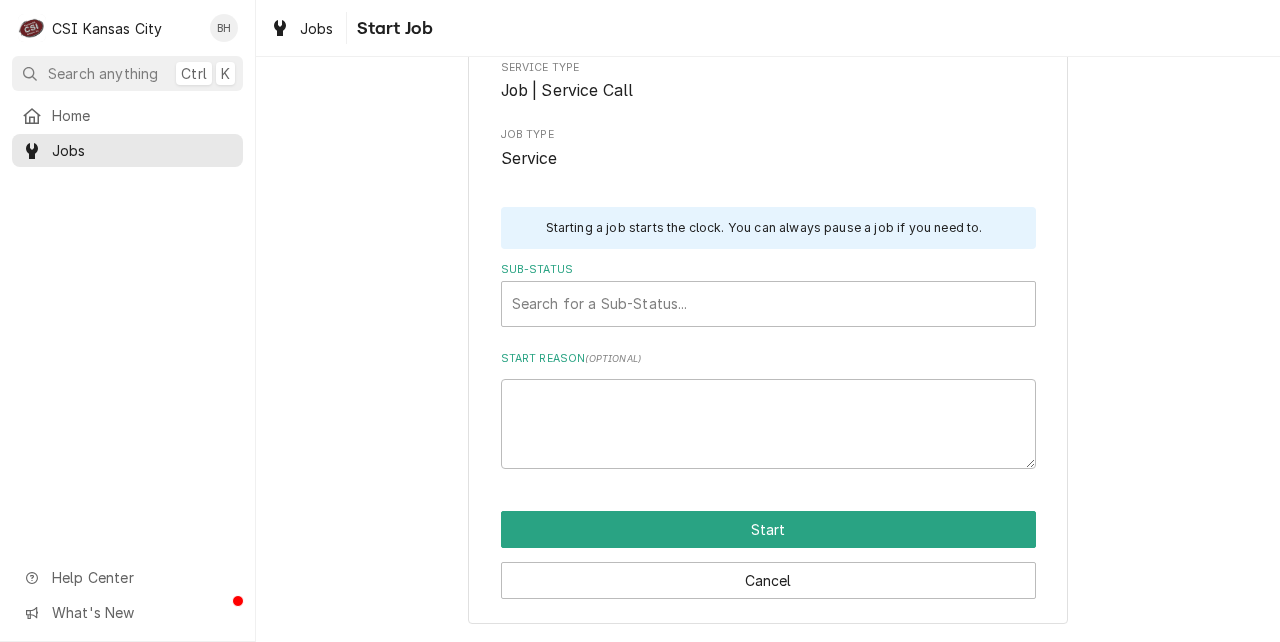 scroll, scrollTop: 0, scrollLeft: 0, axis: both 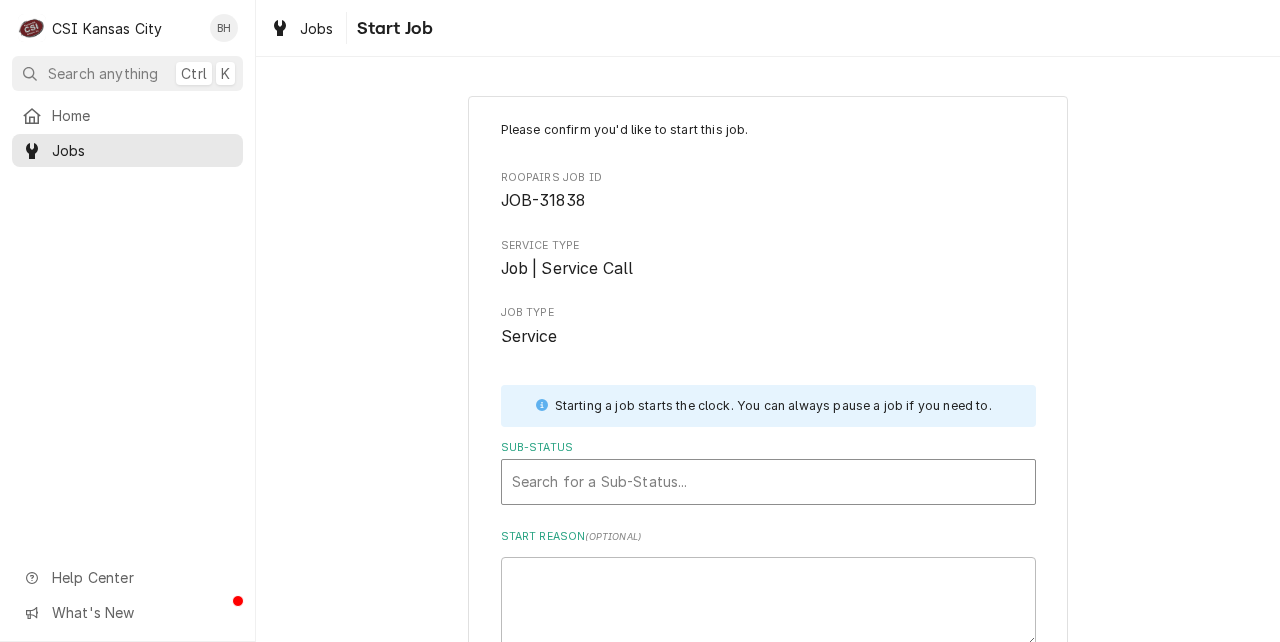 click at bounding box center [768, 482] 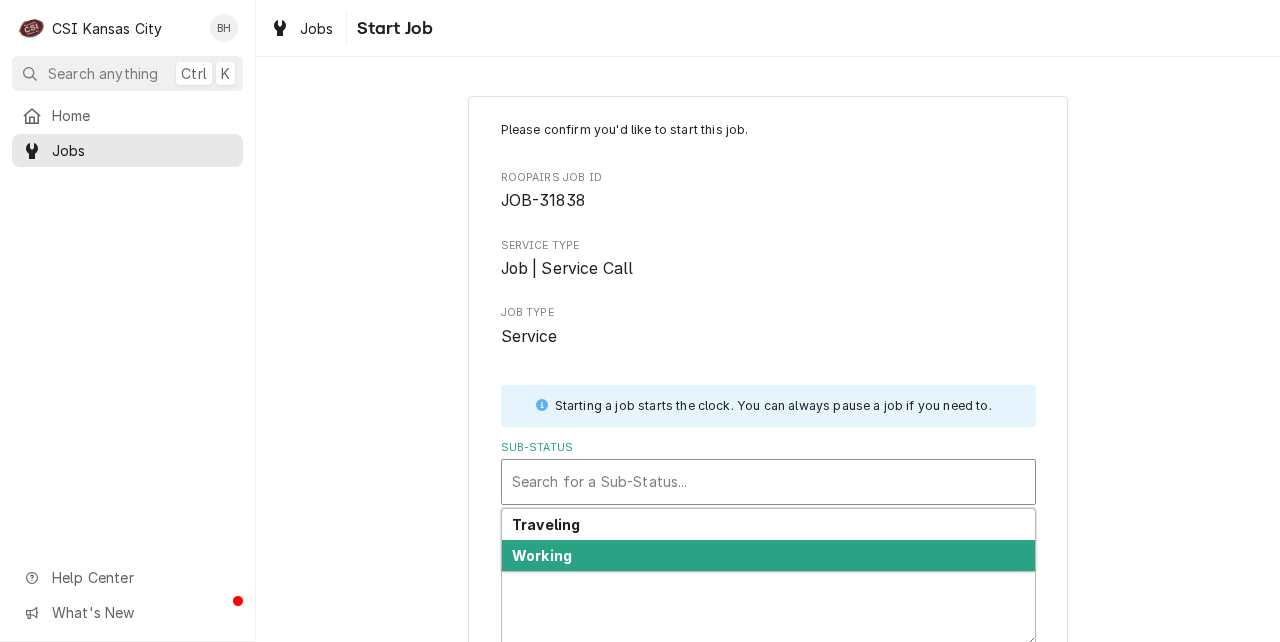click on "Working" at bounding box center (768, 555) 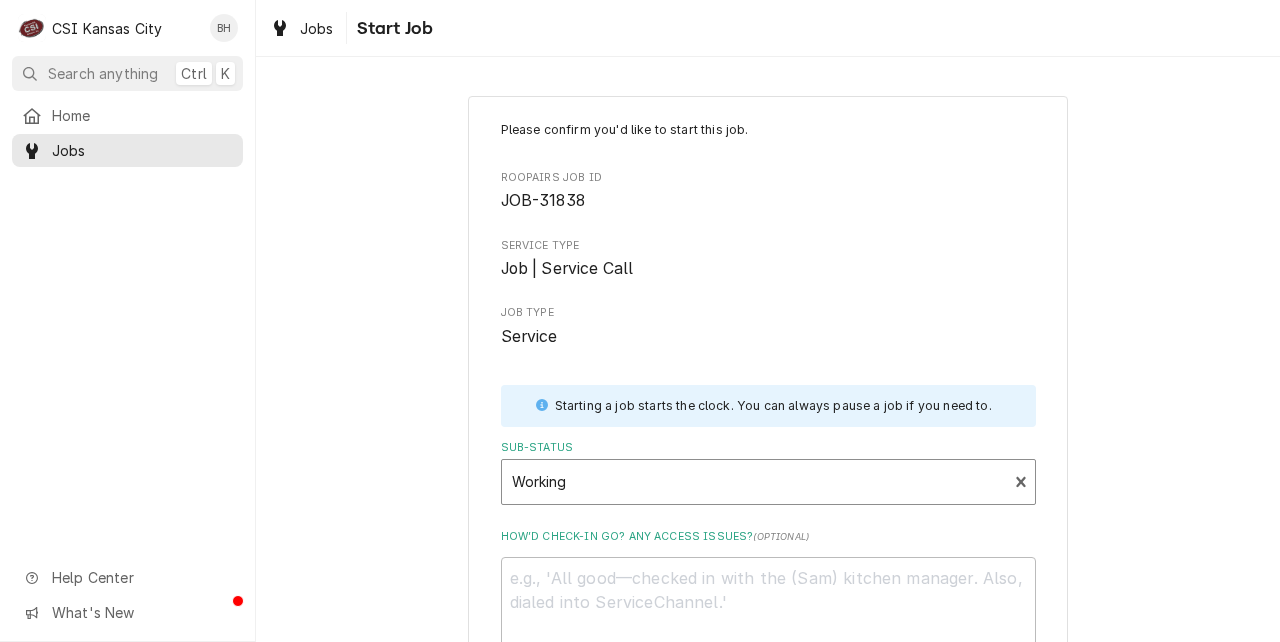 scroll, scrollTop: 226, scrollLeft: 0, axis: vertical 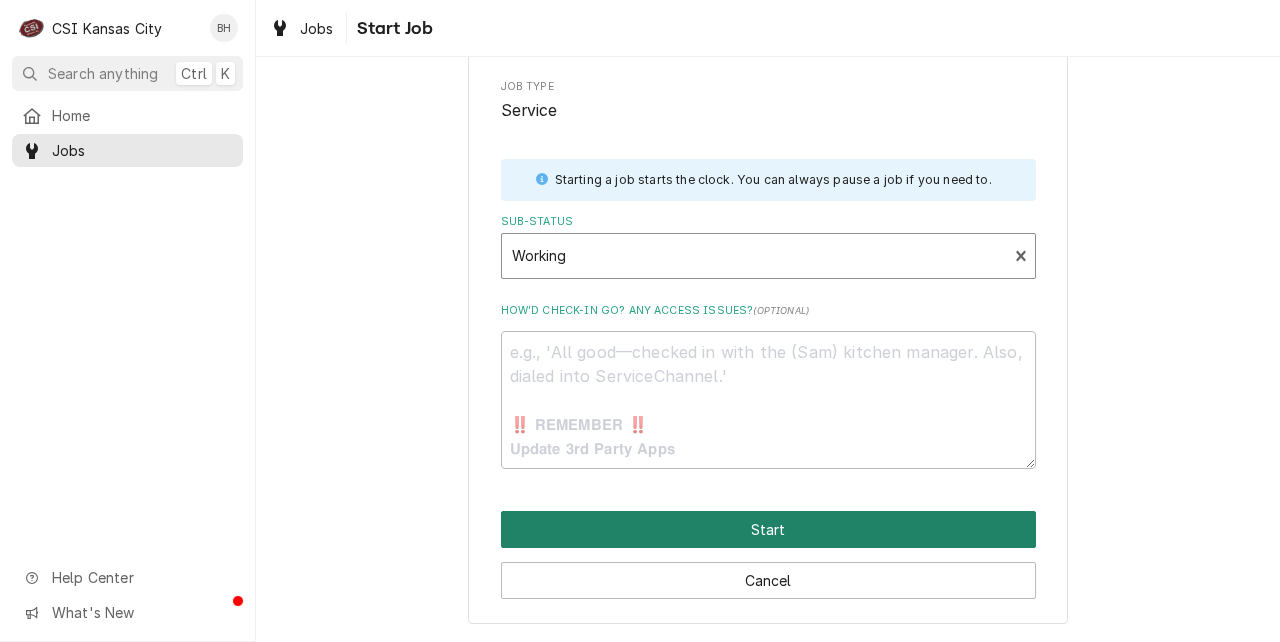click on "Start" at bounding box center [768, 529] 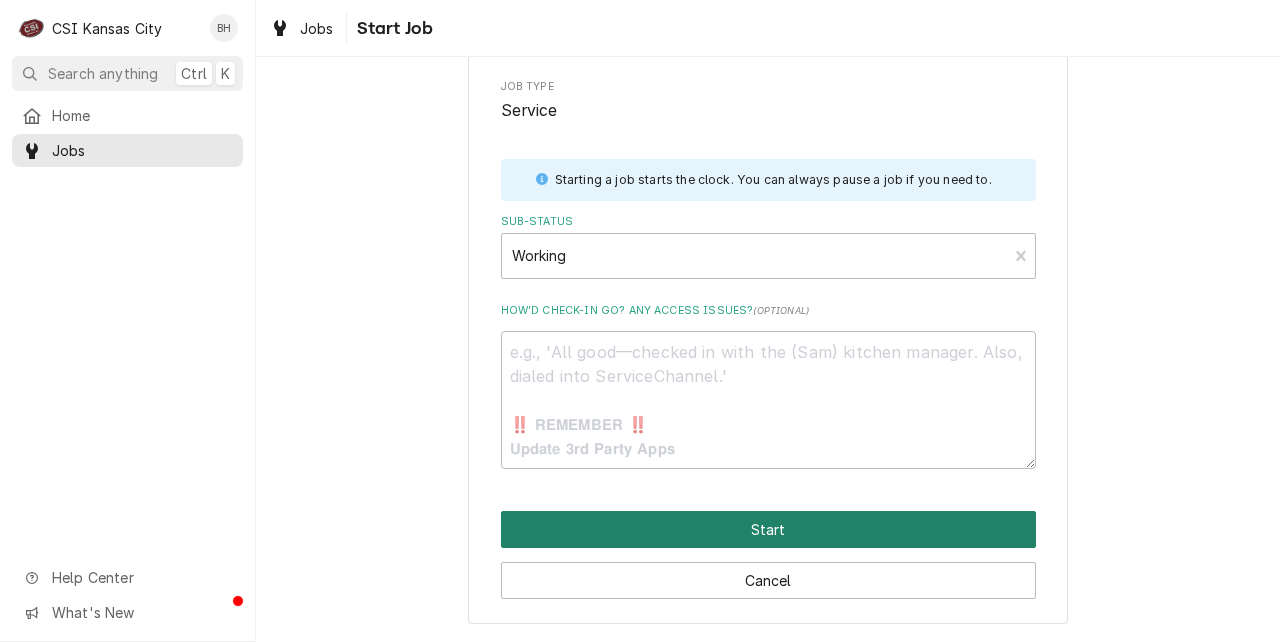 type on "x" 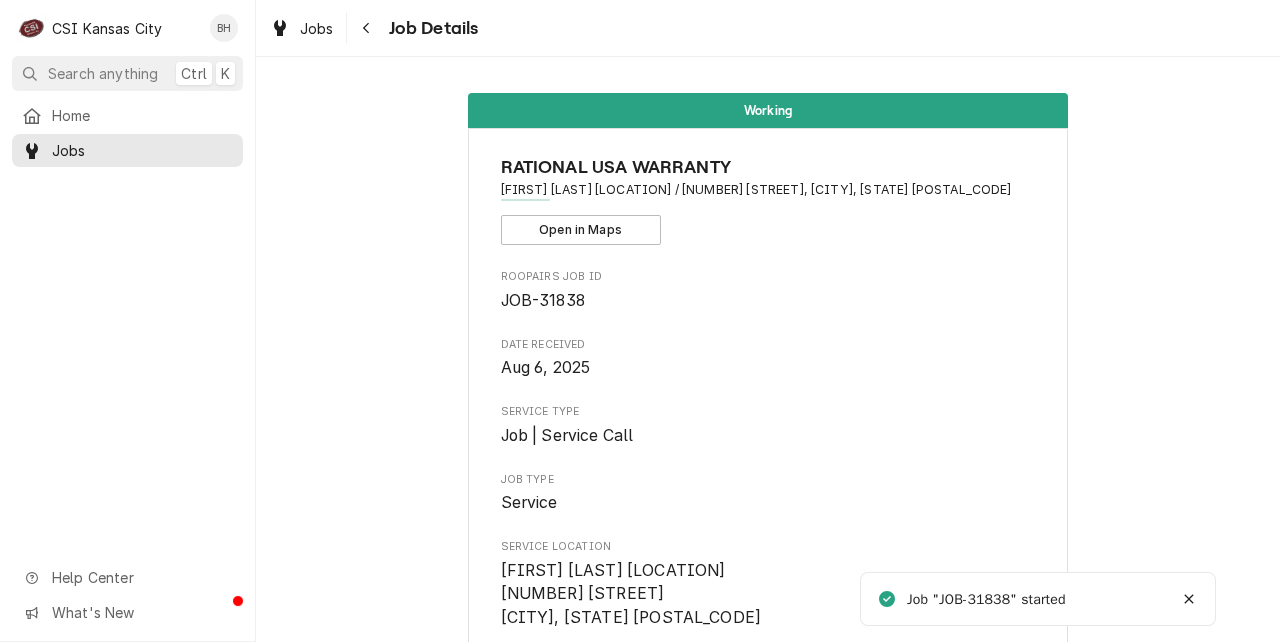 scroll, scrollTop: 0, scrollLeft: 0, axis: both 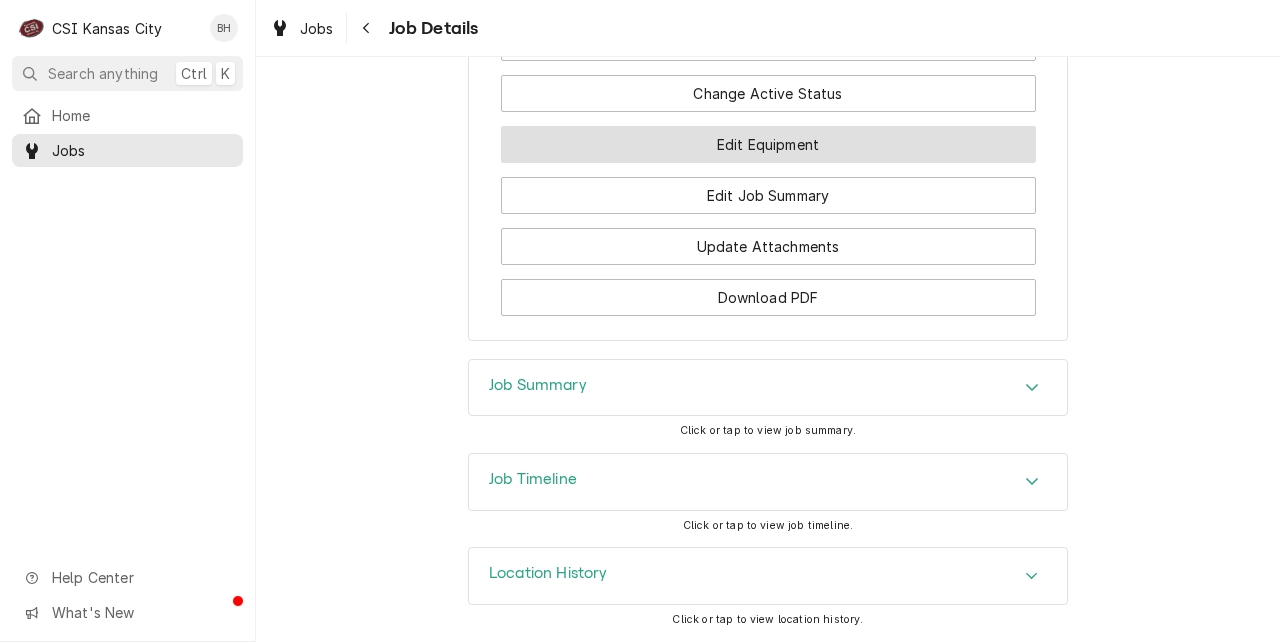 click on "Edit Equipment" at bounding box center [768, 144] 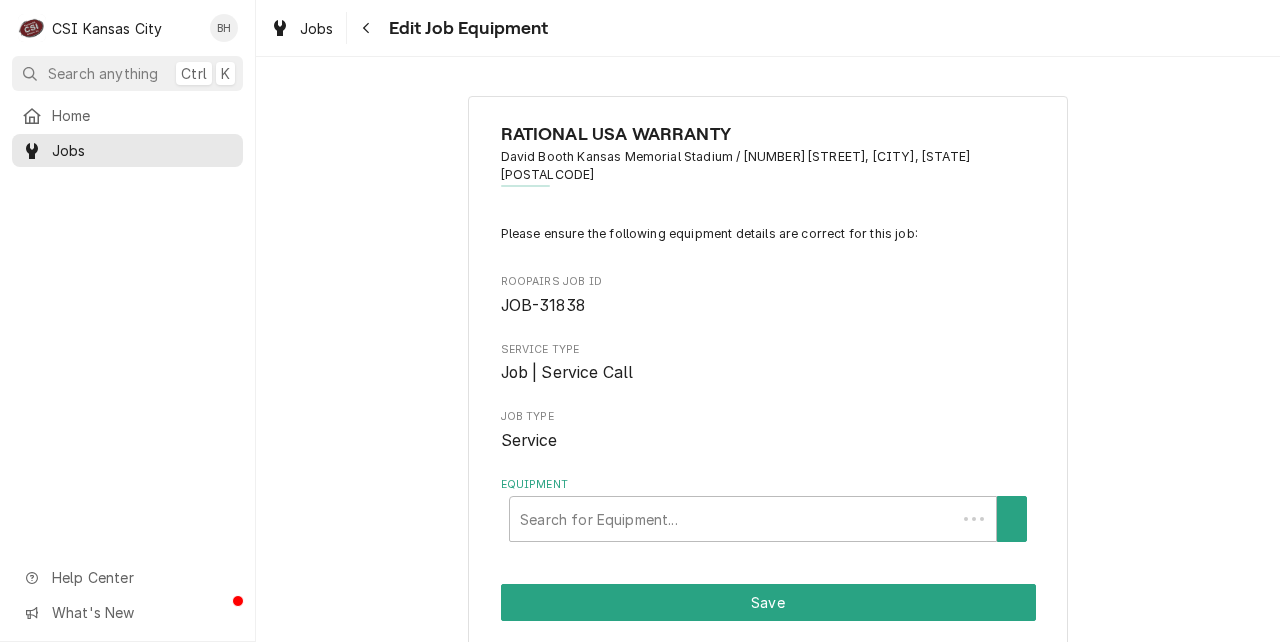 scroll, scrollTop: 0, scrollLeft: 0, axis: both 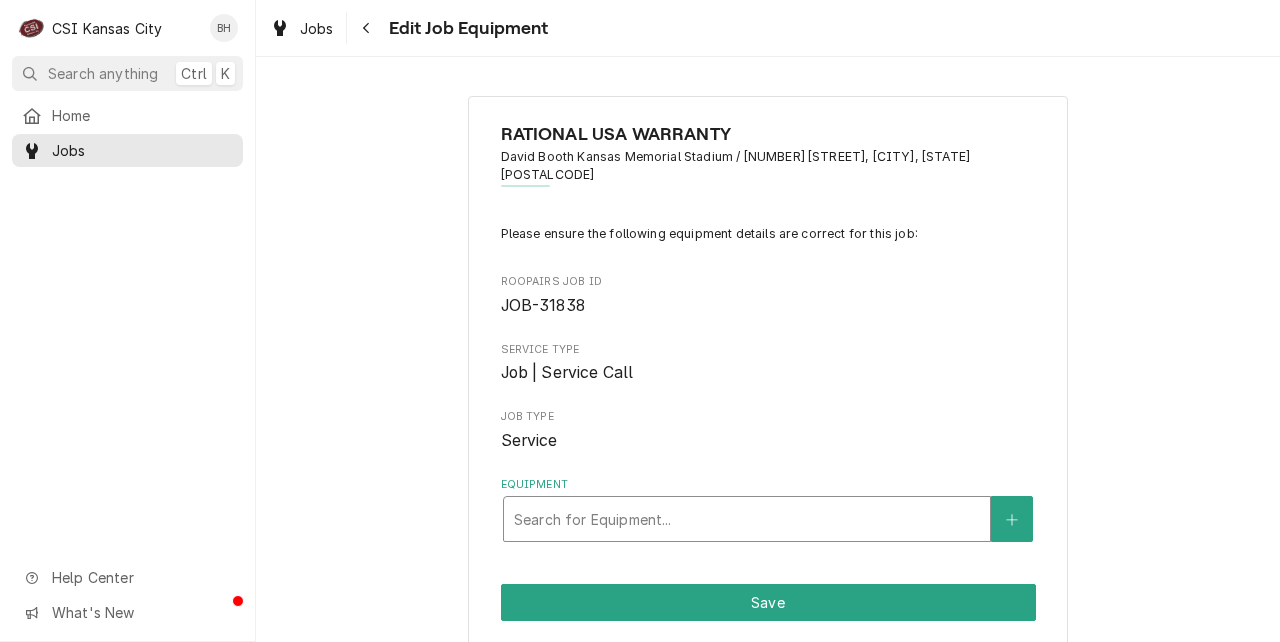 click at bounding box center (747, 519) 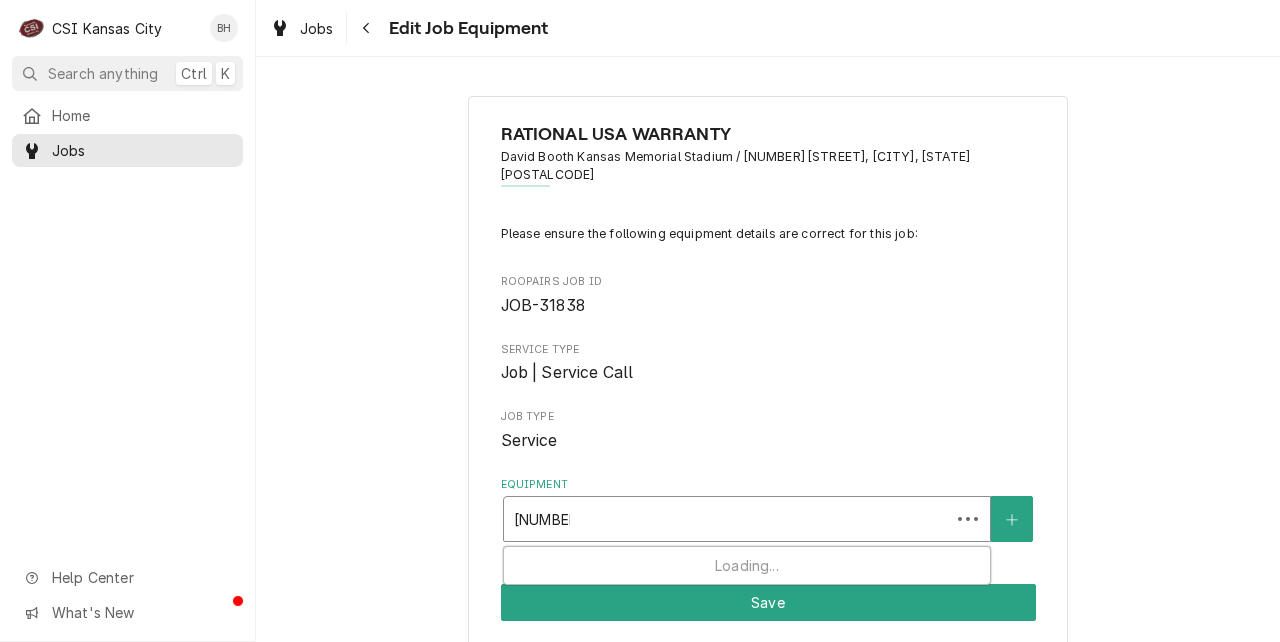 type on "[NUMBER]" 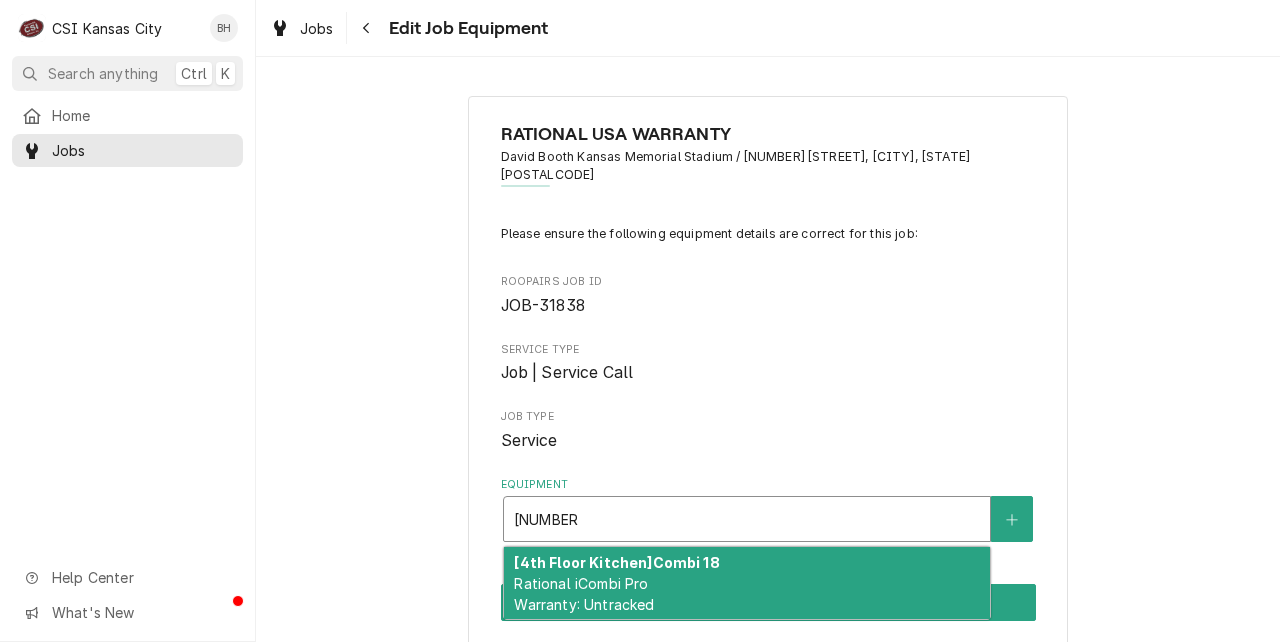 click on "[4th Floor Kitchen]  Combi 18" at bounding box center [616, 562] 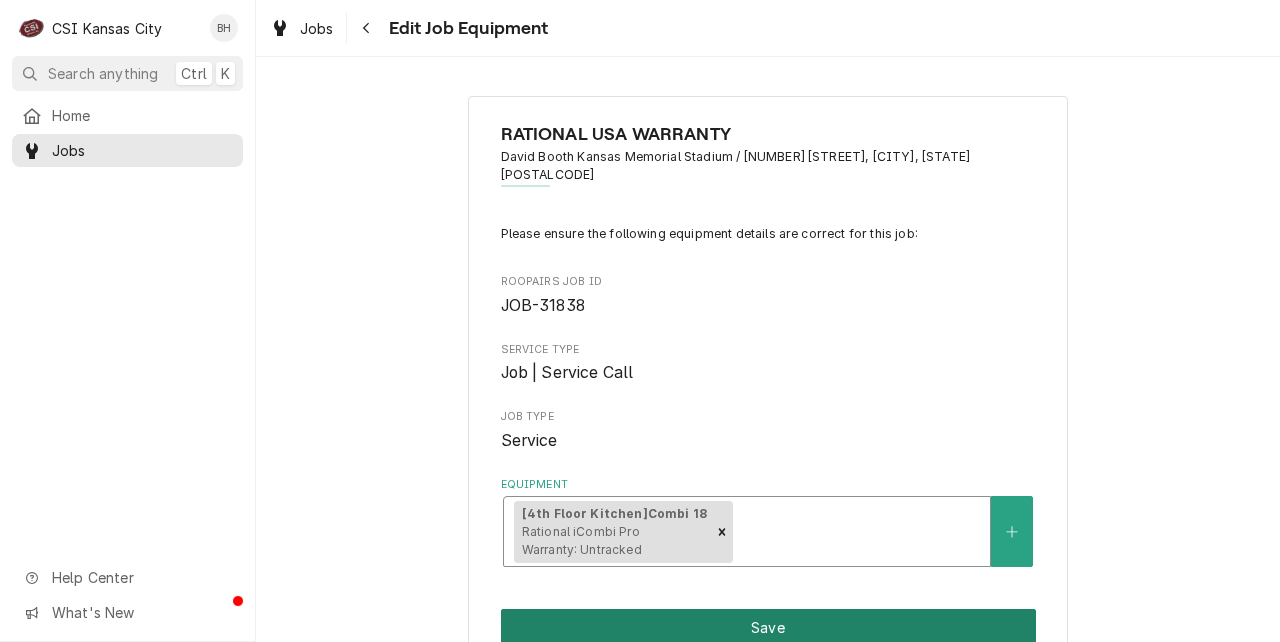 click on "Save" at bounding box center [768, 627] 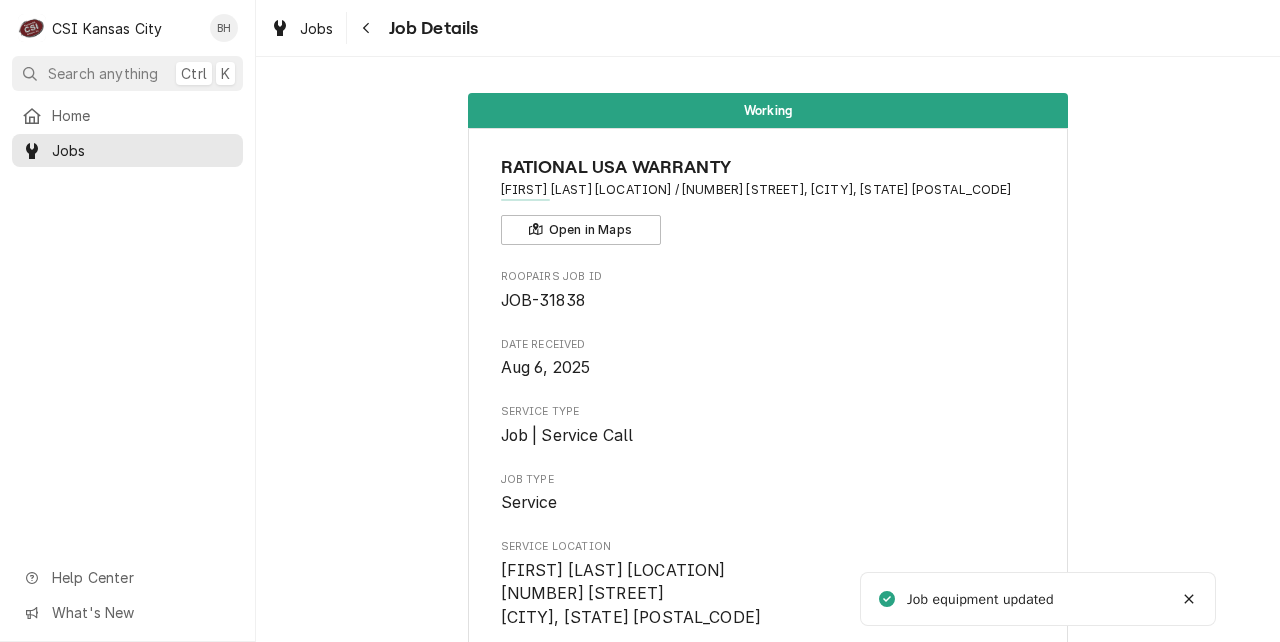 scroll, scrollTop: 0, scrollLeft: 0, axis: both 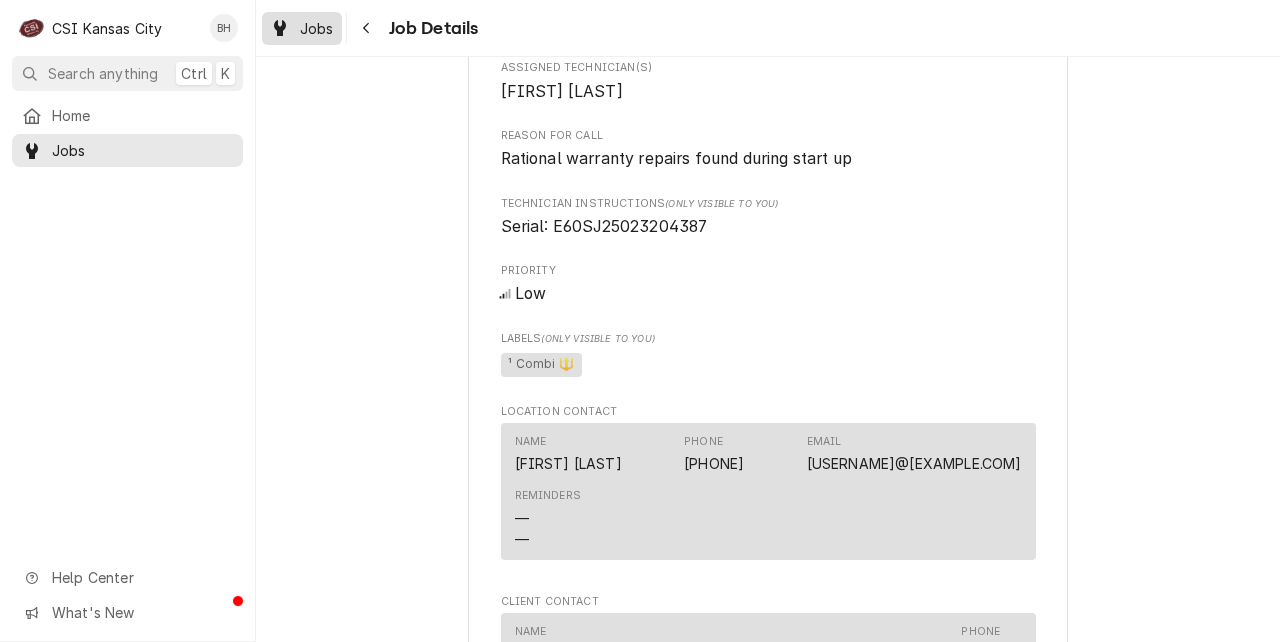 click 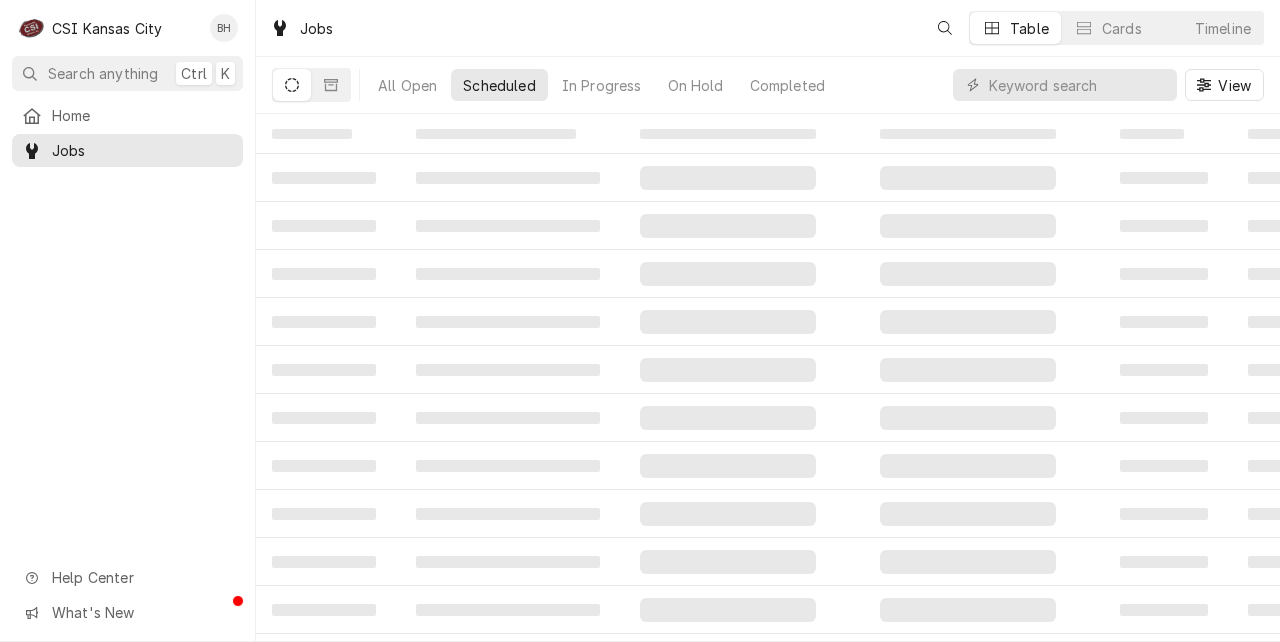 scroll, scrollTop: 0, scrollLeft: 0, axis: both 